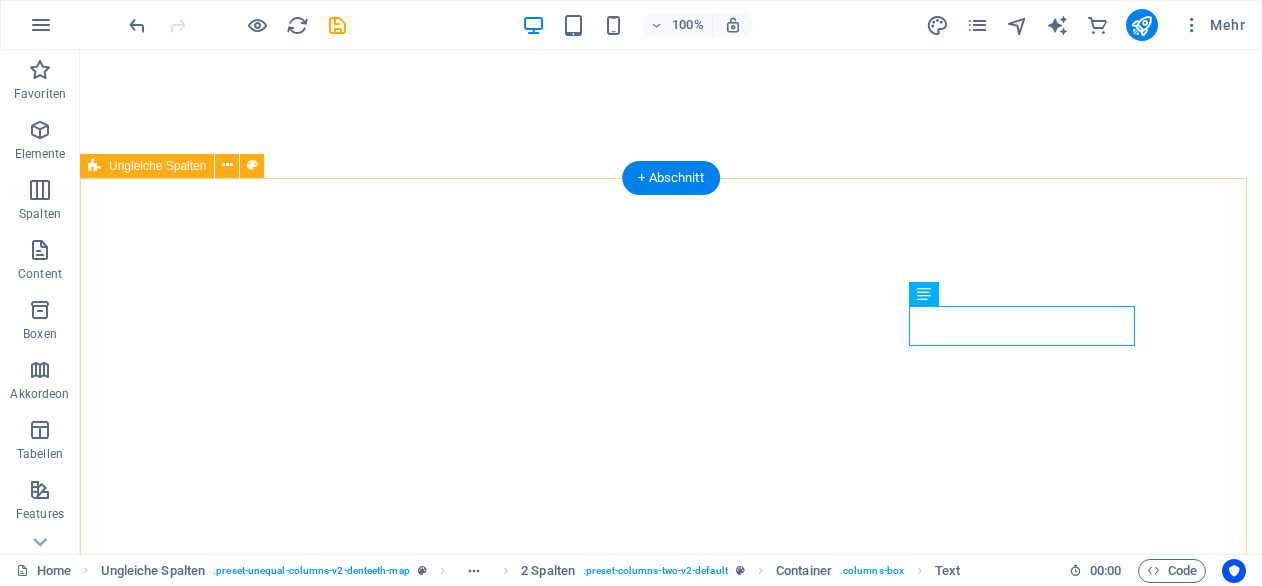 scroll, scrollTop: 0, scrollLeft: 0, axis: both 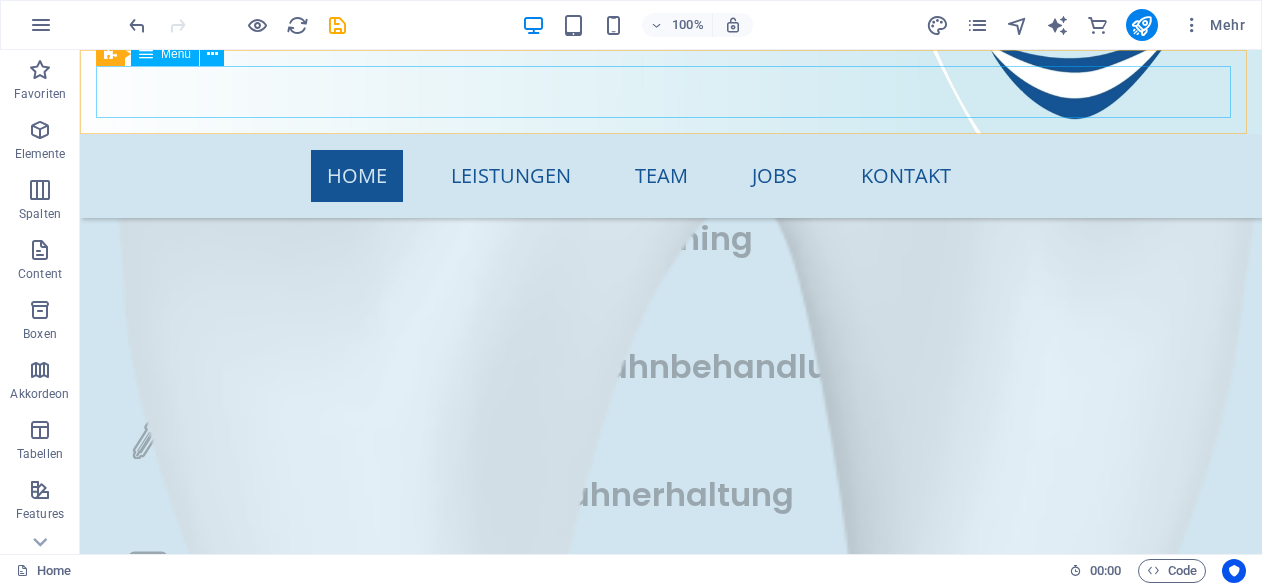 click on "Home Leistungen Team Jobs Kontakt" at bounding box center [671, 176] 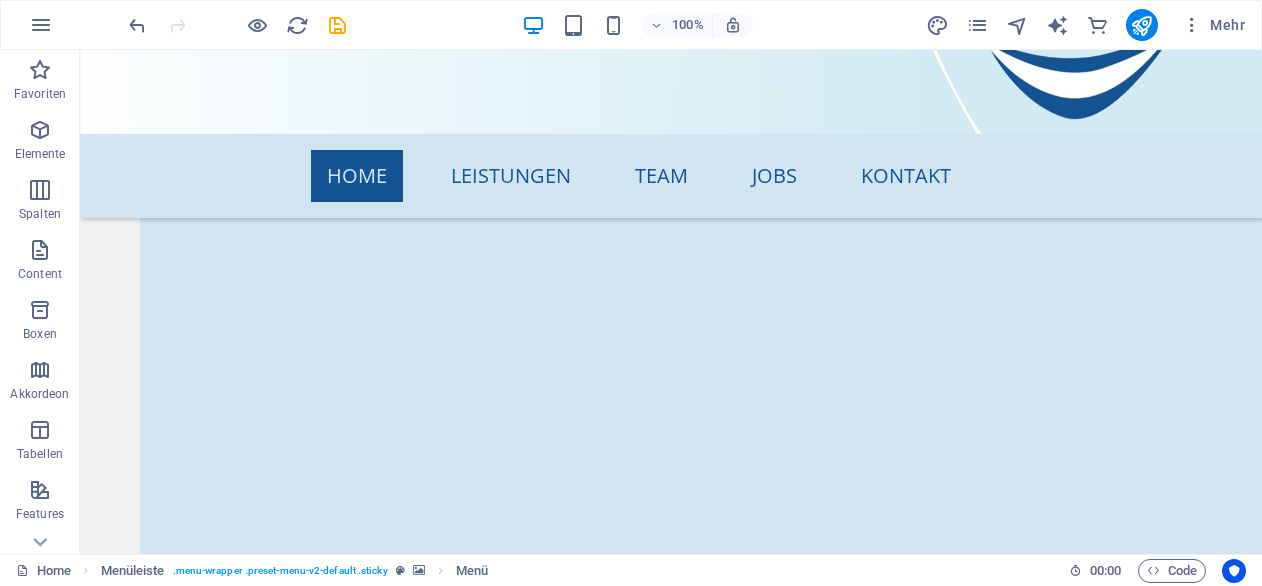 scroll, scrollTop: 7318, scrollLeft: 0, axis: vertical 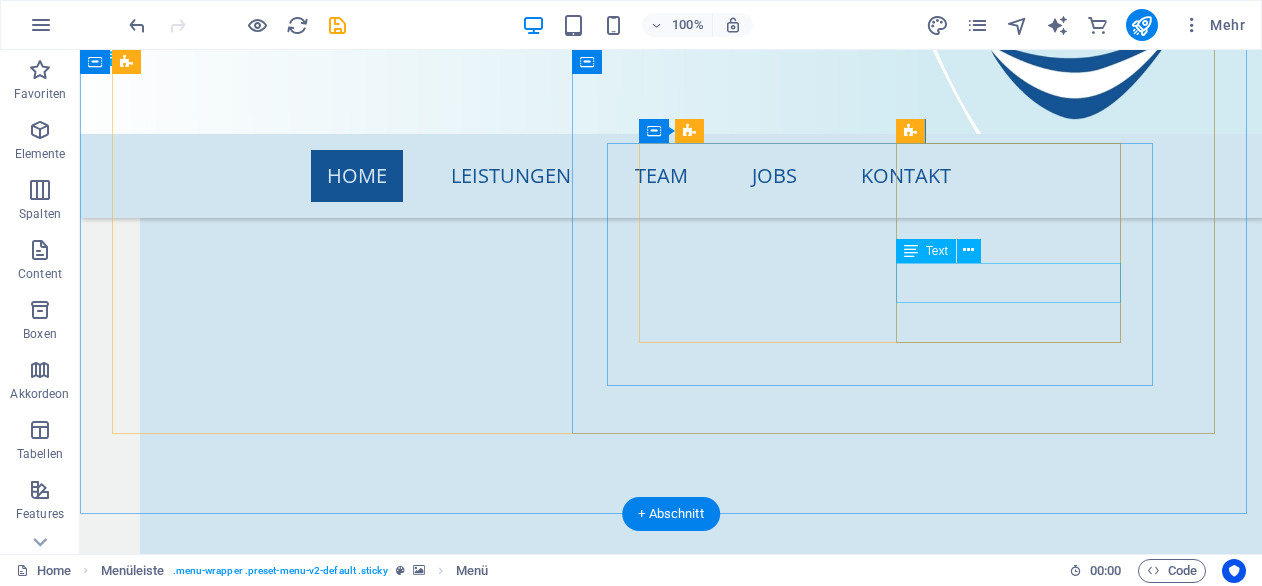 click on "Donnerstag 7:30-11:30 14:00-18:00" at bounding box center [410, 6395] 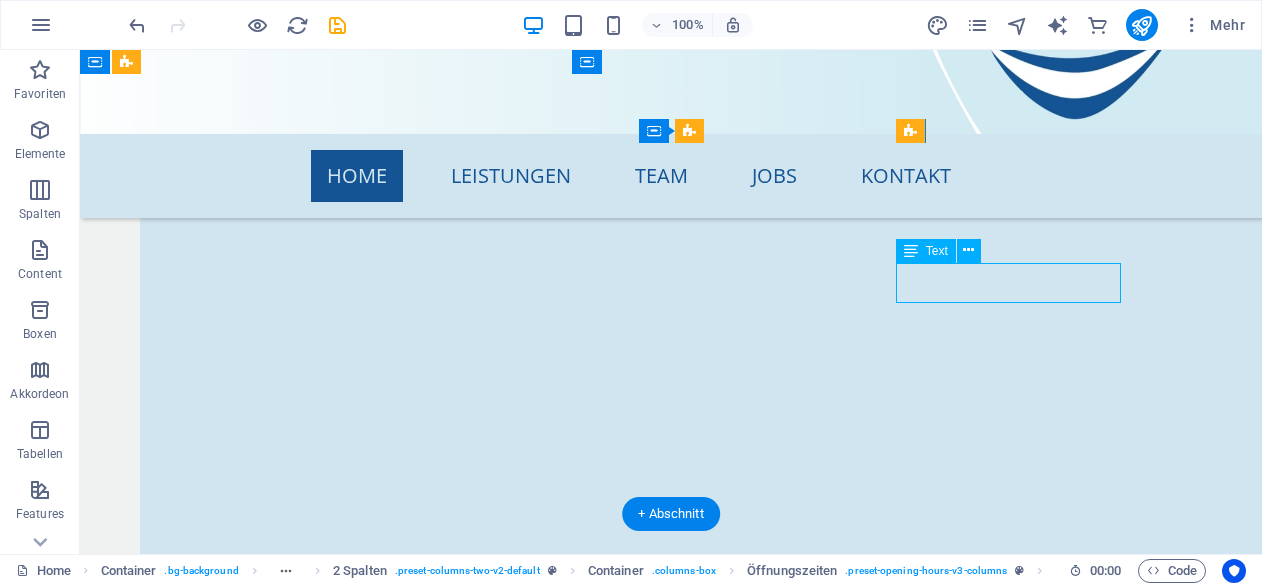 click on "Donnerstag 7:30-11:30 14:00-18:00" at bounding box center (410, 6395) 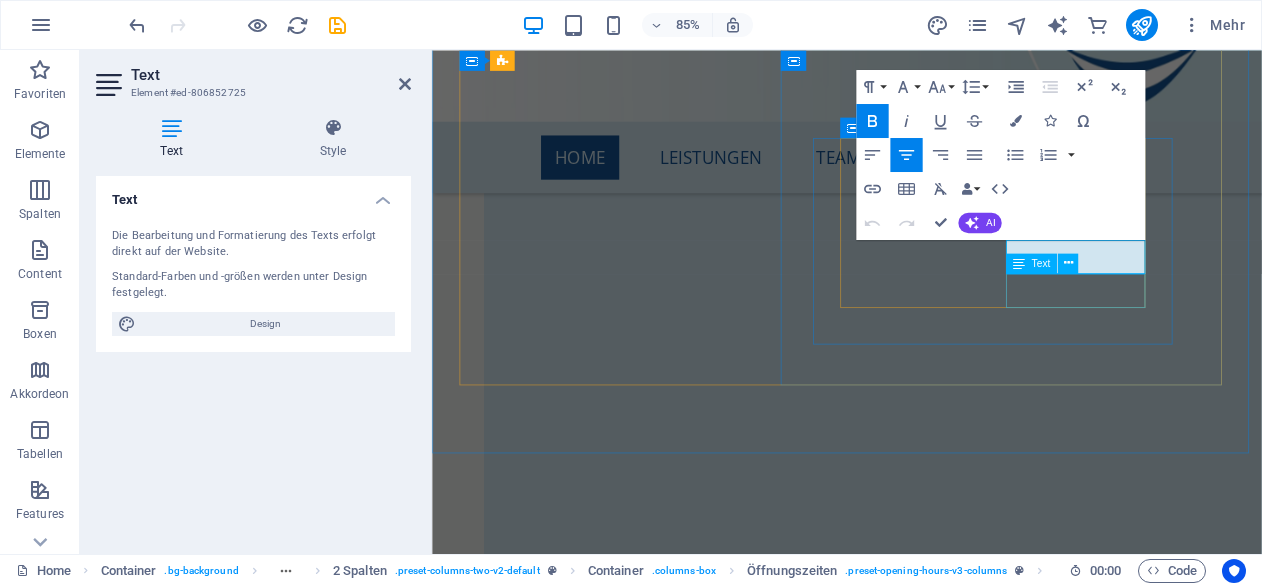 scroll, scrollTop: 7366, scrollLeft: 0, axis: vertical 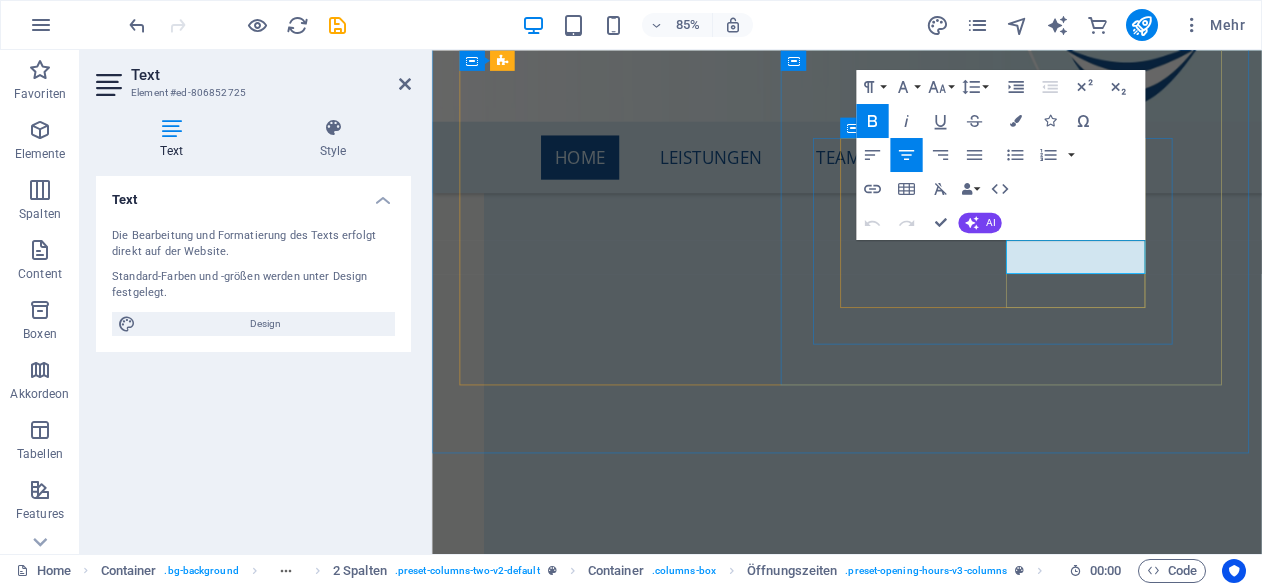 click on "7:30-11:30 14:00-18:00" at bounding box center (714, 6418) 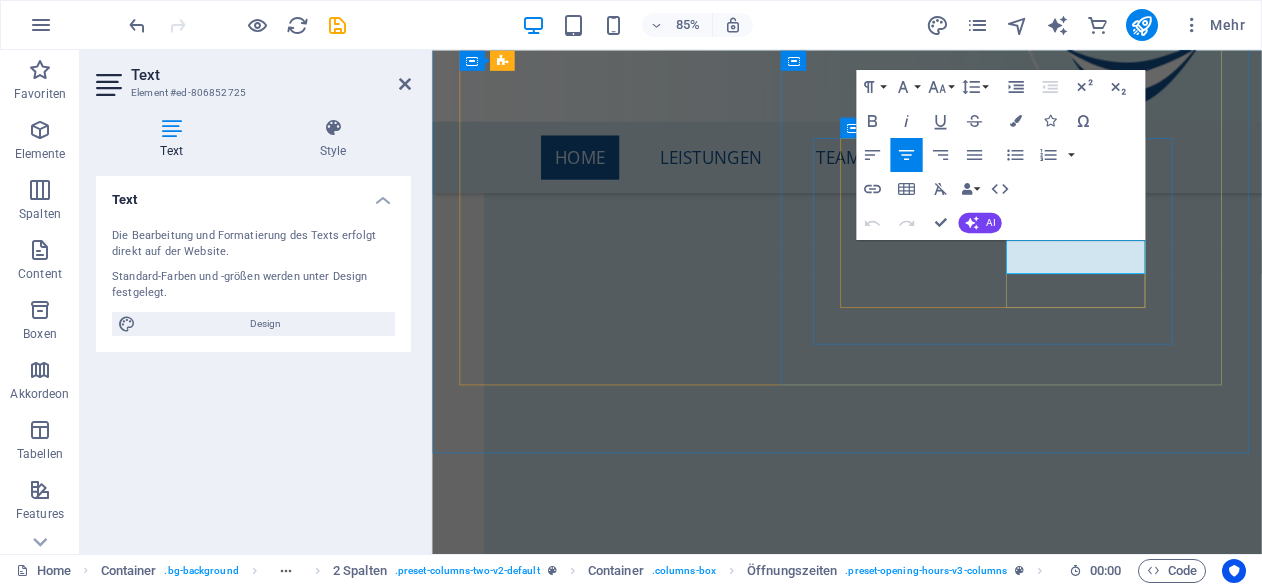 type 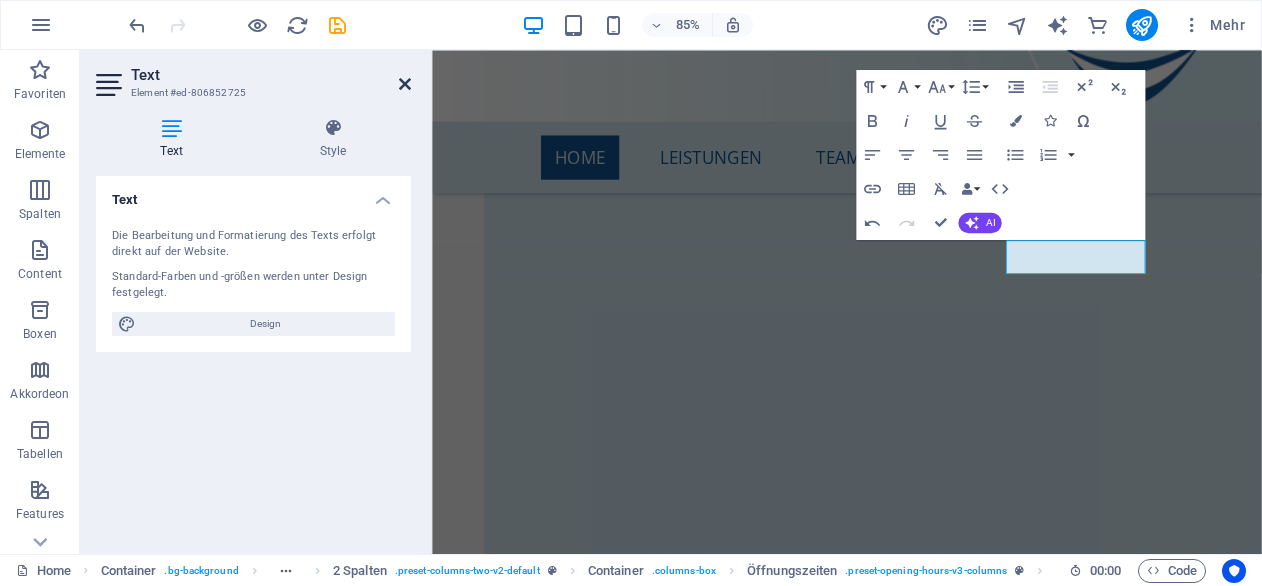 click at bounding box center (405, 84) 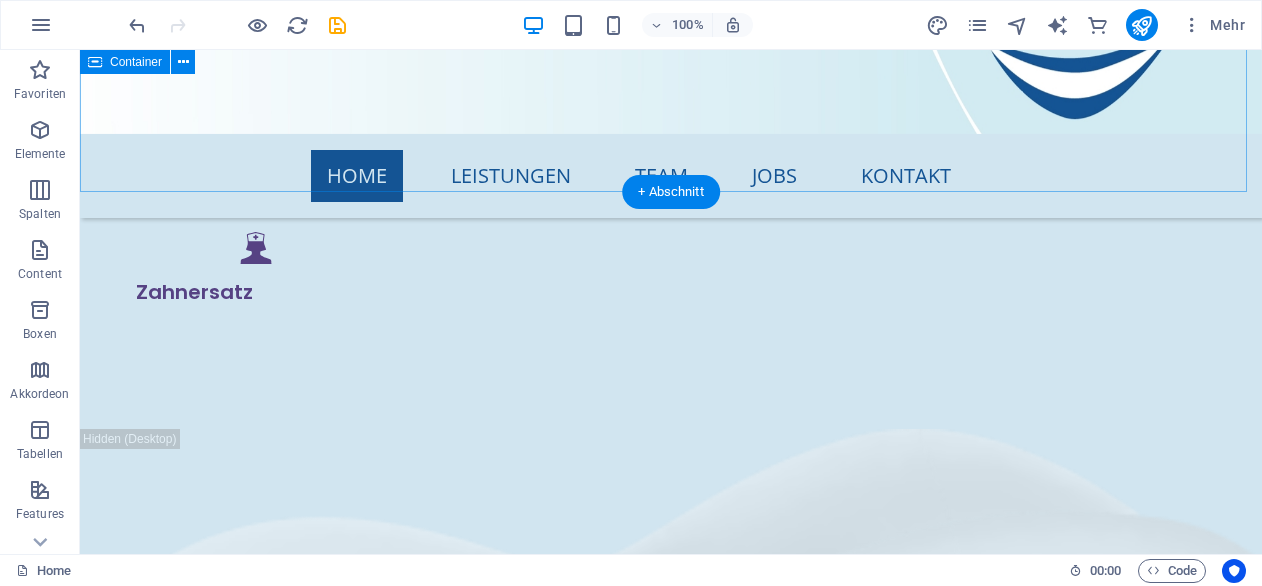 scroll, scrollTop: 5020, scrollLeft: 0, axis: vertical 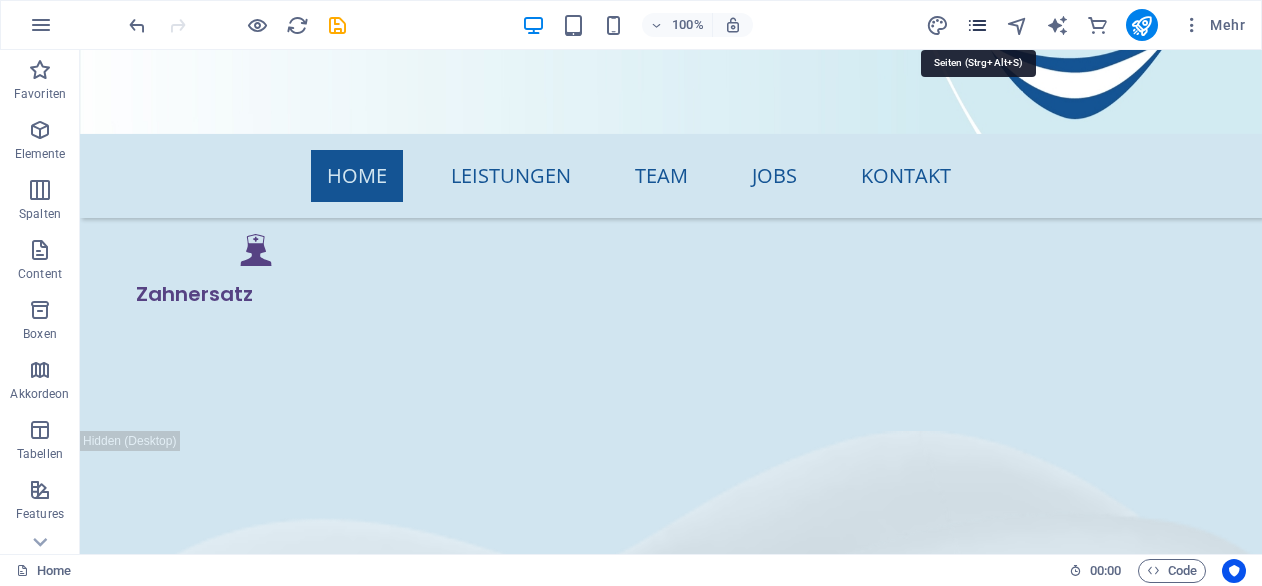 click at bounding box center (977, 25) 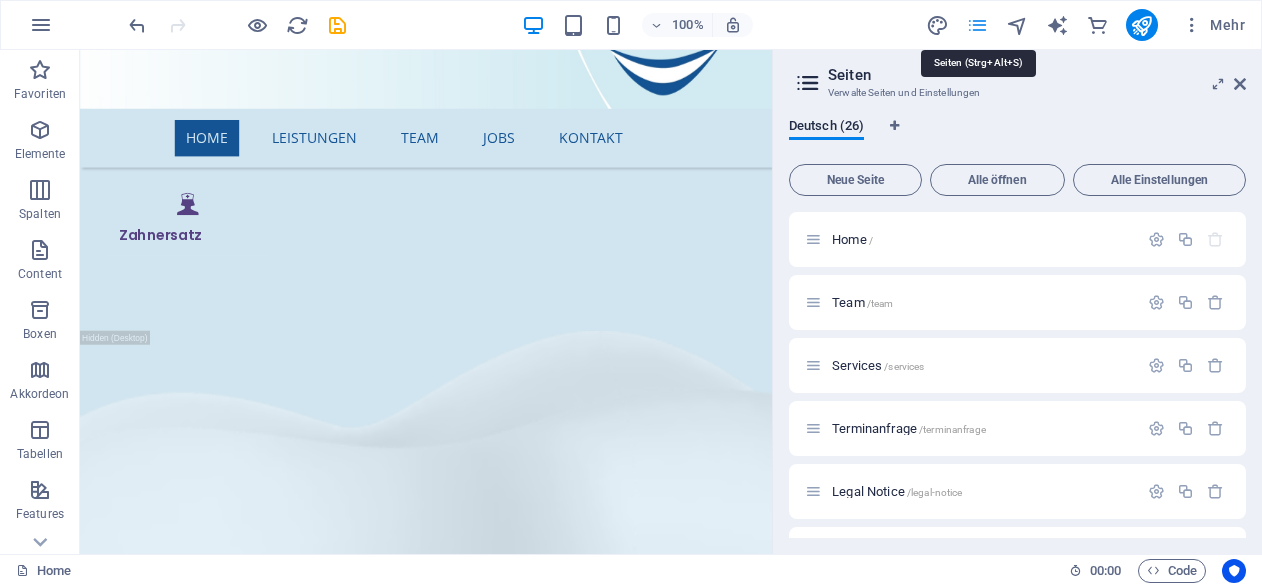 scroll, scrollTop: 5120, scrollLeft: 0, axis: vertical 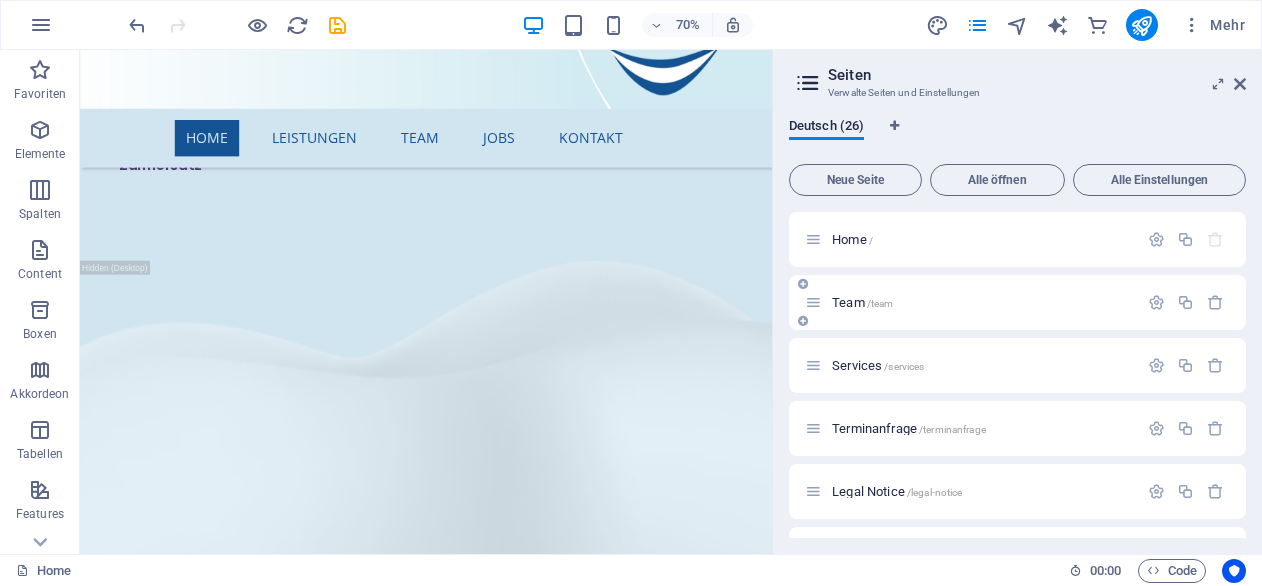 click on "Team /team" at bounding box center (971, 302) 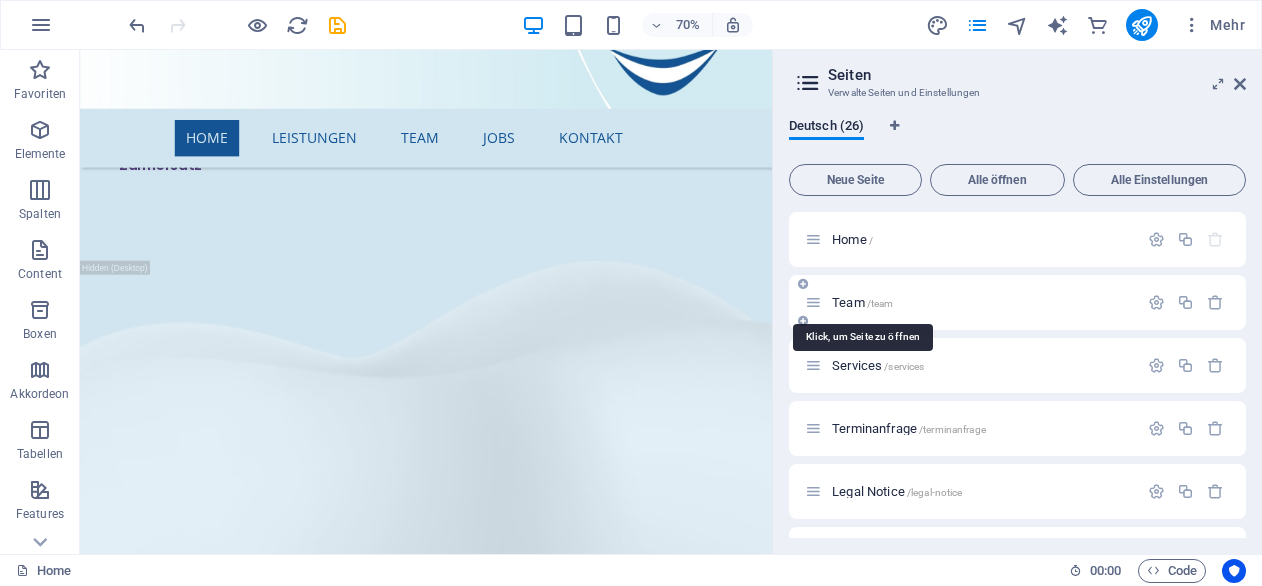 click on "Team /team" at bounding box center [862, 302] 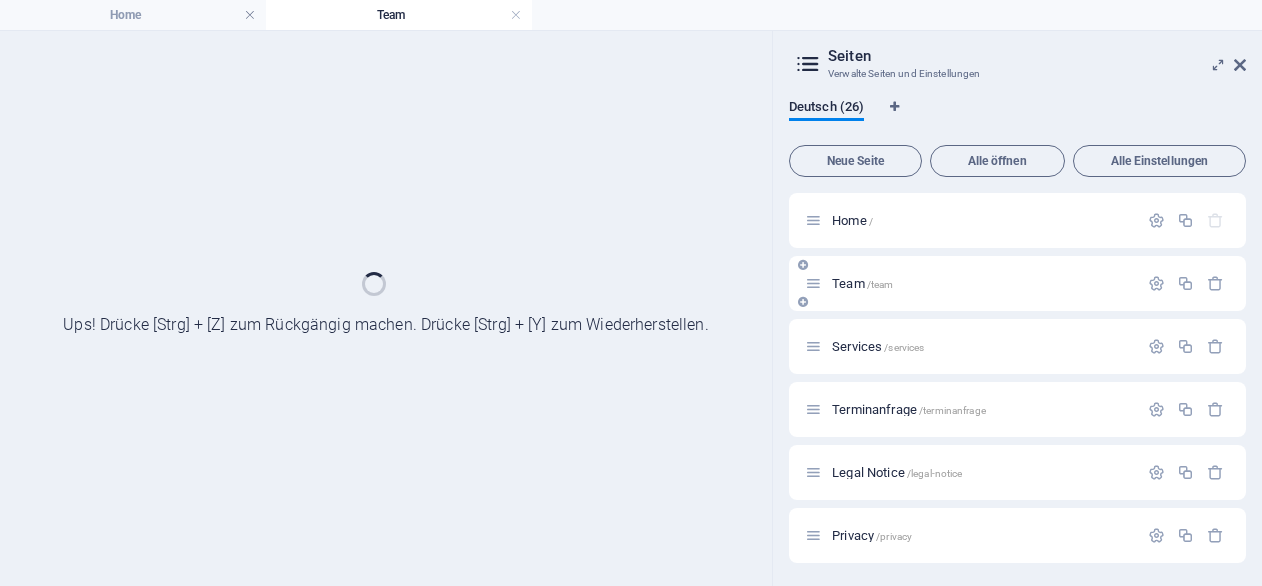 scroll, scrollTop: 0, scrollLeft: 0, axis: both 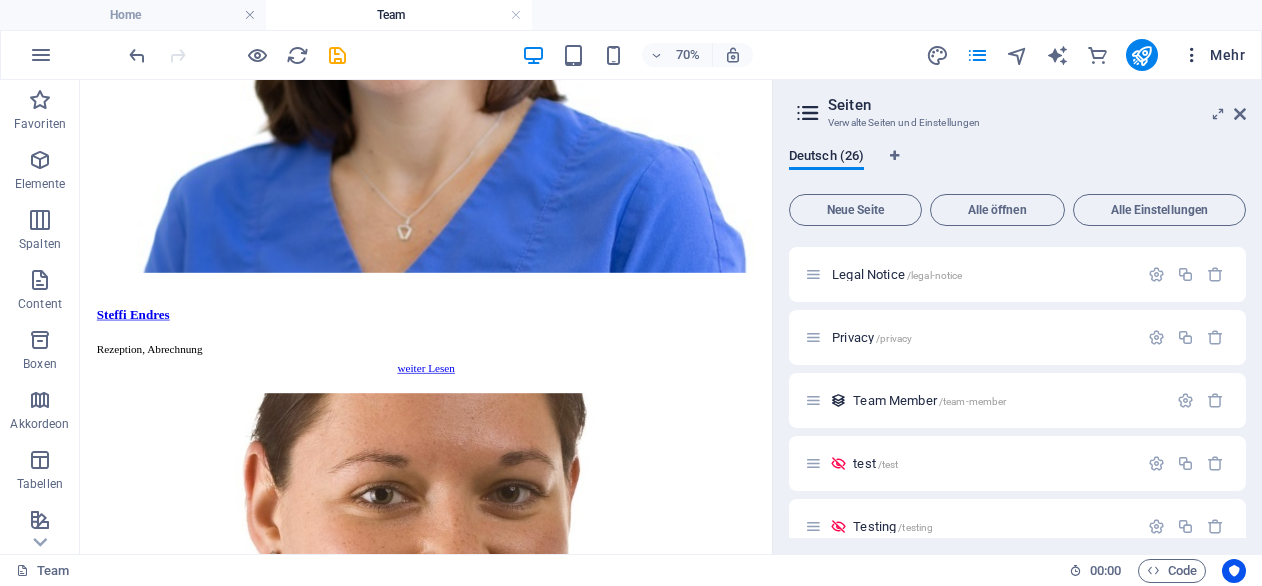 click on "Mehr" at bounding box center (1213, 55) 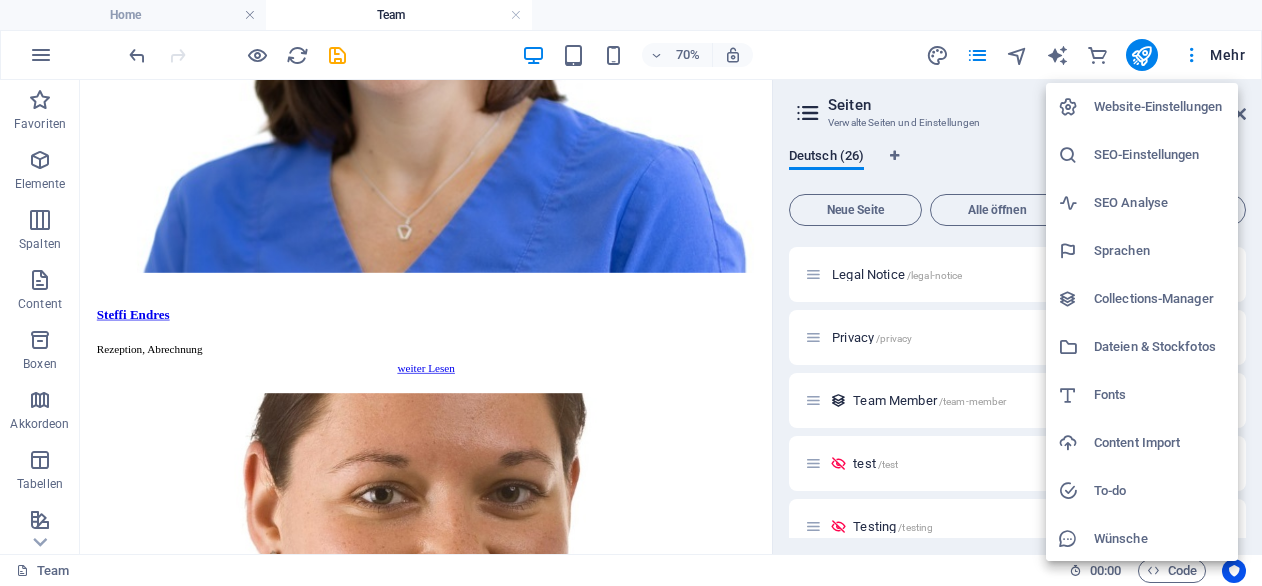 click on "Collections-Manager" at bounding box center (1160, 299) 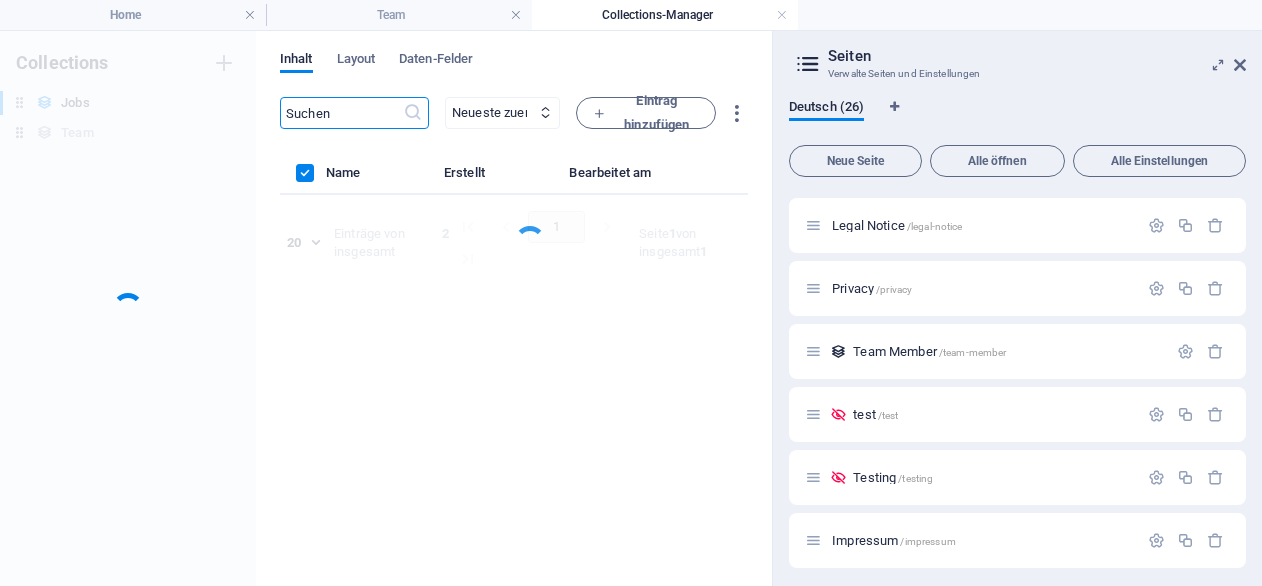 scroll, scrollTop: 0, scrollLeft: 0, axis: both 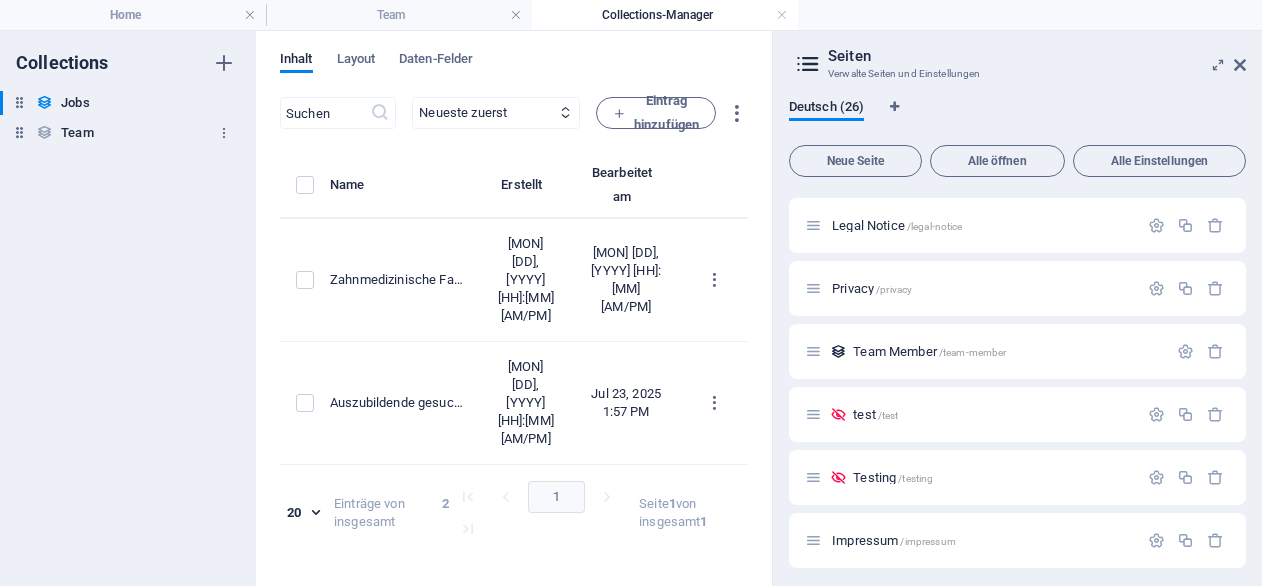 click on "Team" at bounding box center [77, 133] 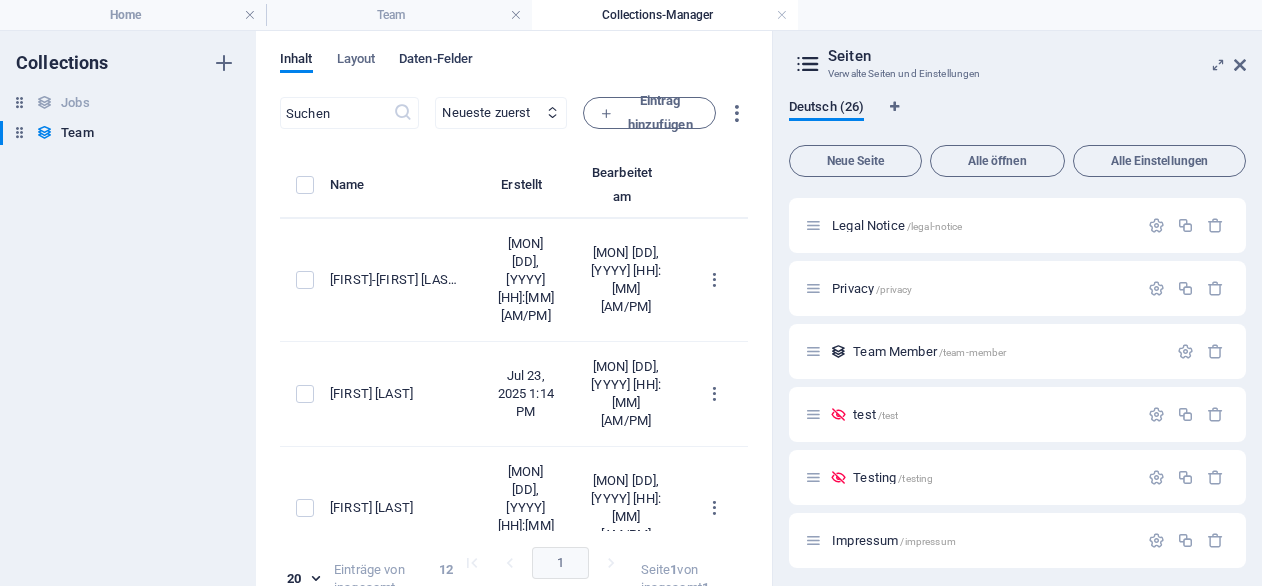 click on "Daten-Felder" at bounding box center [436, 61] 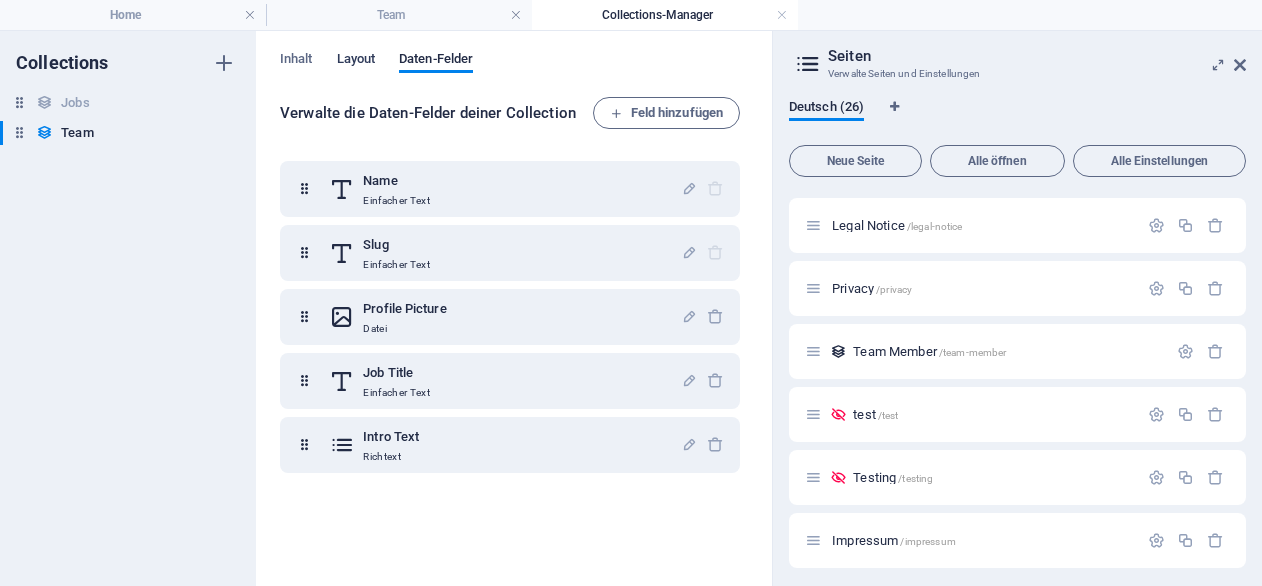 click on "Layout" at bounding box center [356, 61] 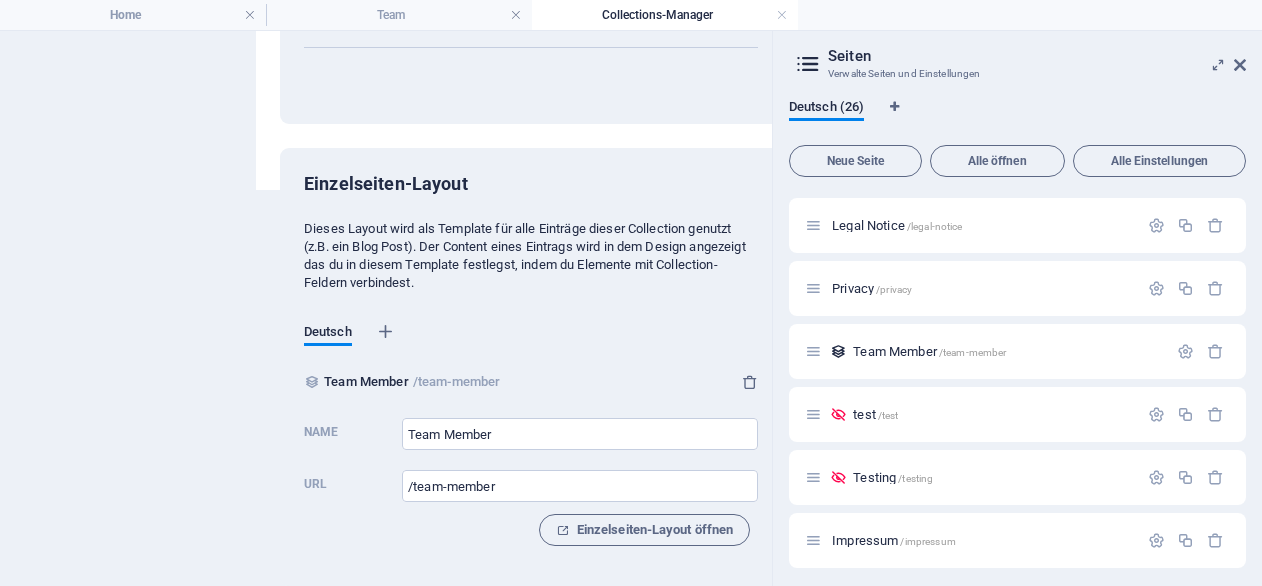 scroll, scrollTop: 410, scrollLeft: 0, axis: vertical 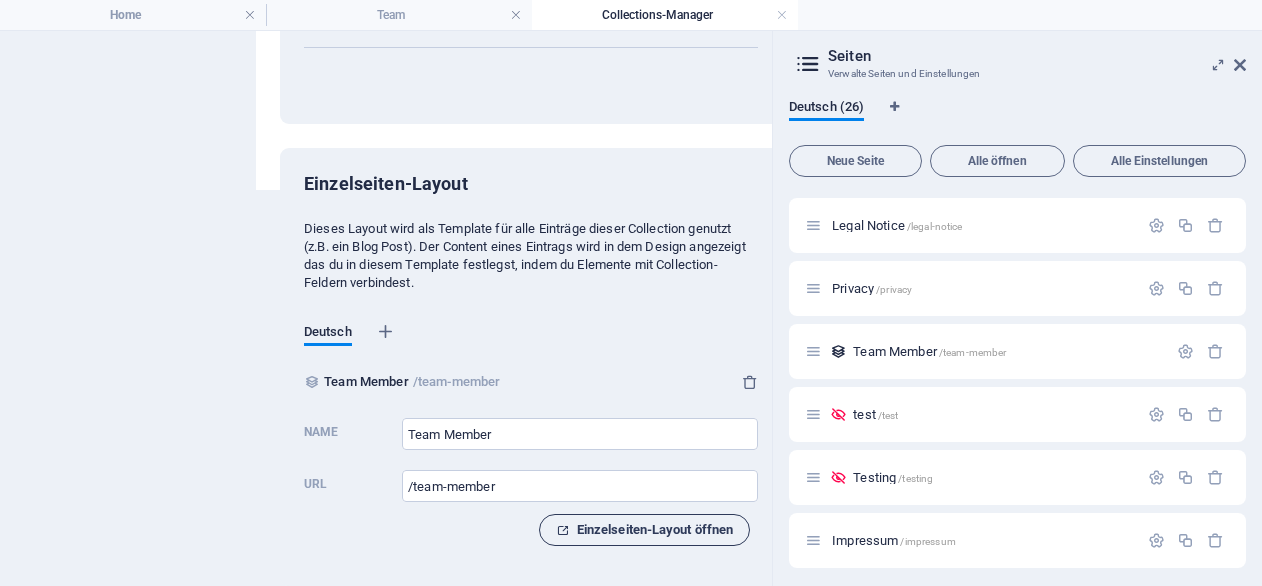 click on "Einzelseiten-Layout öffnen" at bounding box center (645, 530) 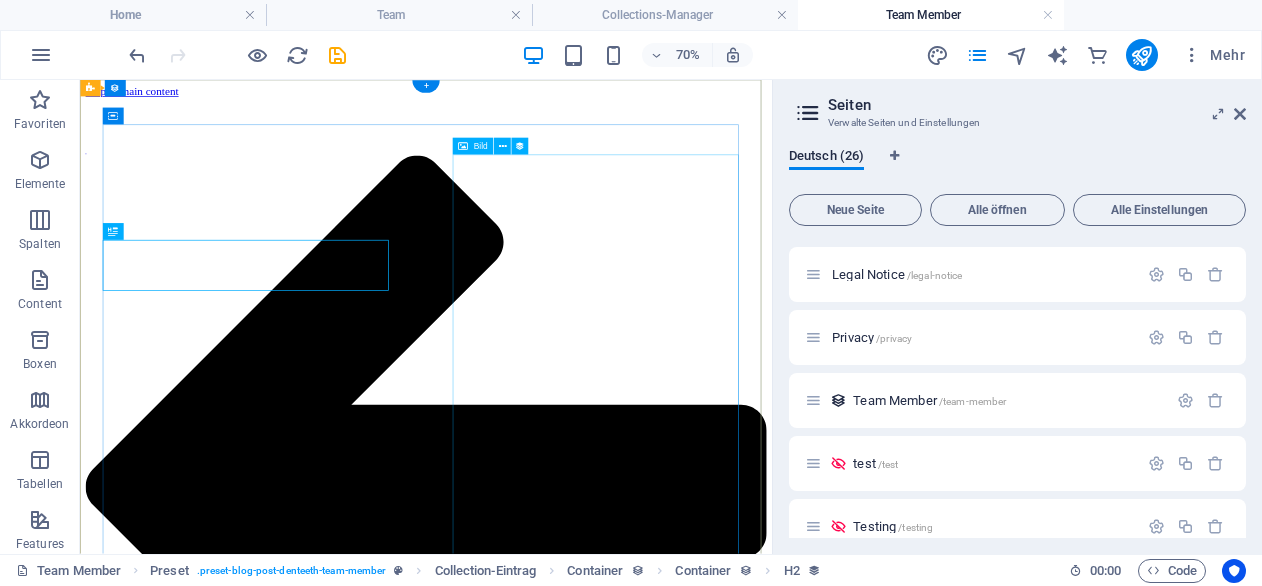 scroll, scrollTop: 0, scrollLeft: 0, axis: both 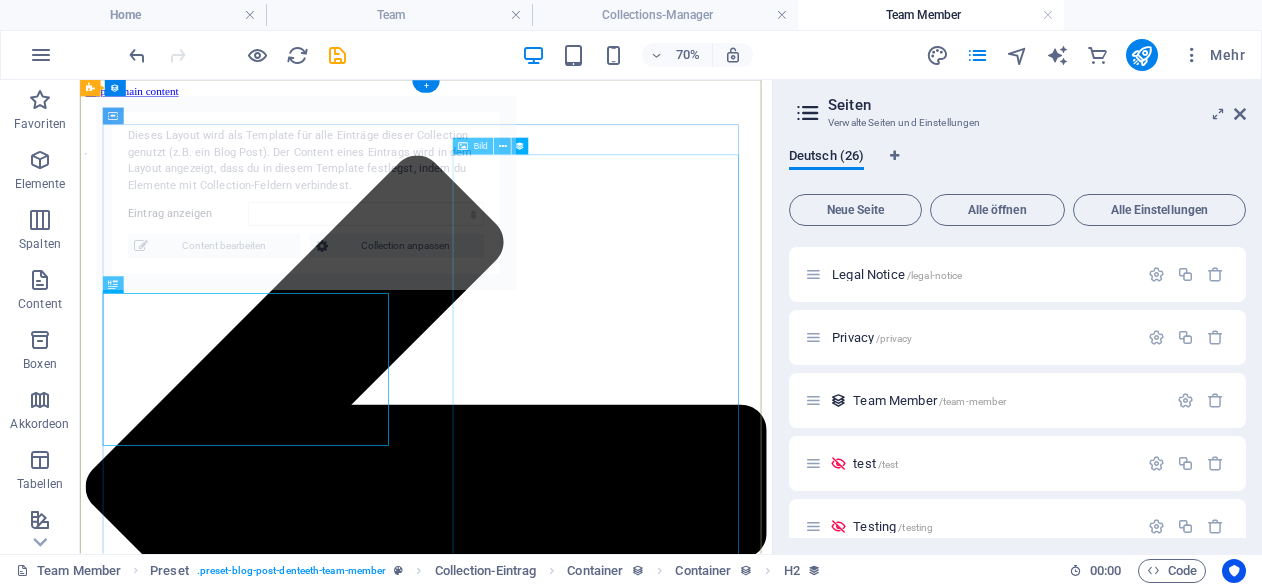 select on "688a1955dffb516779021adb" 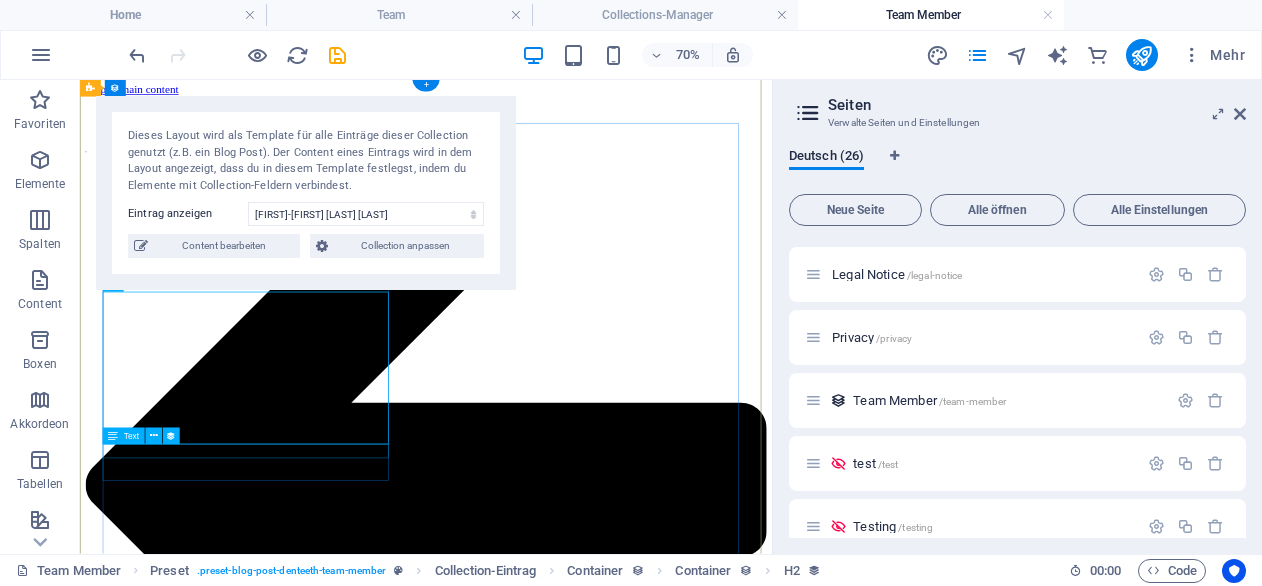 scroll, scrollTop: 0, scrollLeft: 0, axis: both 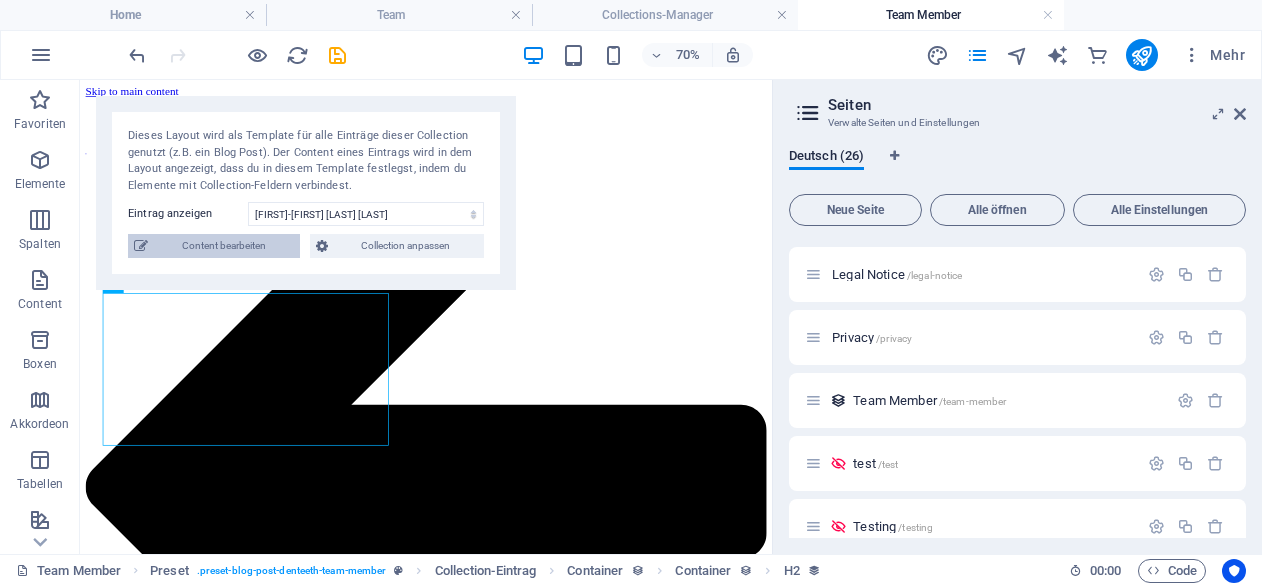 click on "Content bearbeiten" at bounding box center [224, 246] 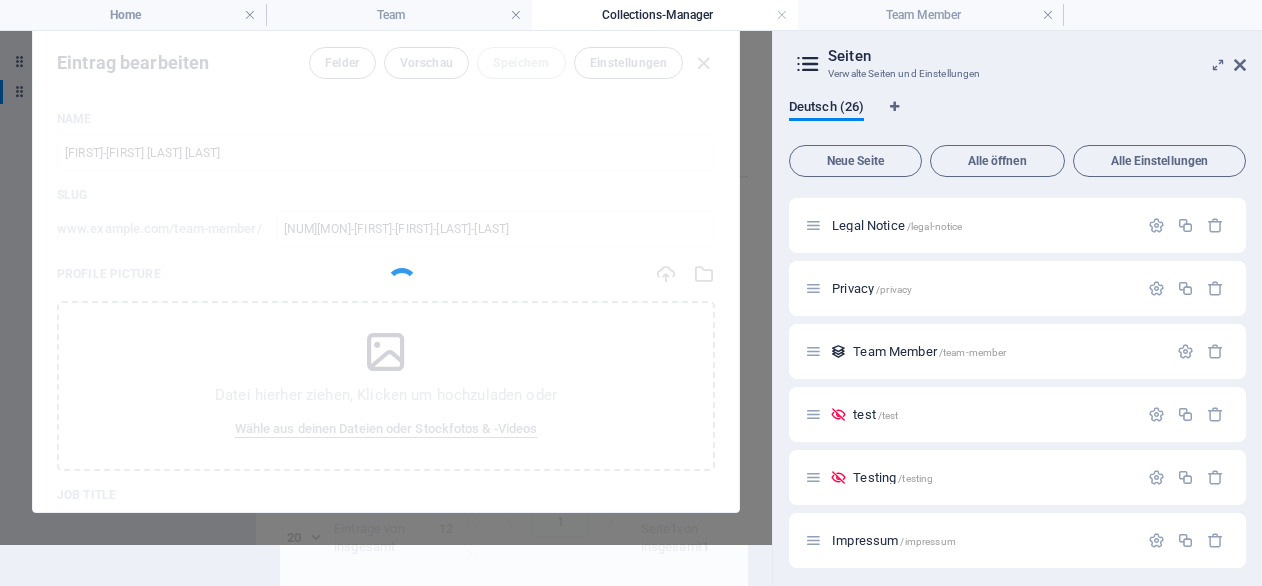 scroll, scrollTop: 0, scrollLeft: 0, axis: both 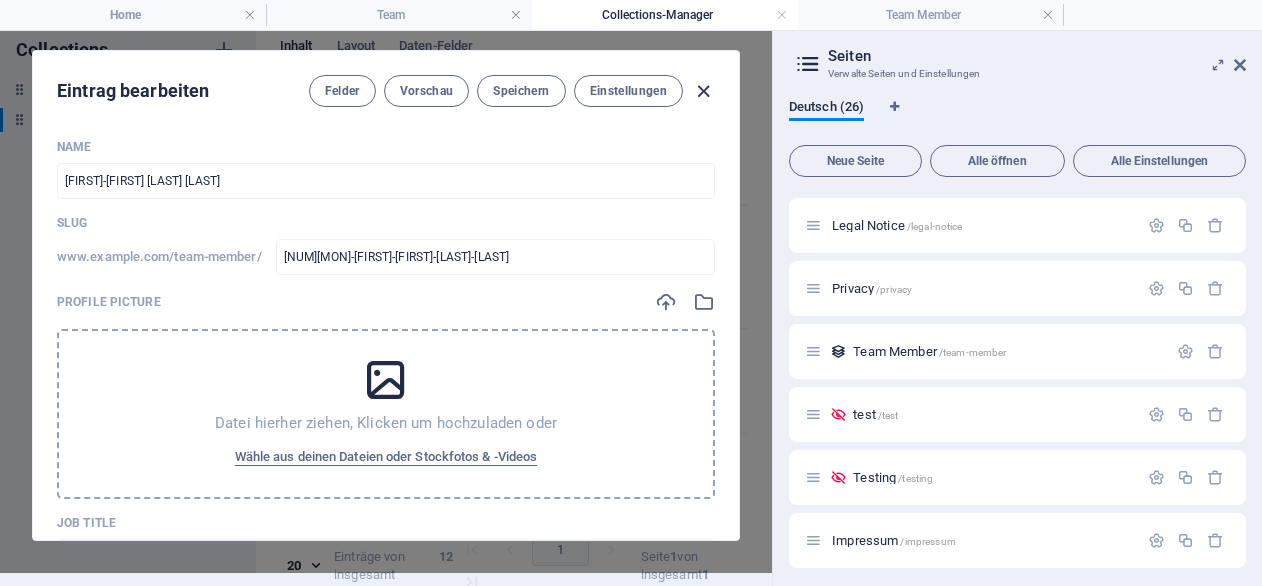 click at bounding box center [703, 91] 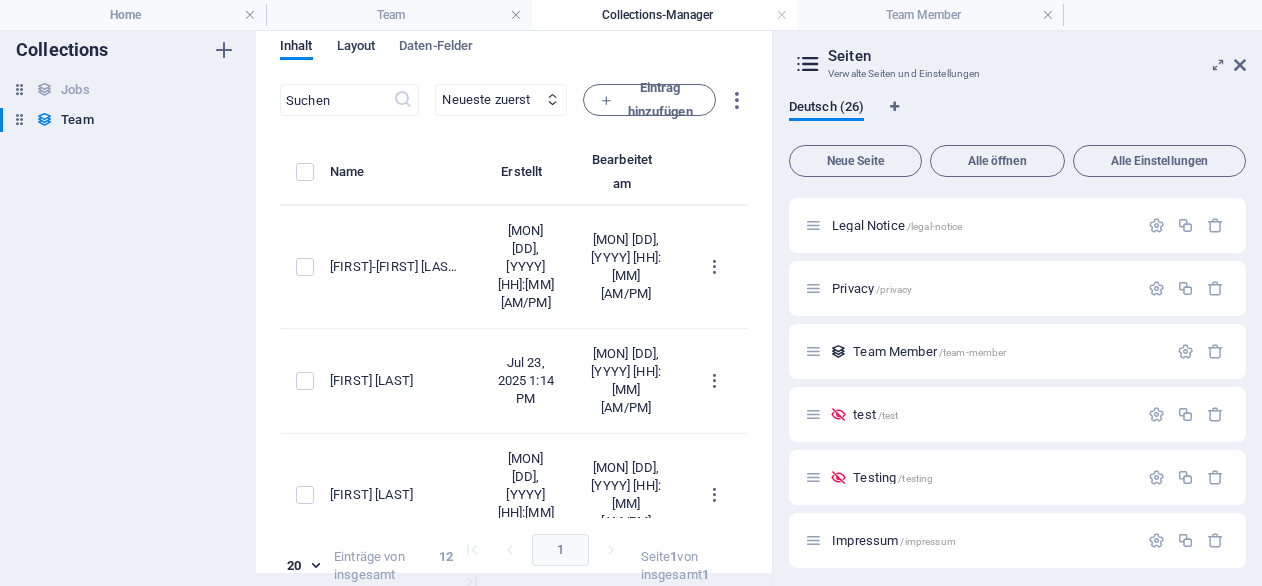 click on "Layout" at bounding box center (356, 48) 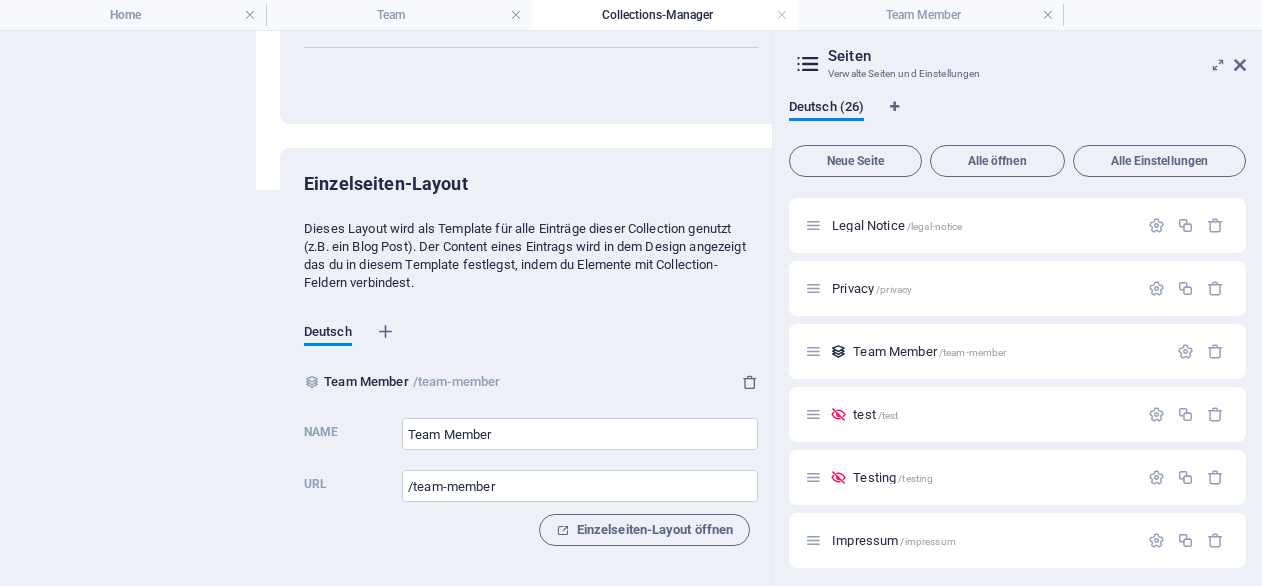 scroll, scrollTop: 410, scrollLeft: 0, axis: vertical 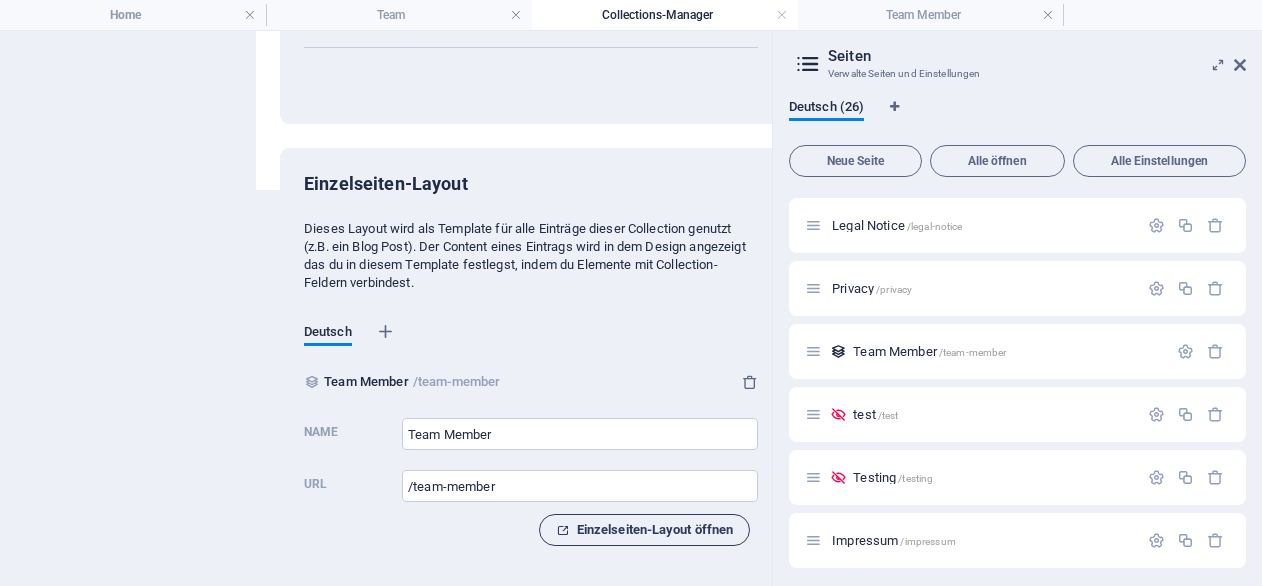 click on "Einzelseiten-Layout öffnen" at bounding box center (645, 530) 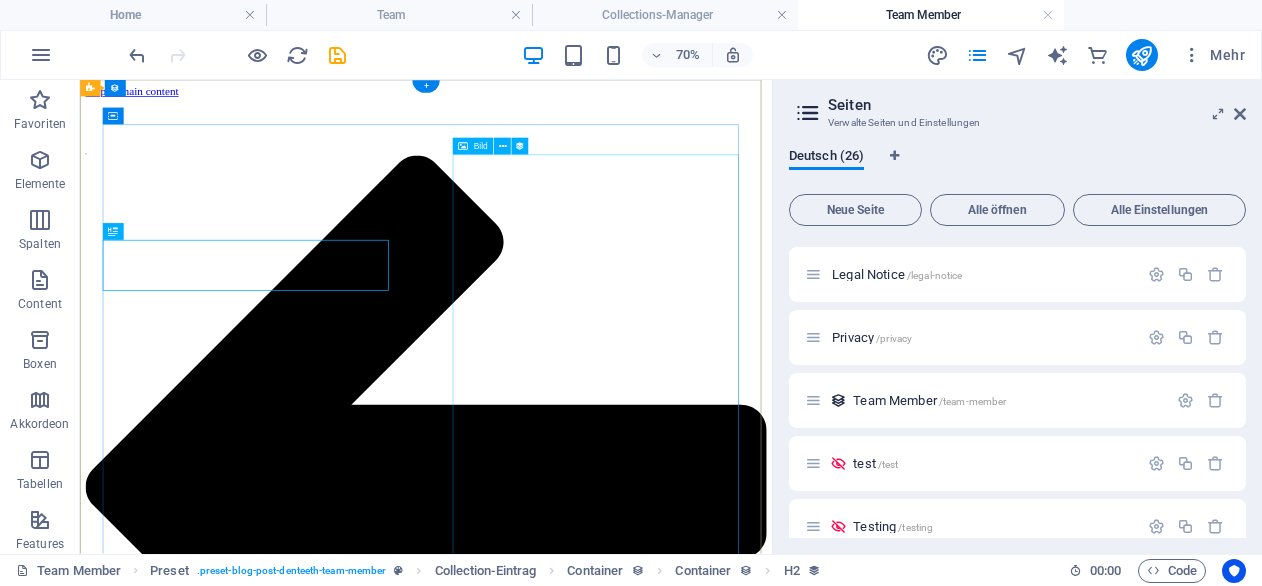 scroll, scrollTop: 0, scrollLeft: 0, axis: both 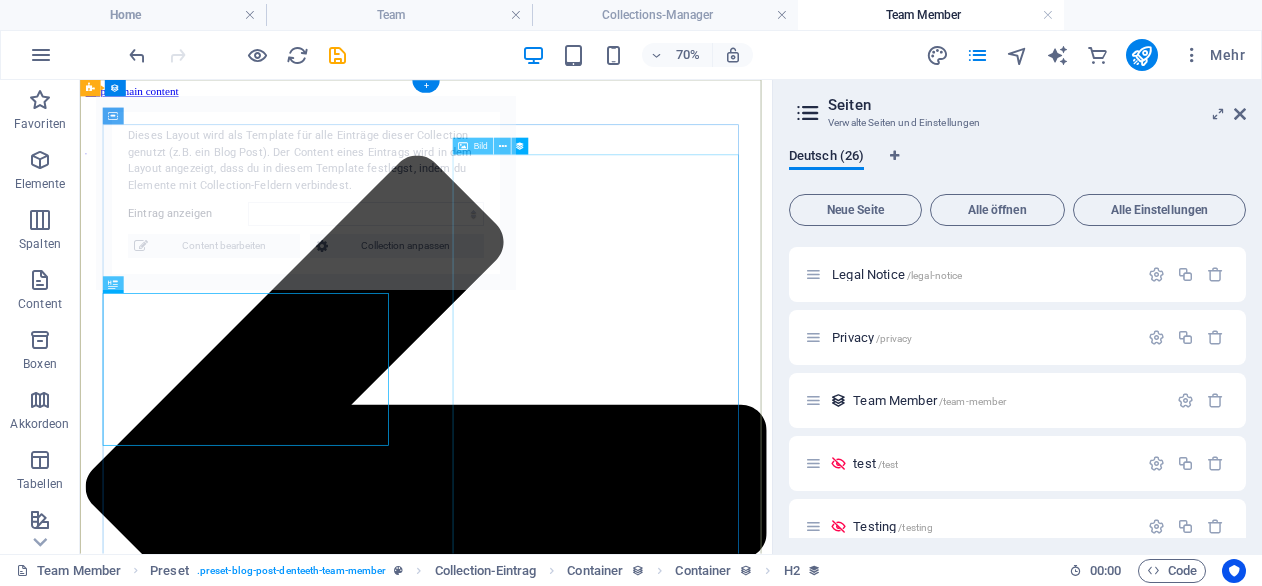 select on "688a1955dffb516779021adb" 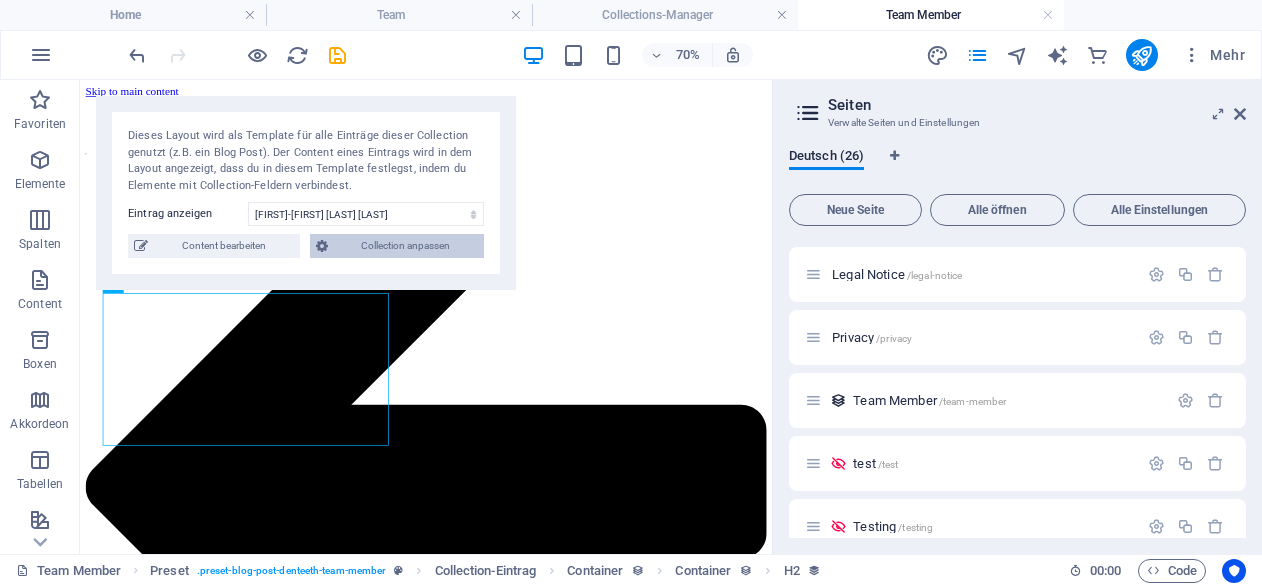 click on "Collection anpassen" at bounding box center (406, 246) 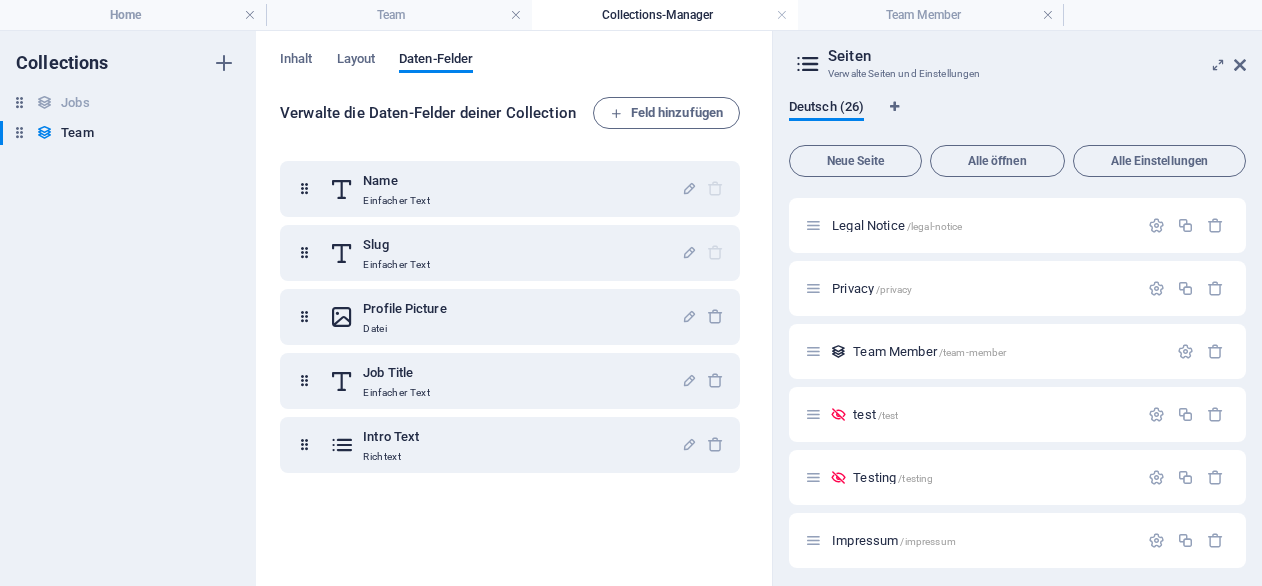 scroll, scrollTop: 0, scrollLeft: 0, axis: both 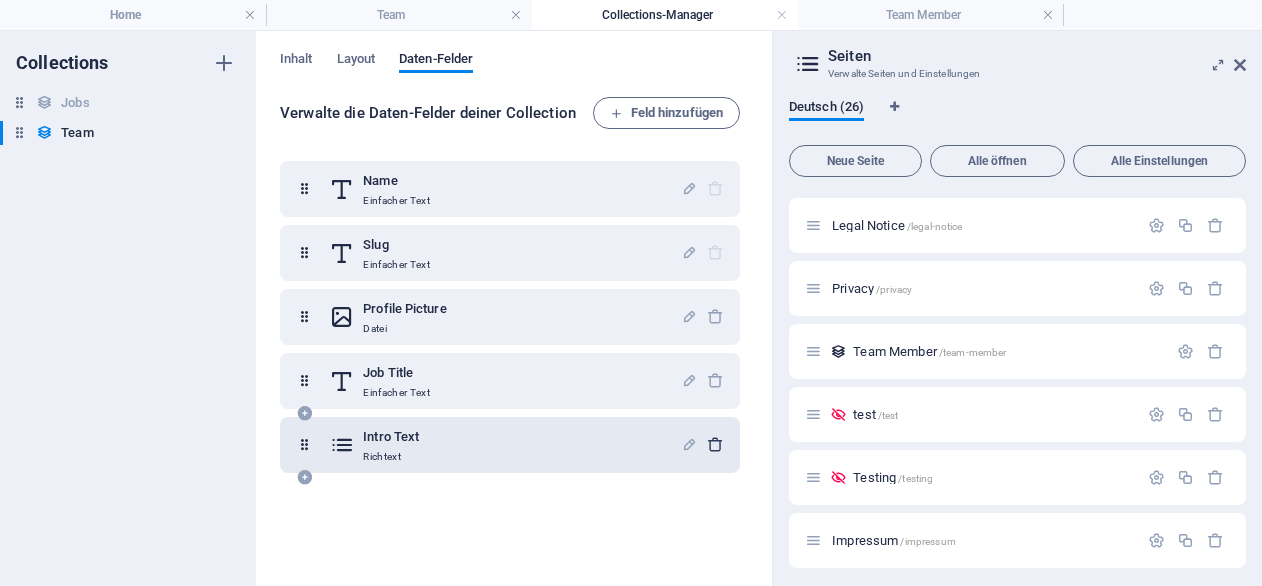 click at bounding box center [715, 444] 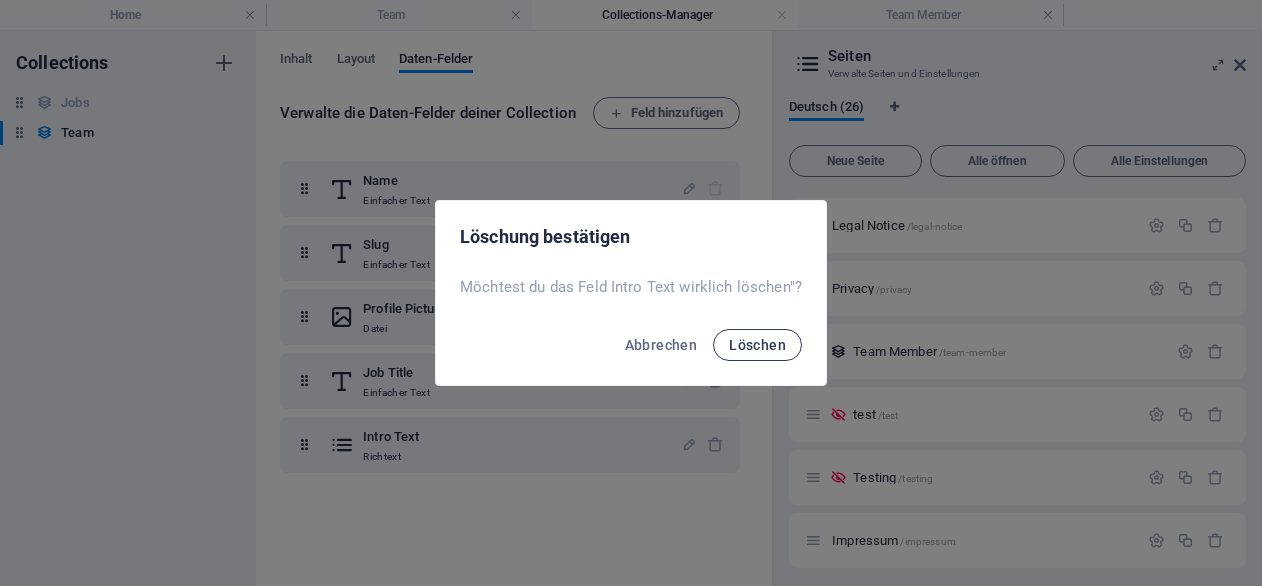 click on "Löschen" at bounding box center [757, 345] 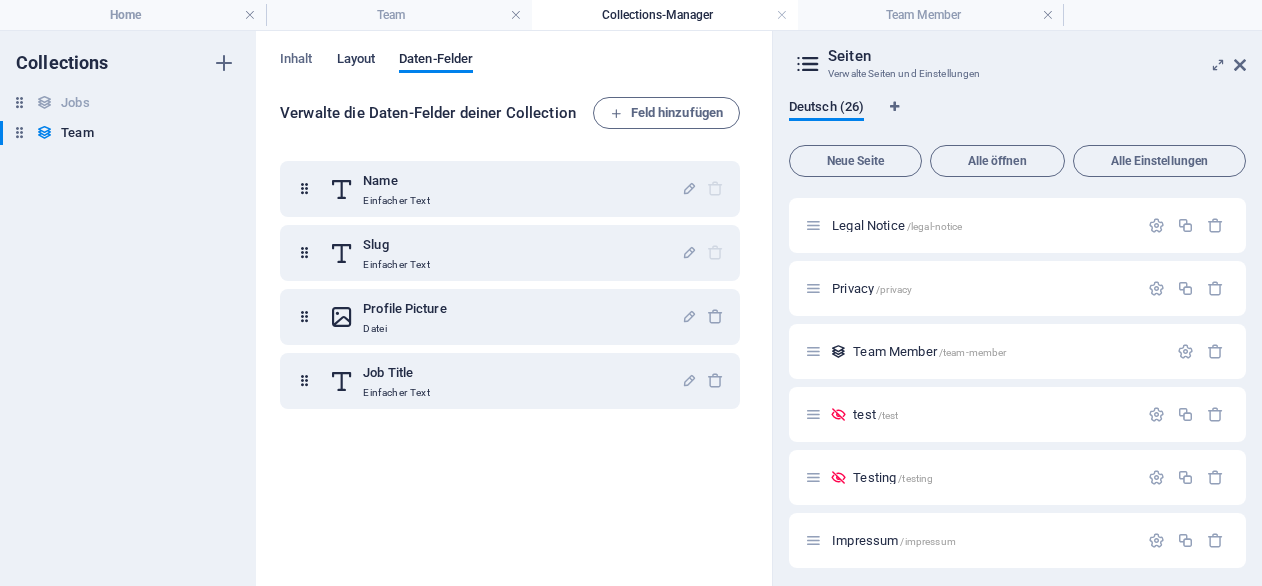click on "Layout" at bounding box center (356, 61) 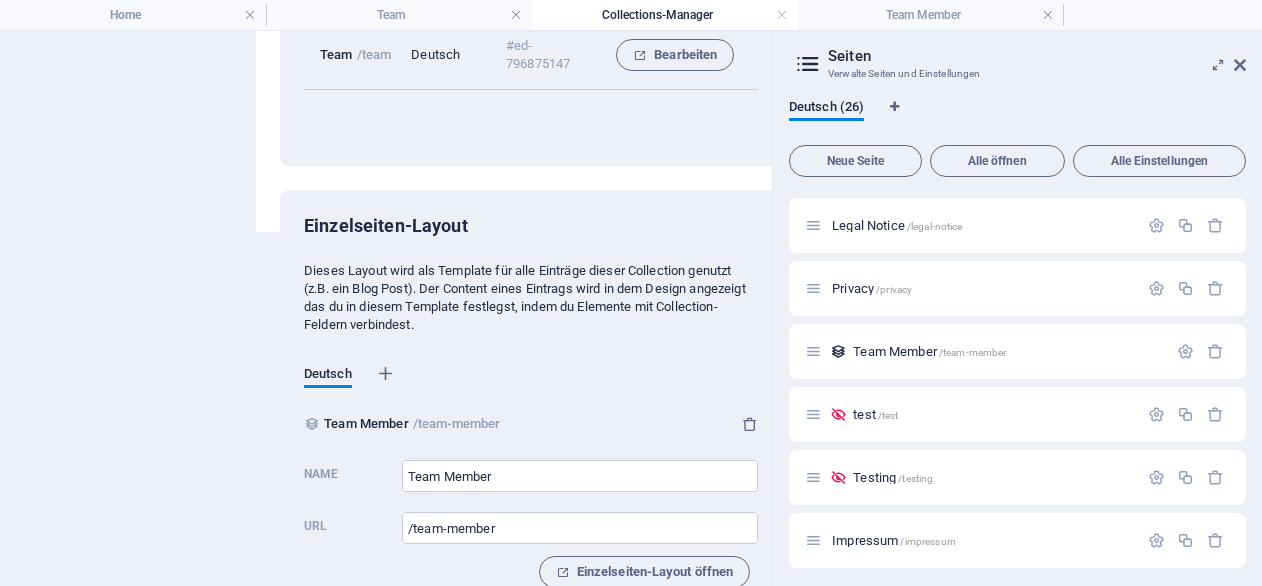 scroll, scrollTop: 410, scrollLeft: 0, axis: vertical 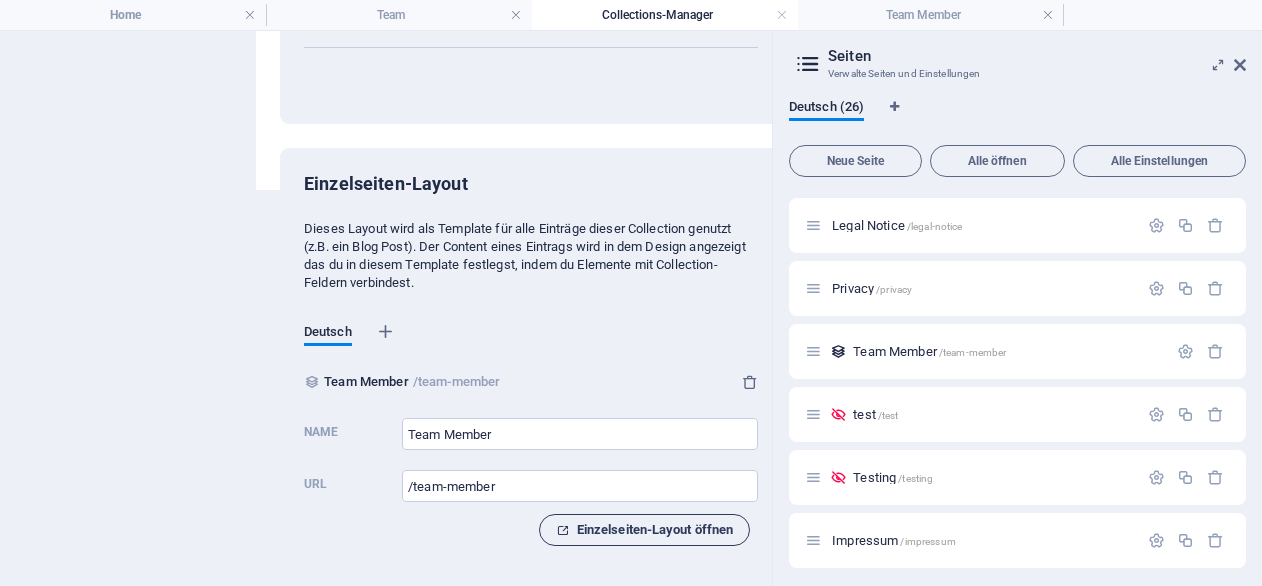 click on "Einzelseiten-Layout öffnen" at bounding box center (645, 530) 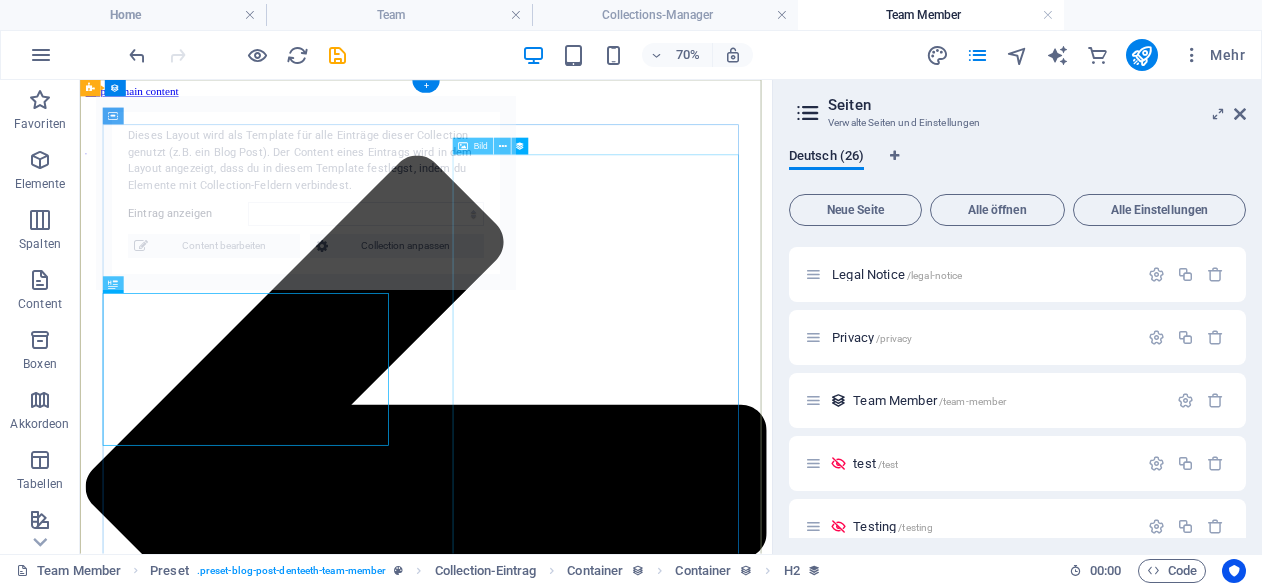 scroll, scrollTop: 0, scrollLeft: 0, axis: both 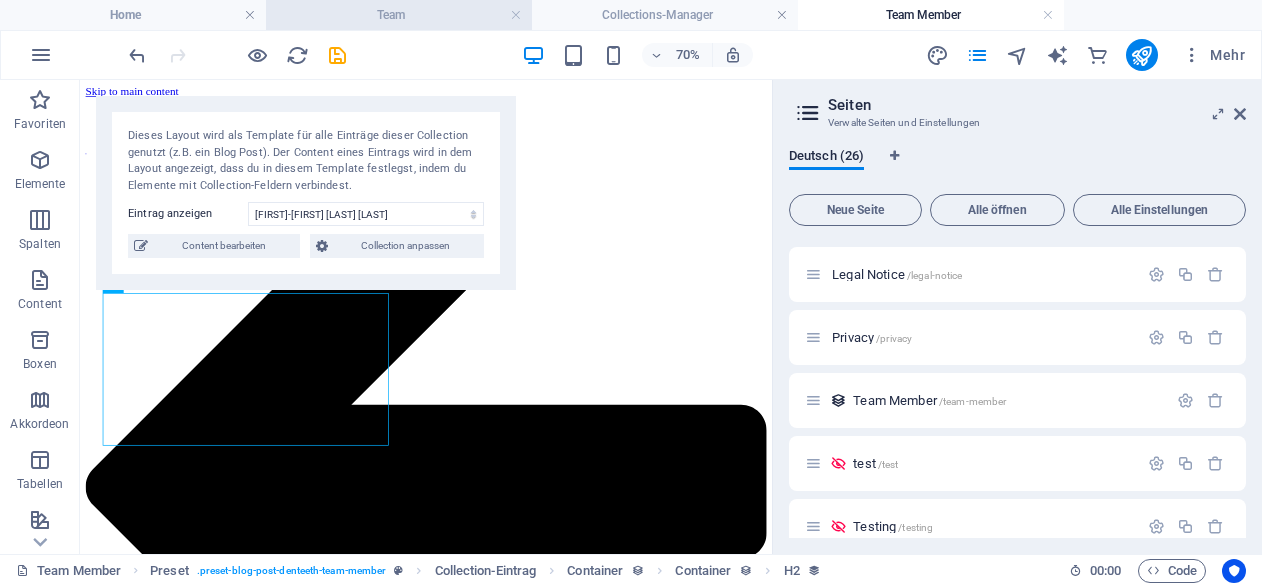 click on "Team" at bounding box center [399, 15] 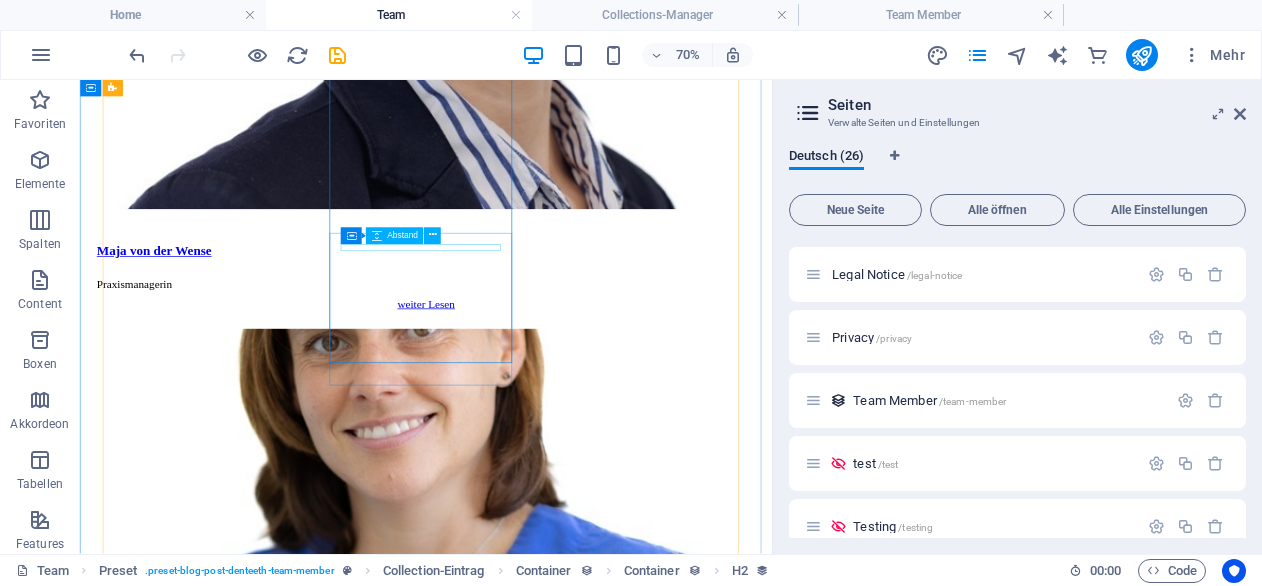 scroll, scrollTop: 734, scrollLeft: 0, axis: vertical 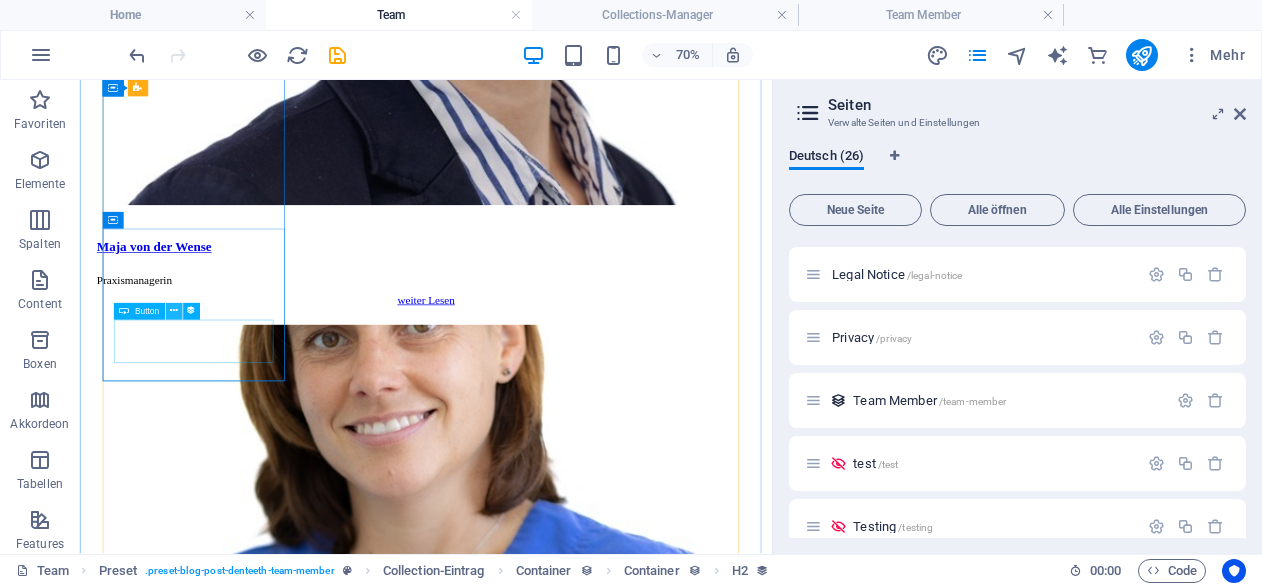 click at bounding box center [174, 311] 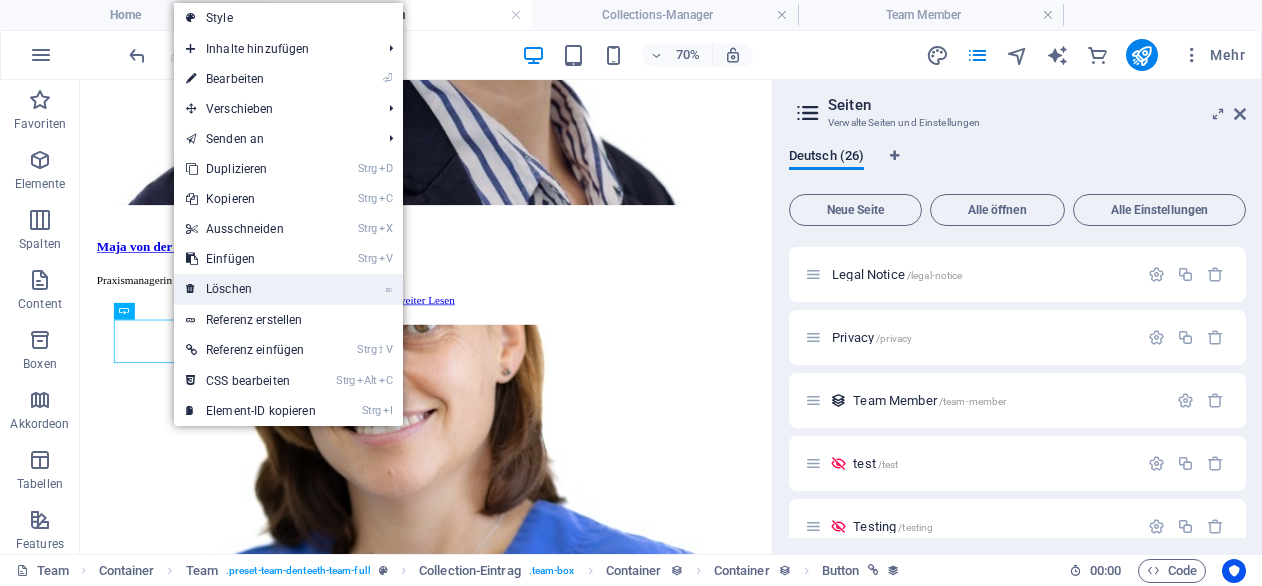 click on "⌦  Löschen" at bounding box center (251, 289) 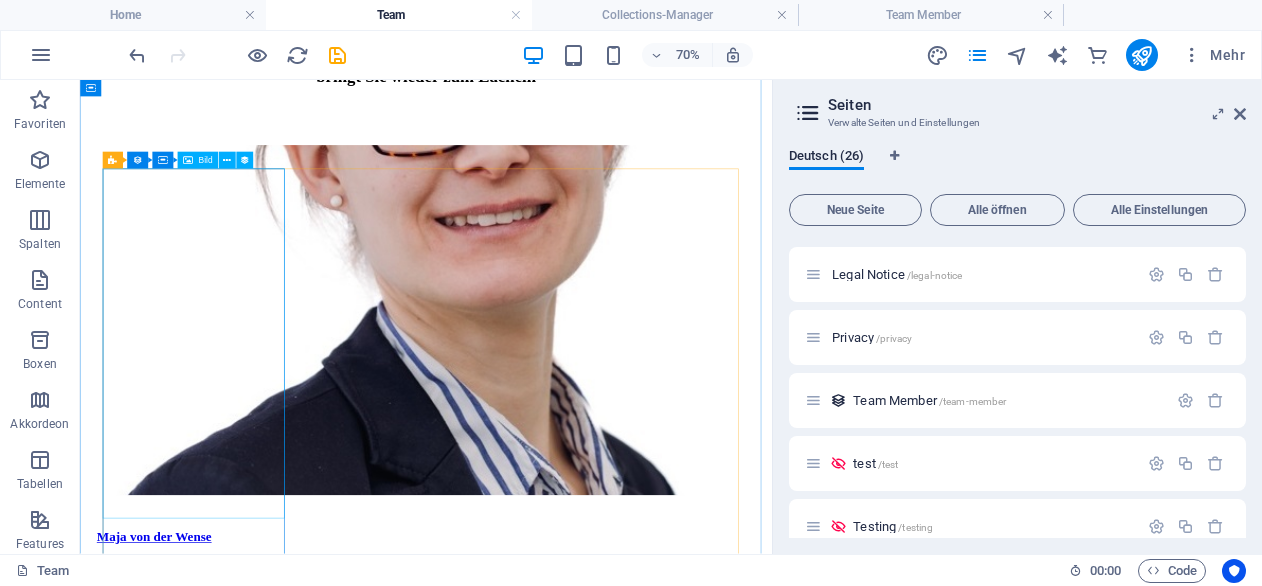 scroll, scrollTop: 318, scrollLeft: 0, axis: vertical 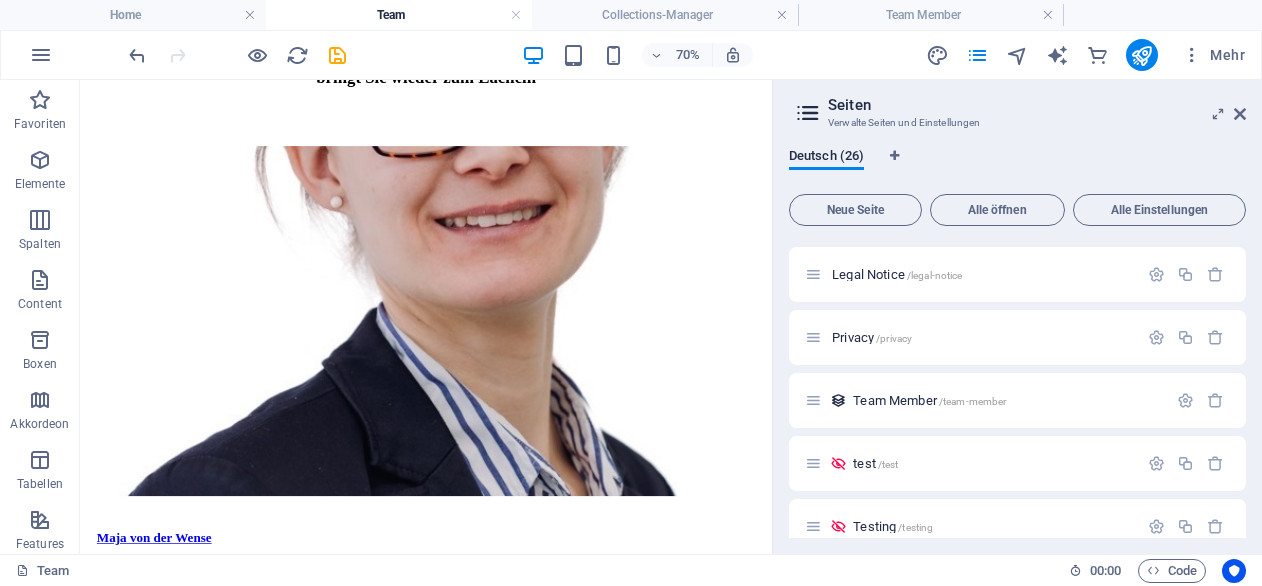 click on "Seiten Verwalte Seiten und Einstellungen Deutsch (26) Neue Seite Alle öffnen Alle Einstellungen Home / Team /team Services /services Terminanfrage /terminanfrage Legal Notice /legal-notice Privacy /privacy Team Member /team-member test /test Testing /testing Impressum /impressum Datenschutzrichtlinie /datenschutzrichtlinie Kontaktanfrage /kontaktanfrage Jobs /jobs Jobs: Einzelseiten-Layout /jobs-eintrag Job Anfrage /job-anfrage Praxis Pfaffenhofen Bilder /praxis-pfaffenhofen-bilder Praxis Ilmmünster Bilder /praxis-ilmmuenster-bilder Zertifikat /zertifikat Zahnreinigung /zahnreinigung Vorsorge /vorsorge Kinderzahnbehandlung /kinderzahnbehandlung Seniorenzahnmedizin /seniorenzahnmedizin Bleaching /bleaching Zahnerhaltung /zahnerhaltung Zahnersatz /zahnersatz Angstpatienten /angstpatienten" at bounding box center [1017, 317] 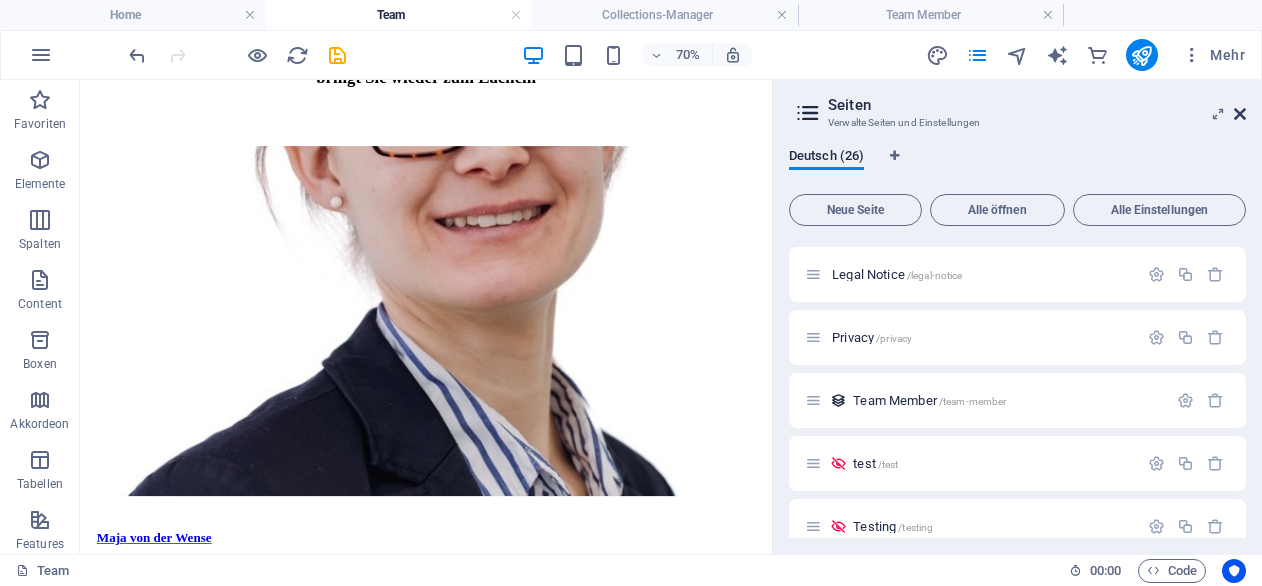 click at bounding box center [1240, 114] 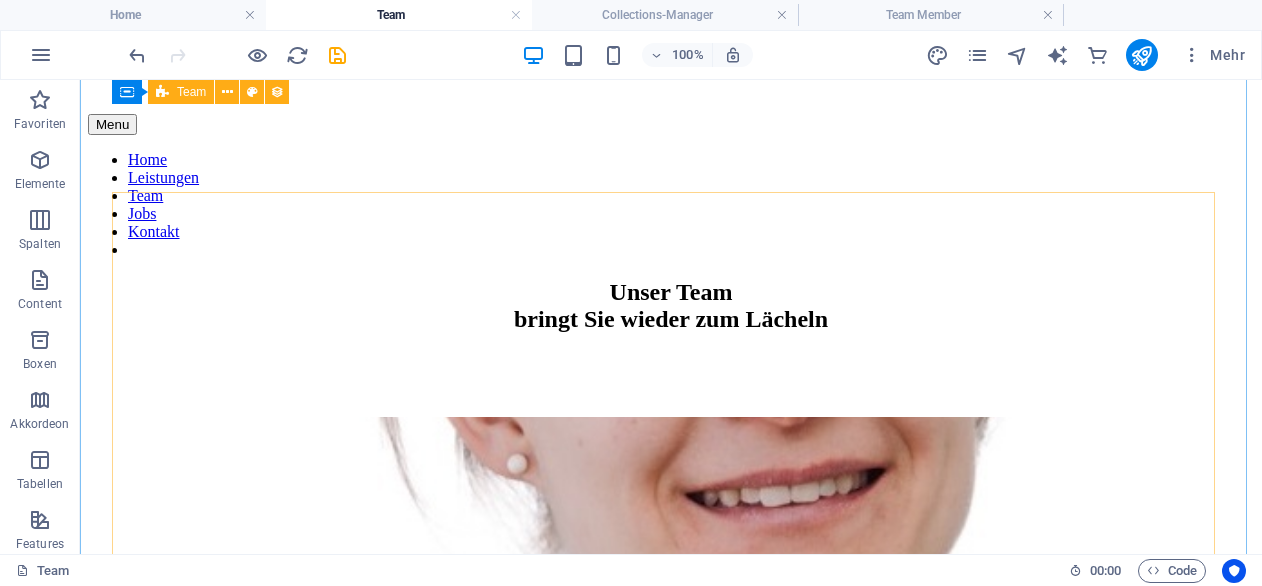 scroll, scrollTop: 0, scrollLeft: 0, axis: both 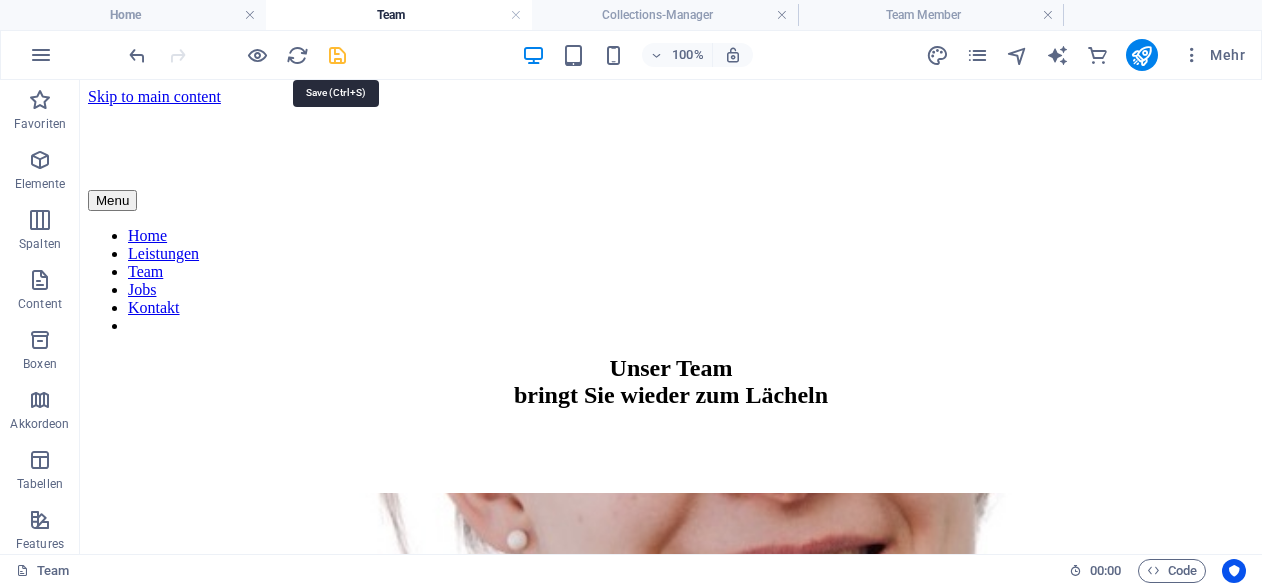 click at bounding box center [337, 55] 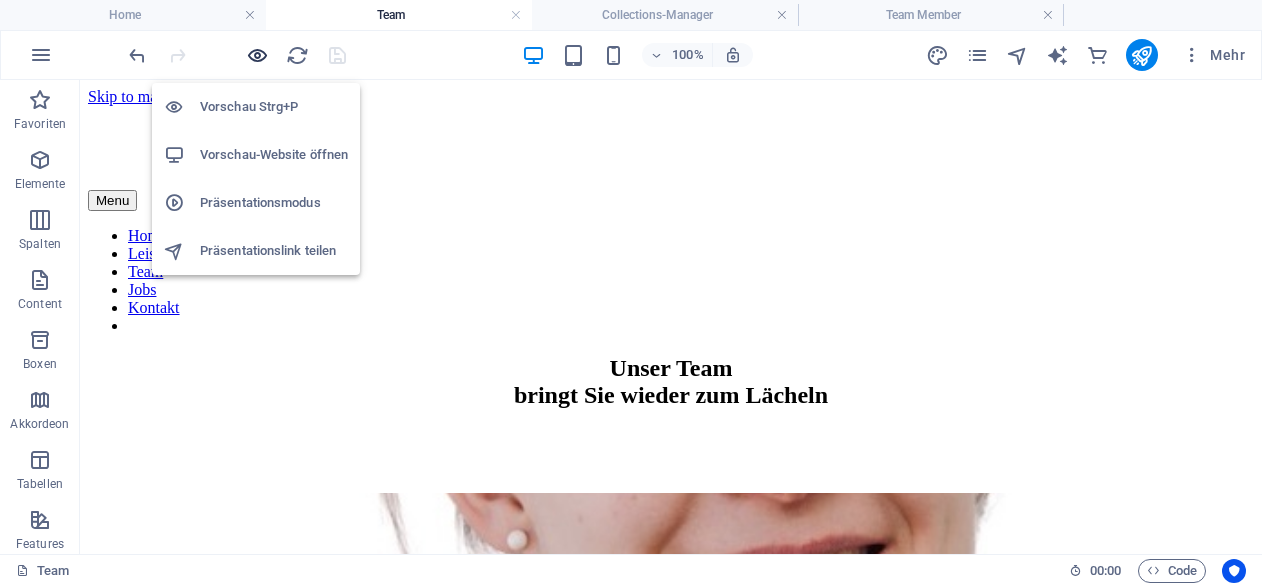 click at bounding box center (257, 55) 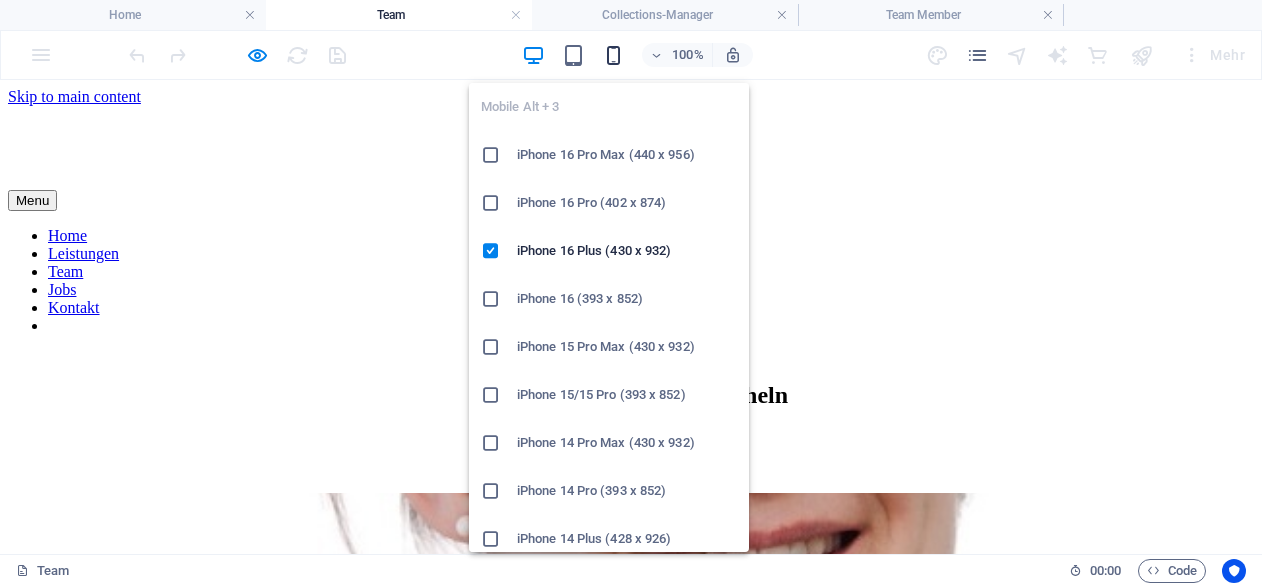 click at bounding box center [613, 55] 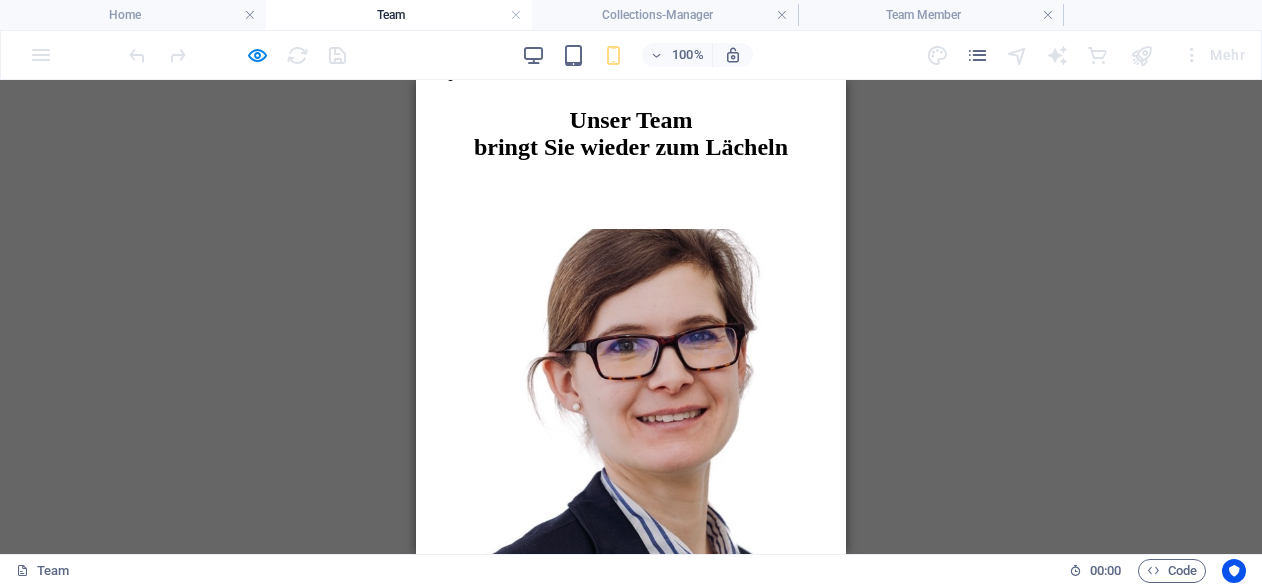 scroll, scrollTop: 0, scrollLeft: 0, axis: both 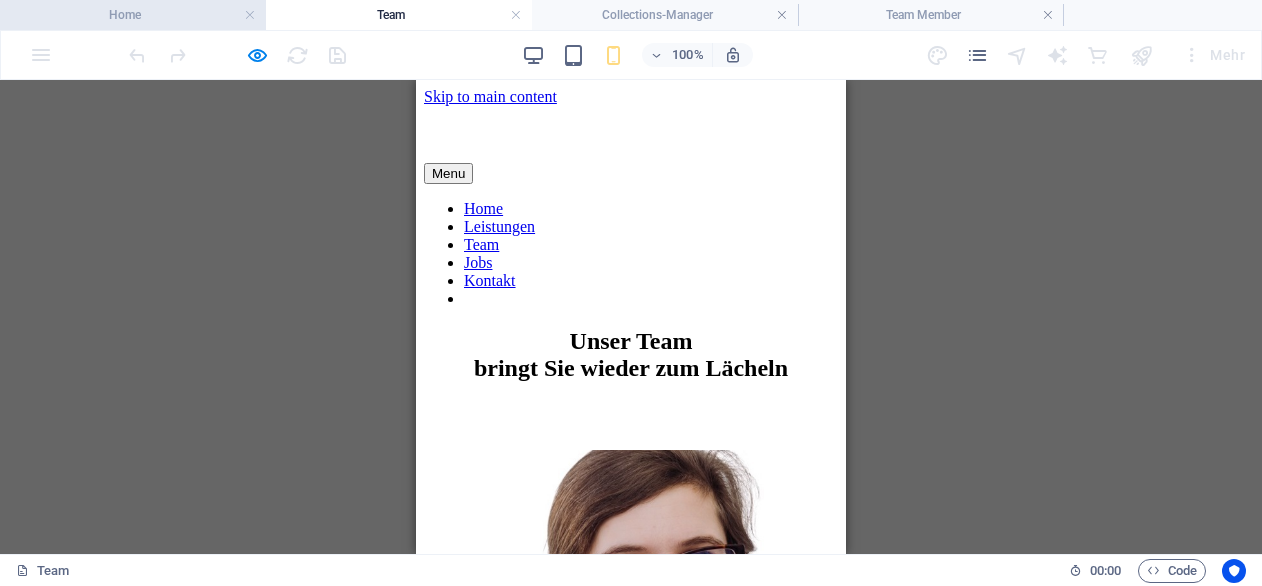 click on "Home" at bounding box center [133, 15] 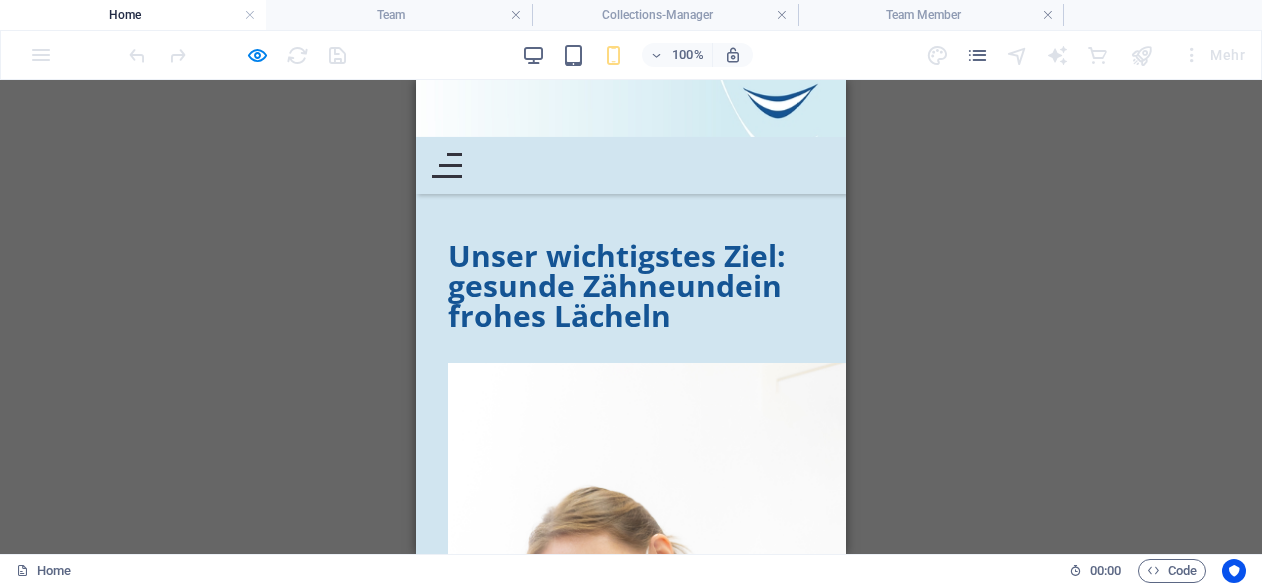 scroll, scrollTop: 1082, scrollLeft: 0, axis: vertical 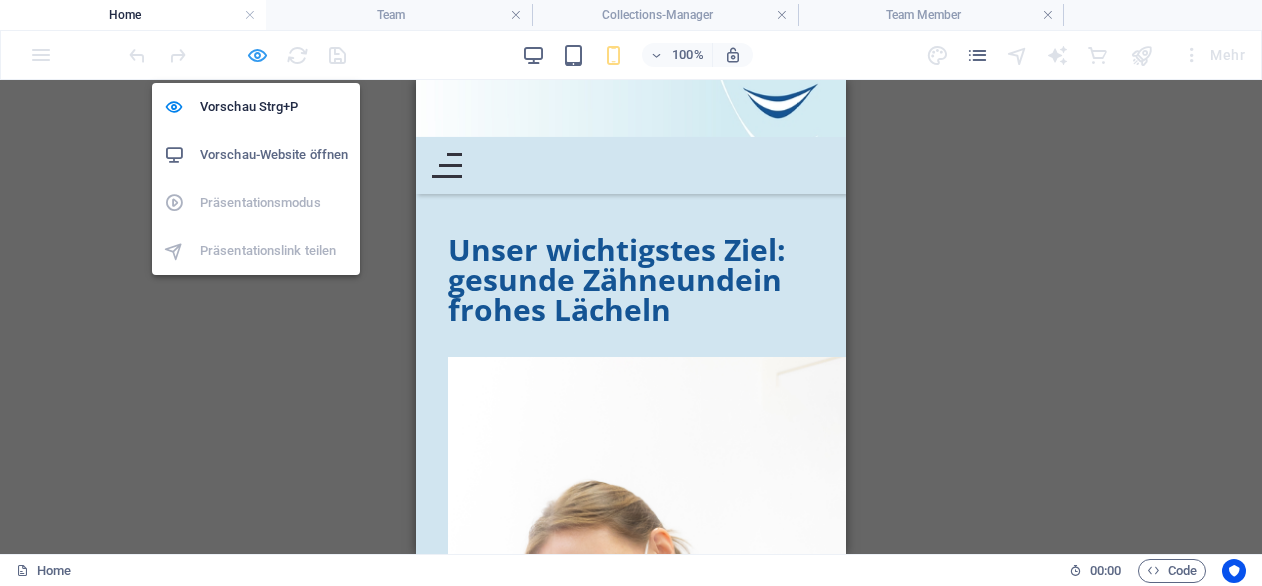 click at bounding box center [257, 55] 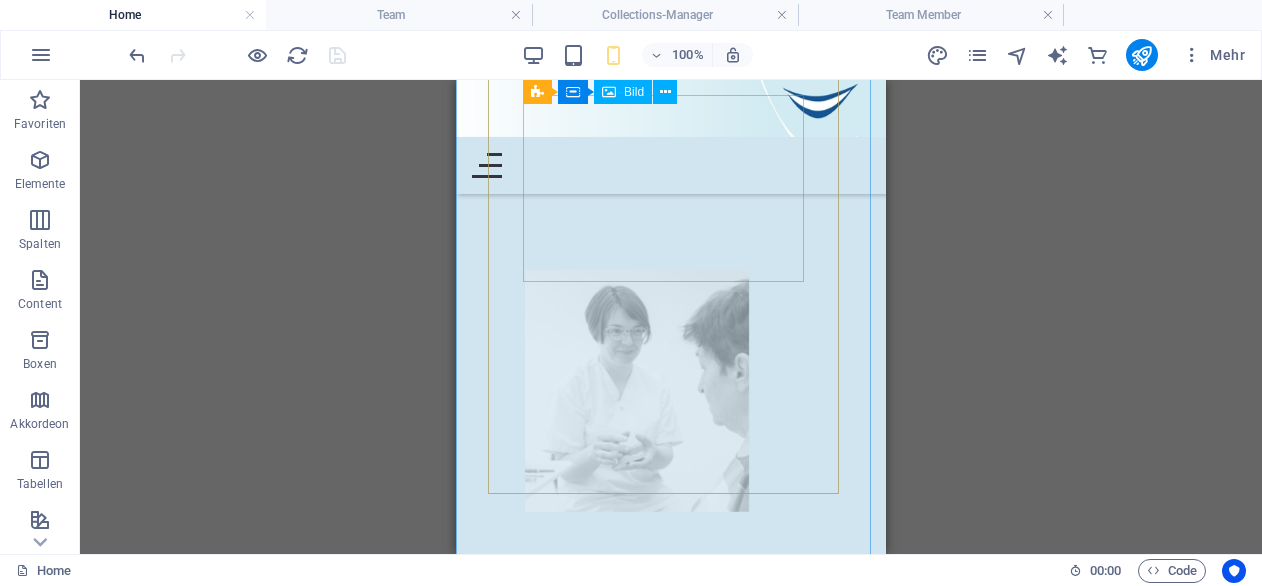 scroll, scrollTop: 1518, scrollLeft: 0, axis: vertical 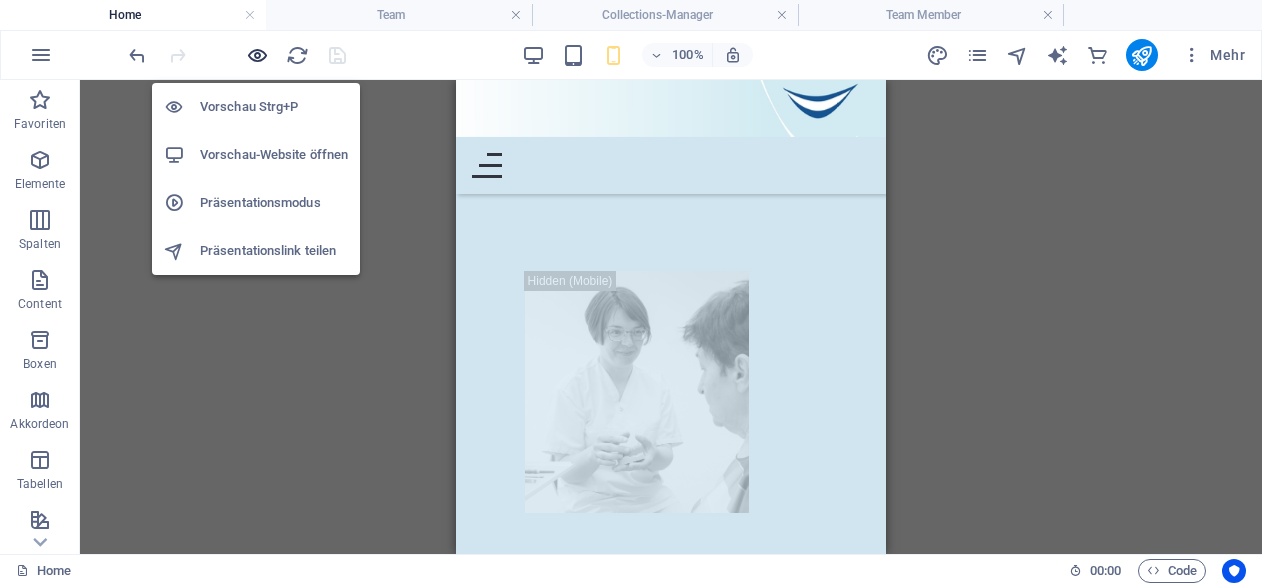 click at bounding box center [257, 55] 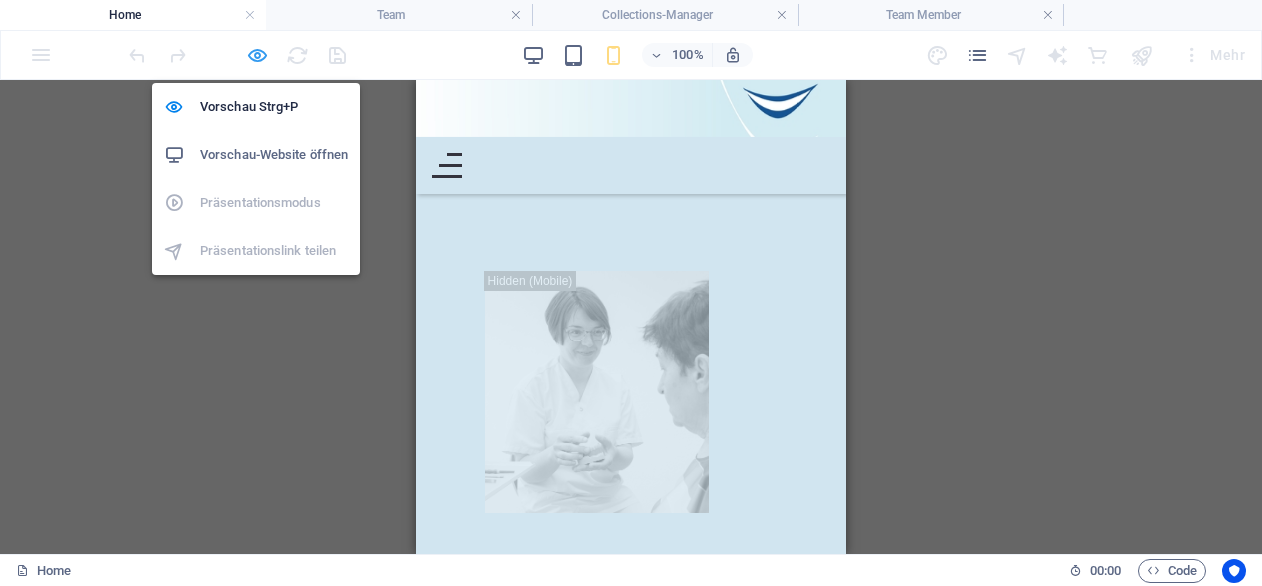 click at bounding box center (257, 55) 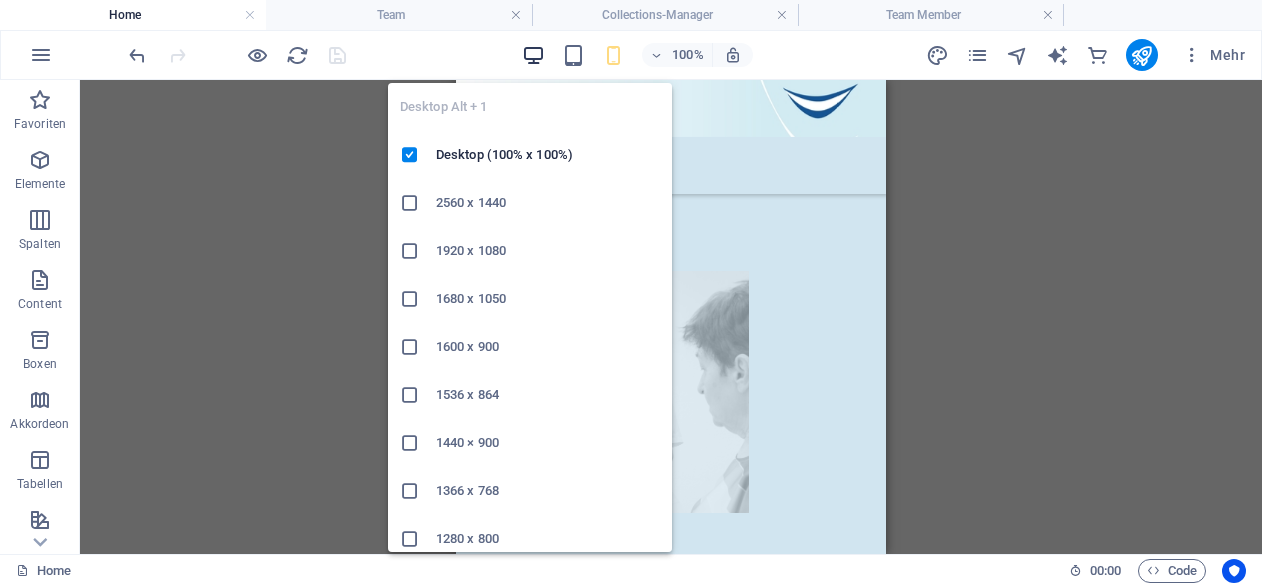 click at bounding box center [533, 55] 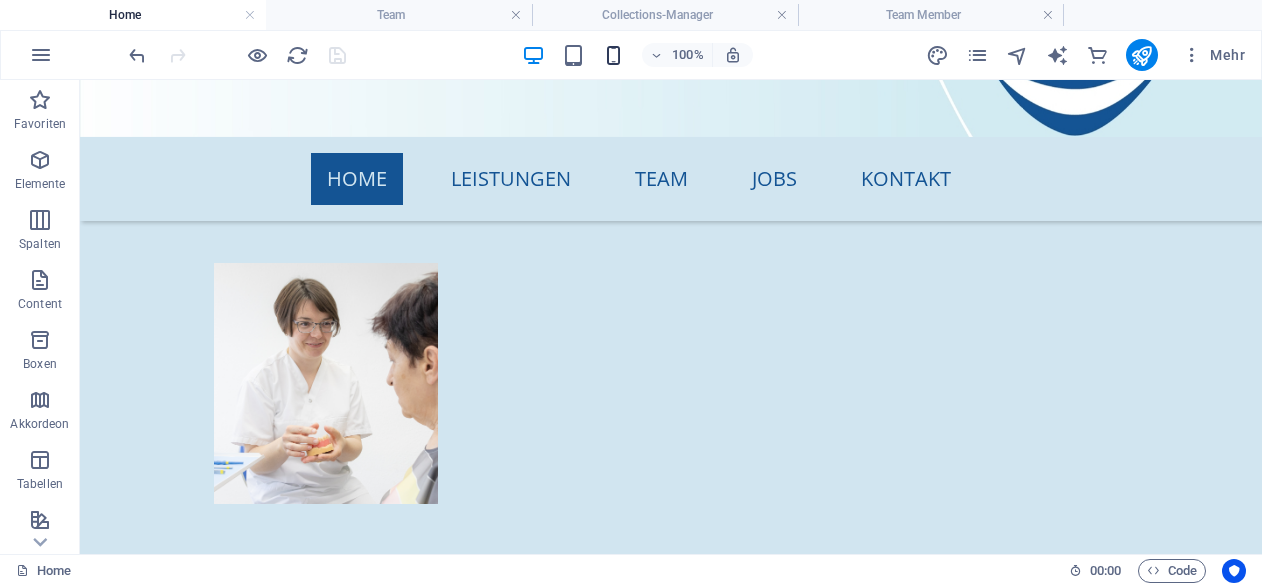 click at bounding box center (613, 55) 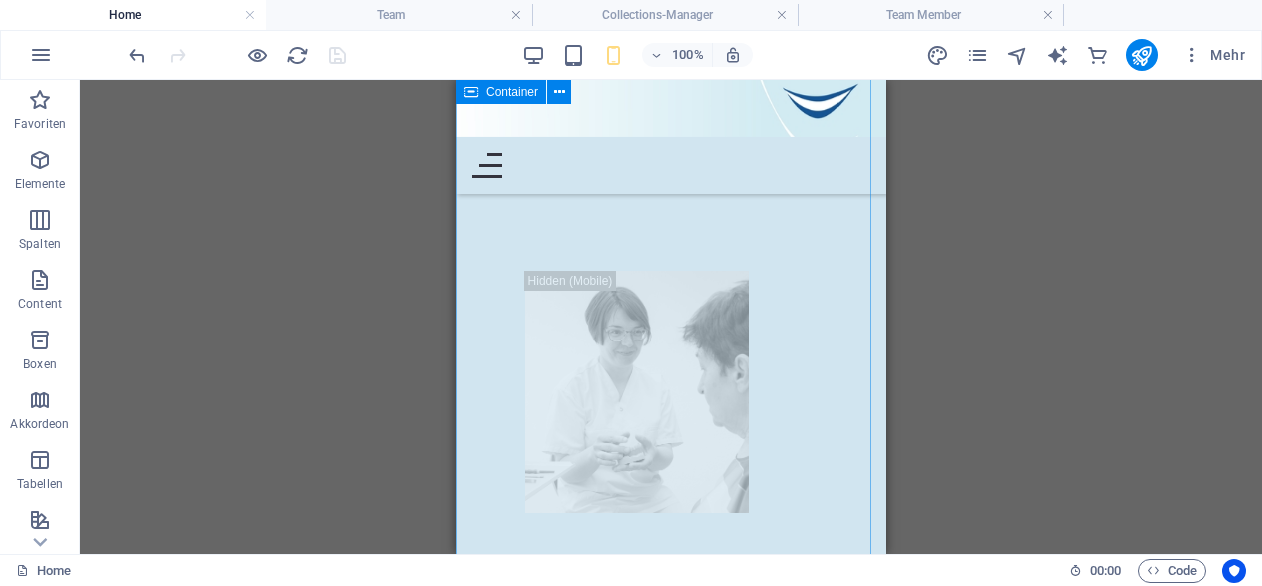 drag, startPoint x: 856, startPoint y: 327, endPoint x: 993, endPoint y: 208, distance: 181.46625 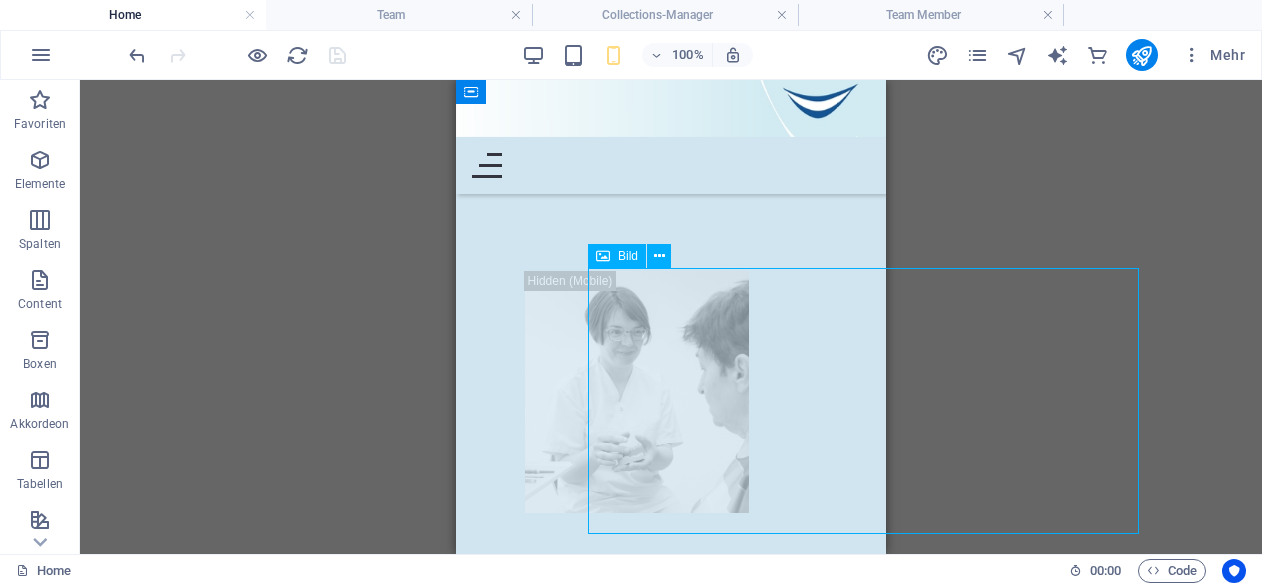 click at bounding box center (871, -1175) 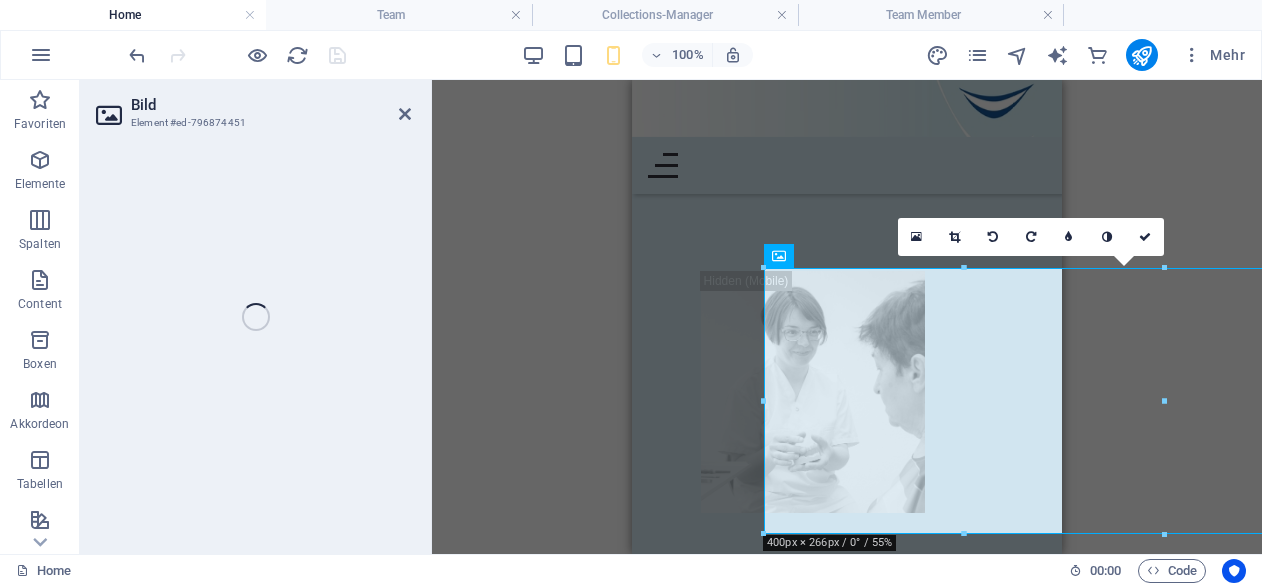 drag, startPoint x: 406, startPoint y: 114, endPoint x: 124, endPoint y: 125, distance: 282.21445 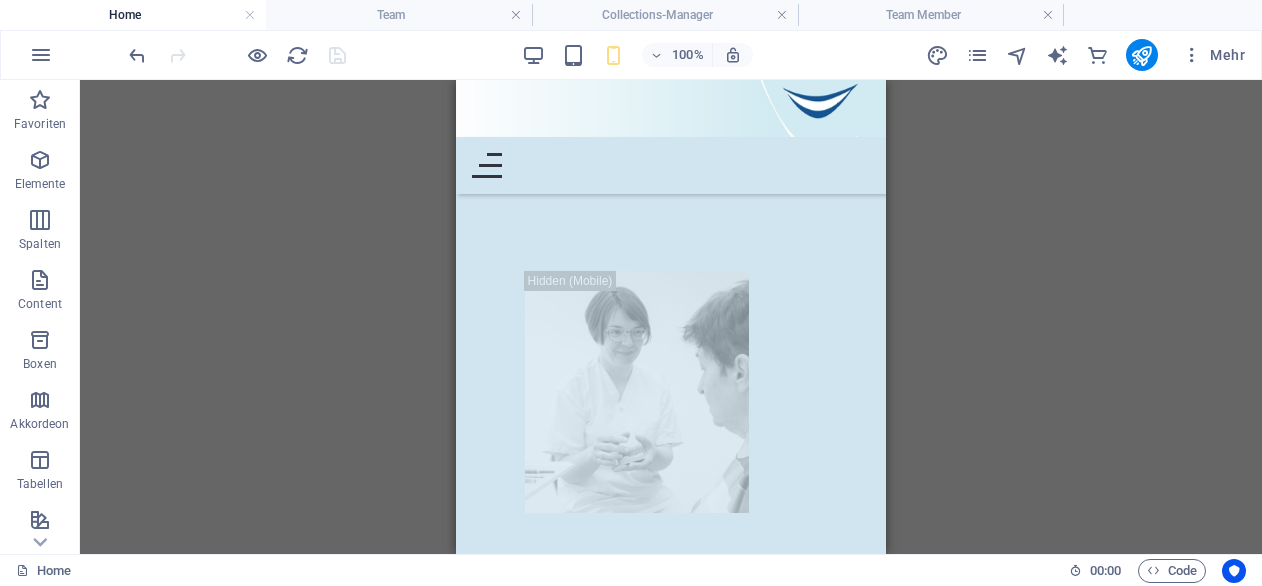 click at bounding box center (671, 1050) 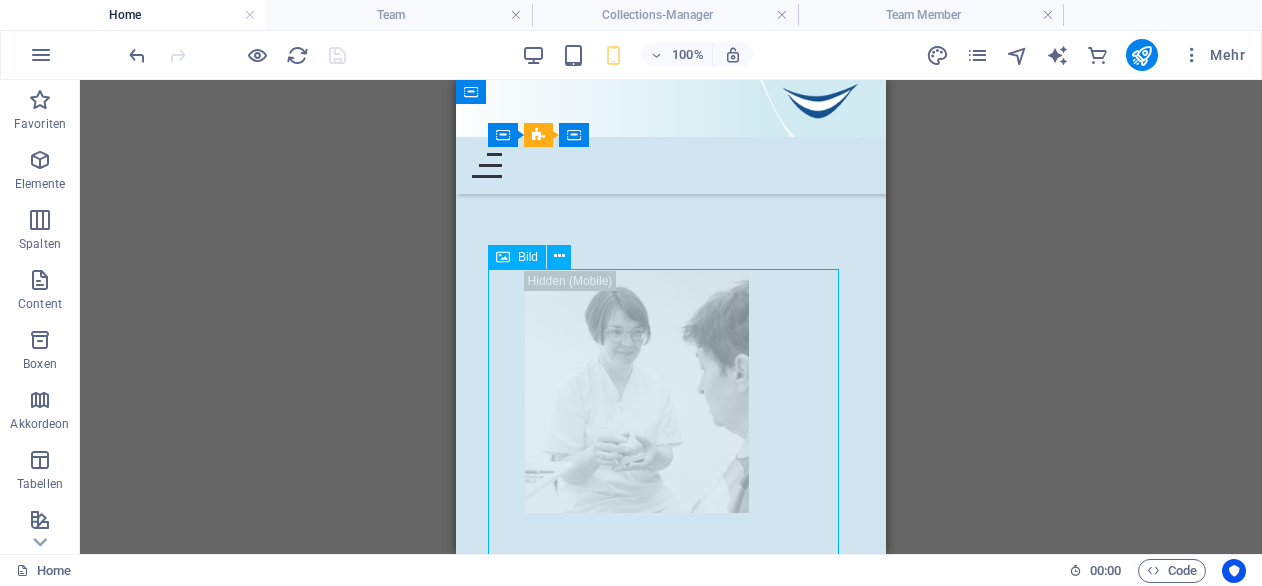 click at bounding box center [671, 1050] 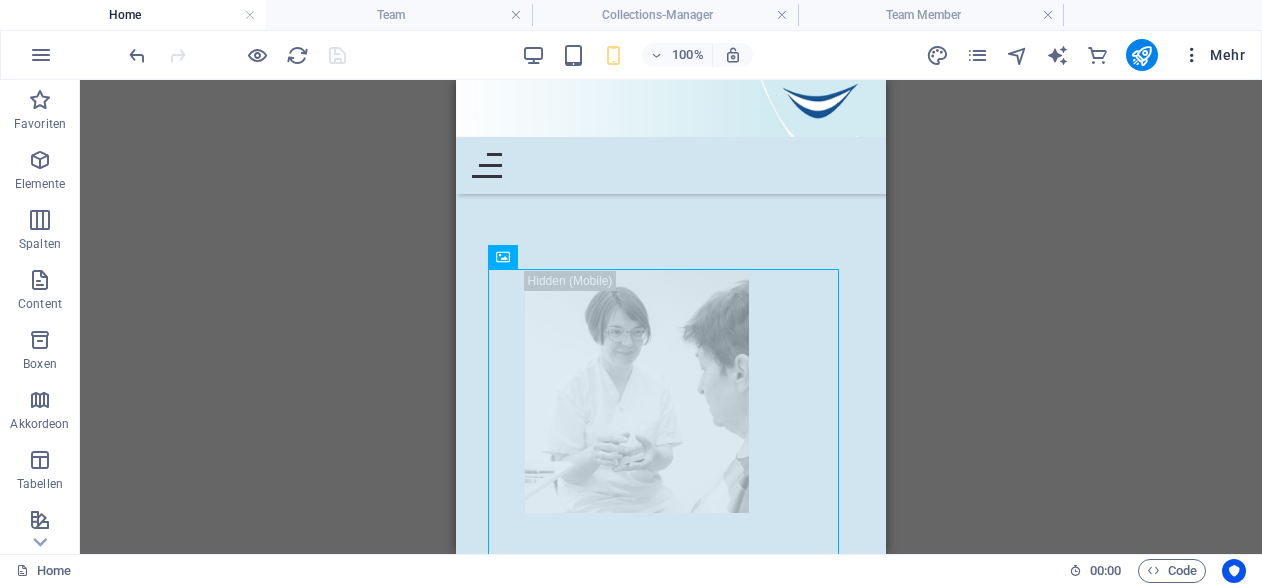 click on "Mehr" at bounding box center (1213, 55) 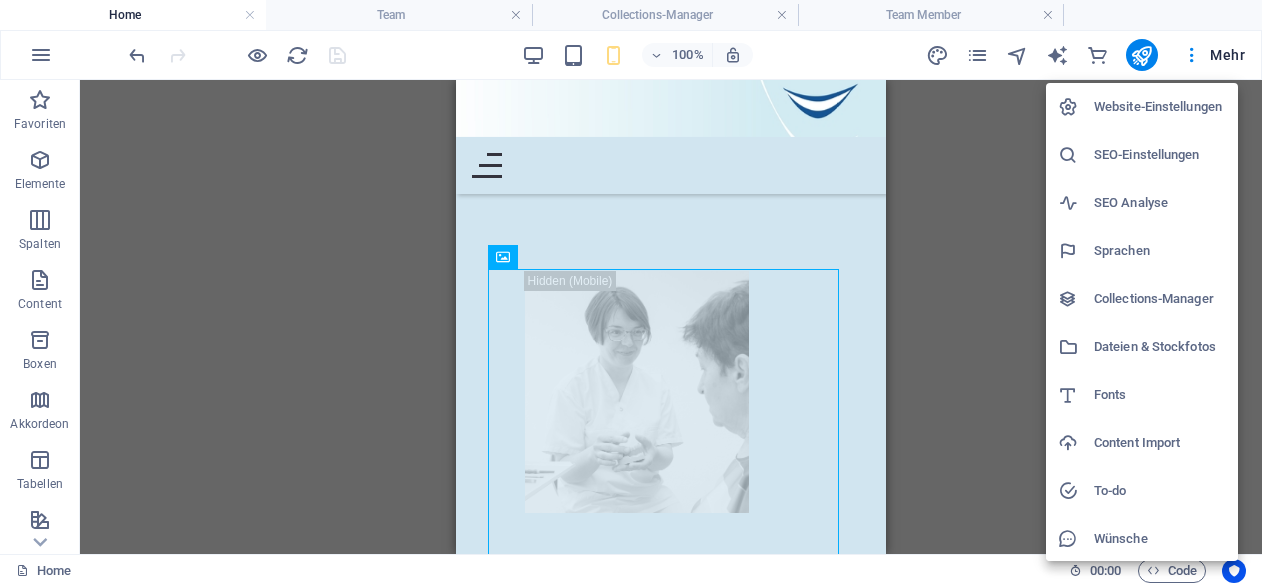 click on "Dateien & Stockfotos" at bounding box center [1160, 347] 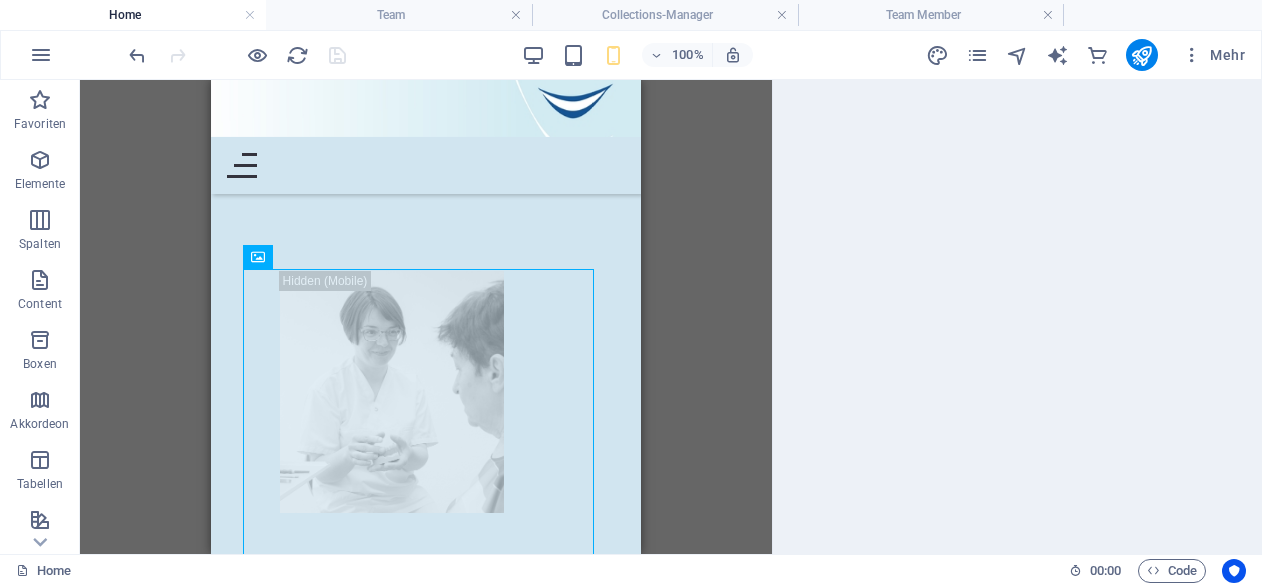 type 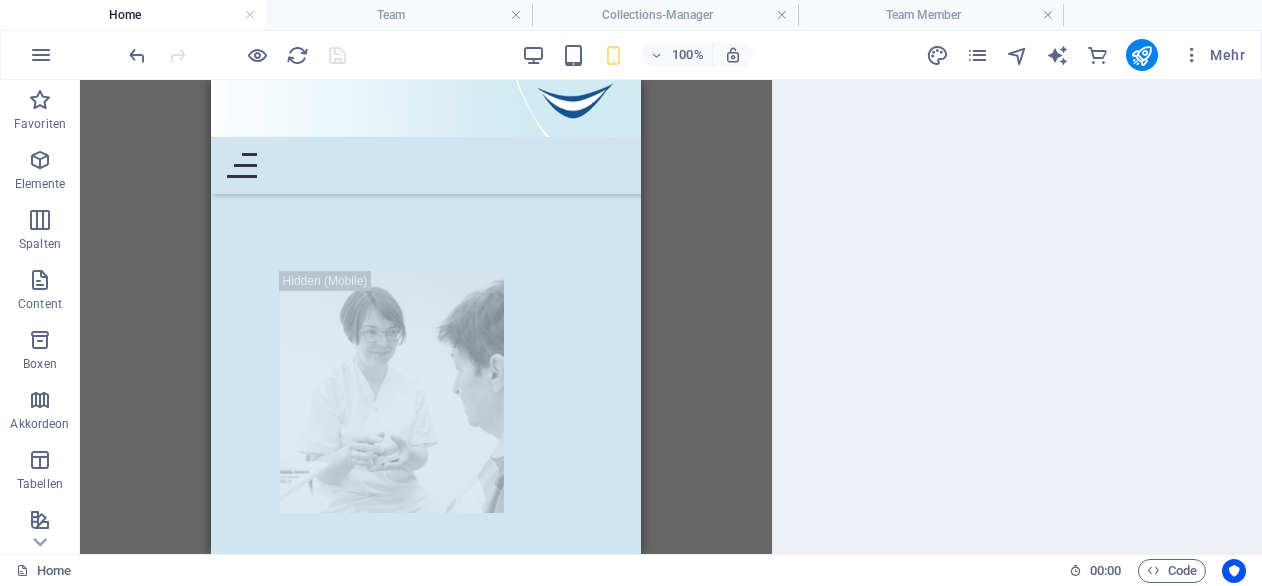 scroll, scrollTop: 1930, scrollLeft: 0, axis: vertical 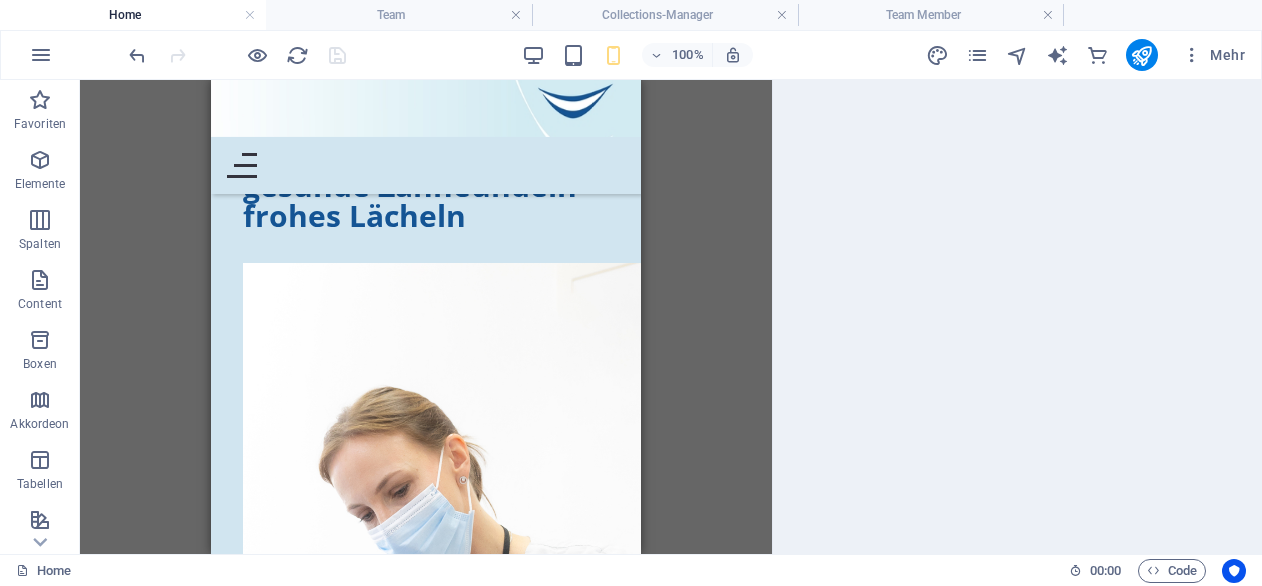 drag, startPoint x: 341, startPoint y: 2, endPoint x: 178, endPoint y: 119, distance: 200.64397 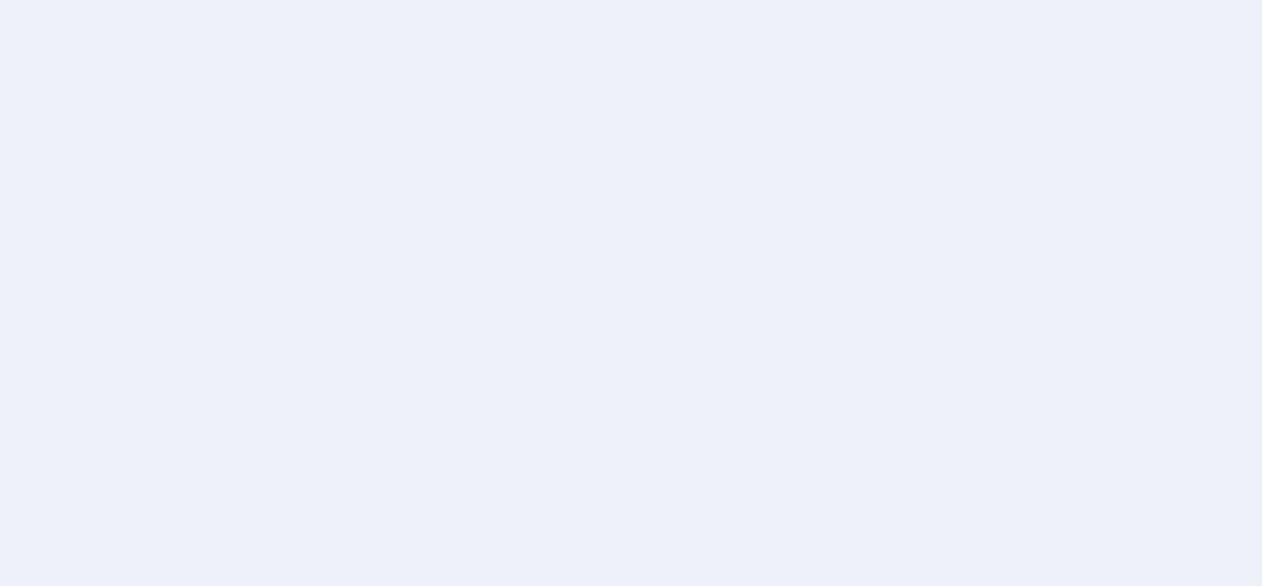 scroll, scrollTop: 0, scrollLeft: 0, axis: both 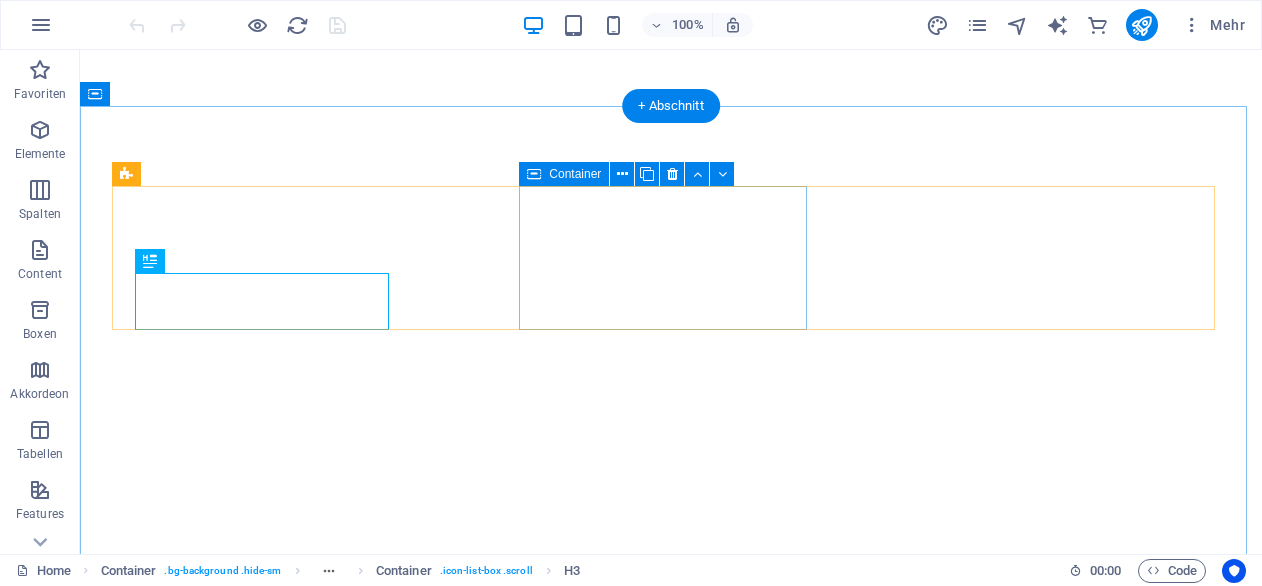 select 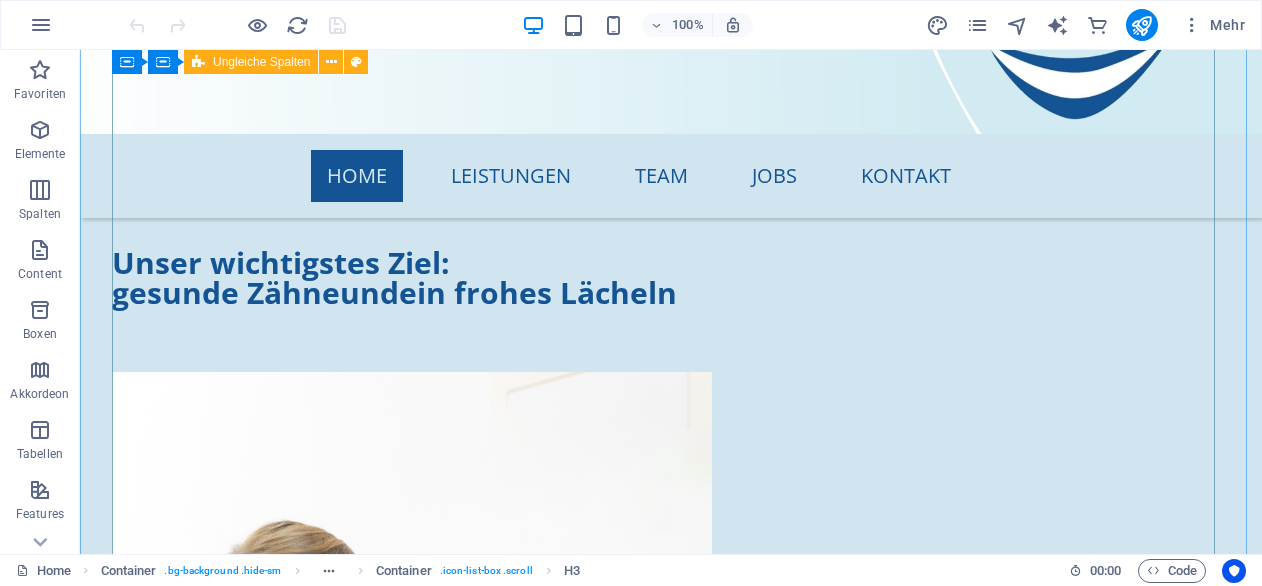 scroll, scrollTop: 1976, scrollLeft: 0, axis: vertical 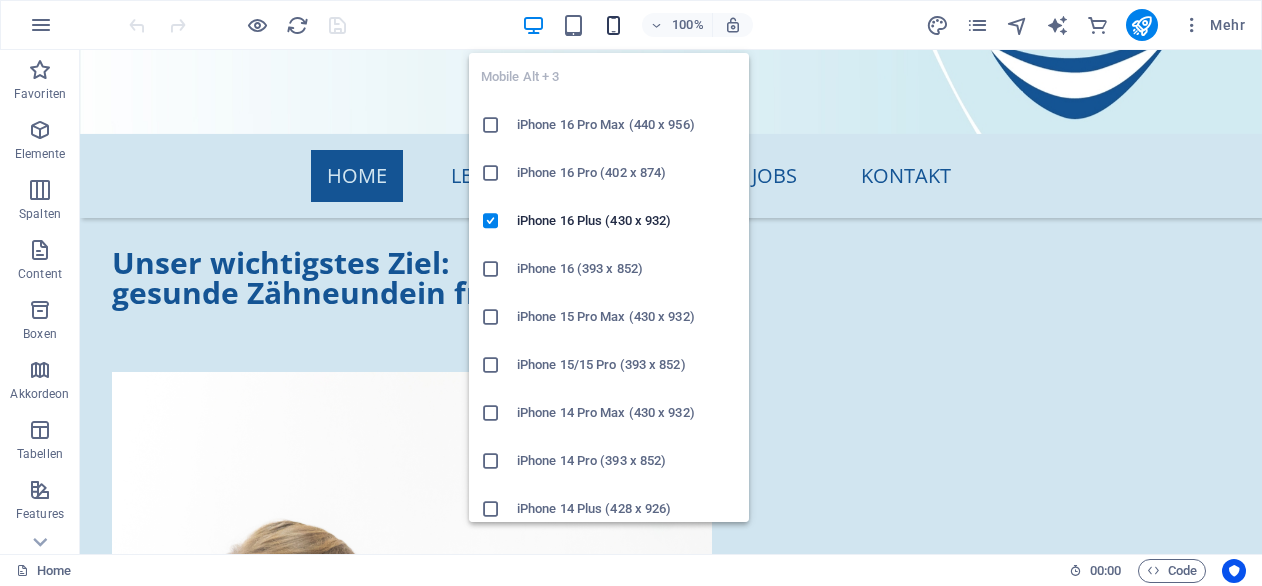 click at bounding box center [613, 25] 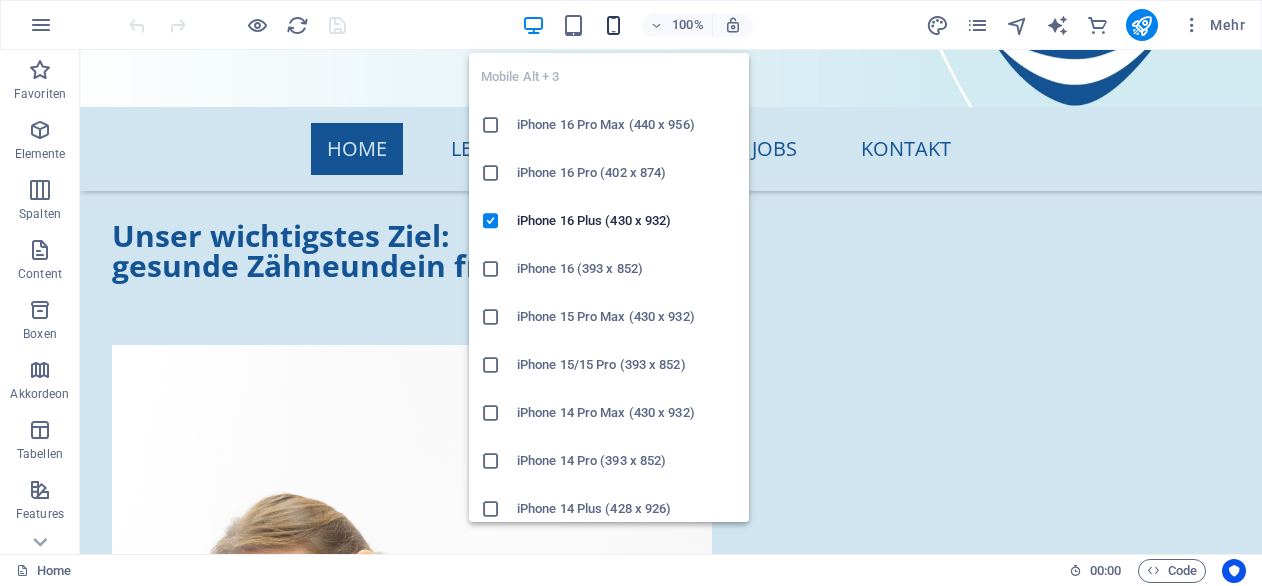 scroll, scrollTop: 1948, scrollLeft: 0, axis: vertical 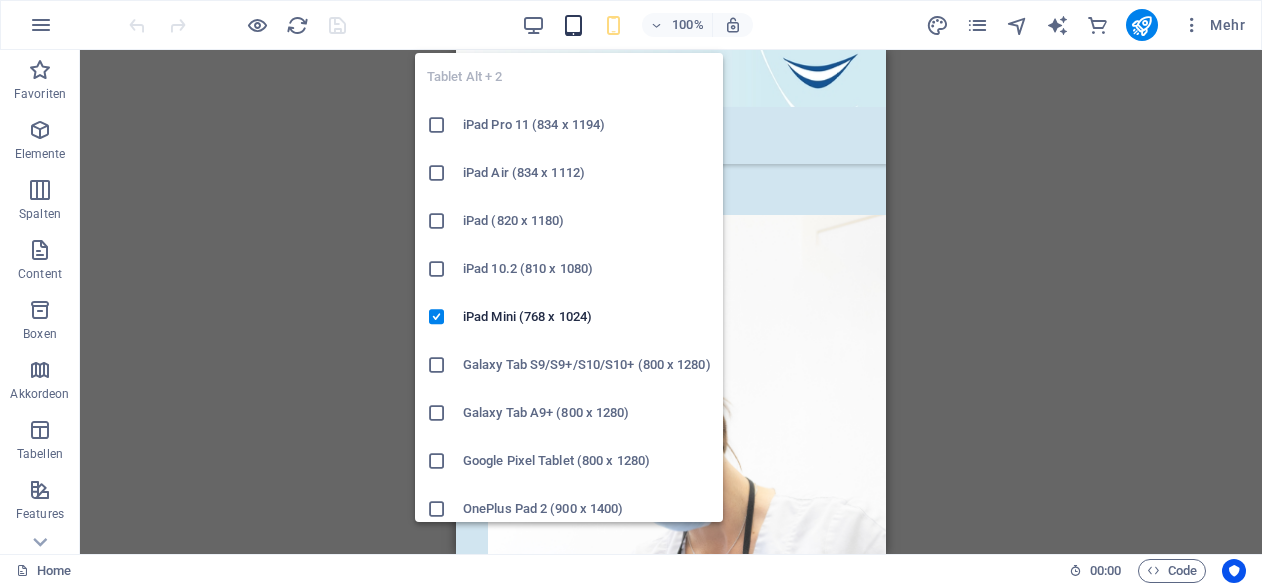 click at bounding box center (573, 25) 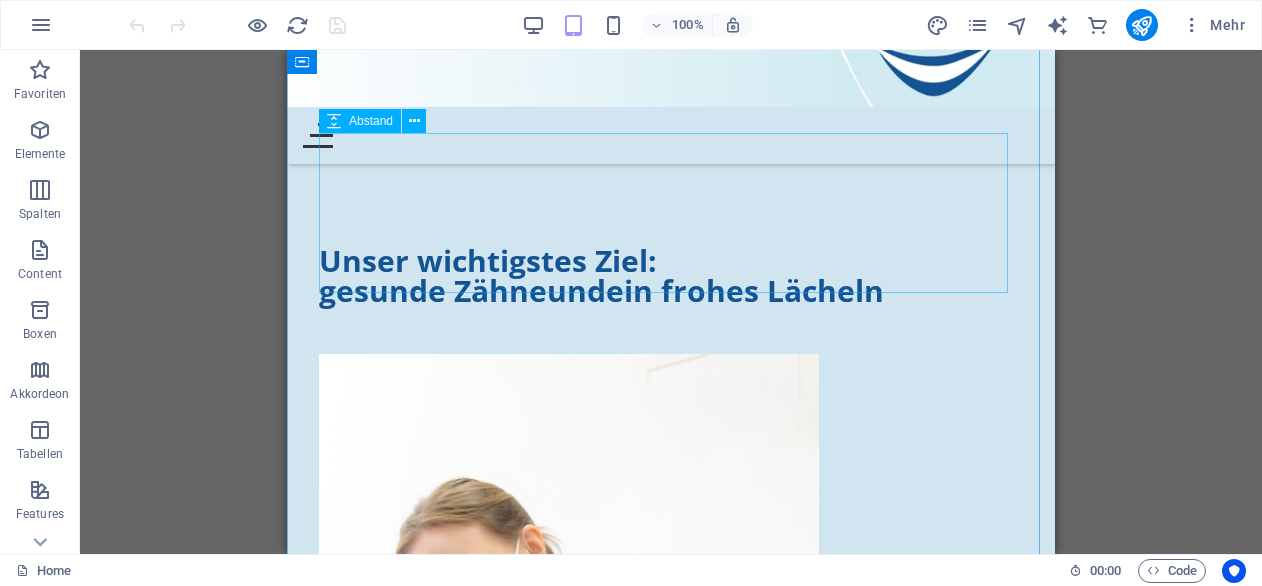 scroll, scrollTop: 1986, scrollLeft: 0, axis: vertical 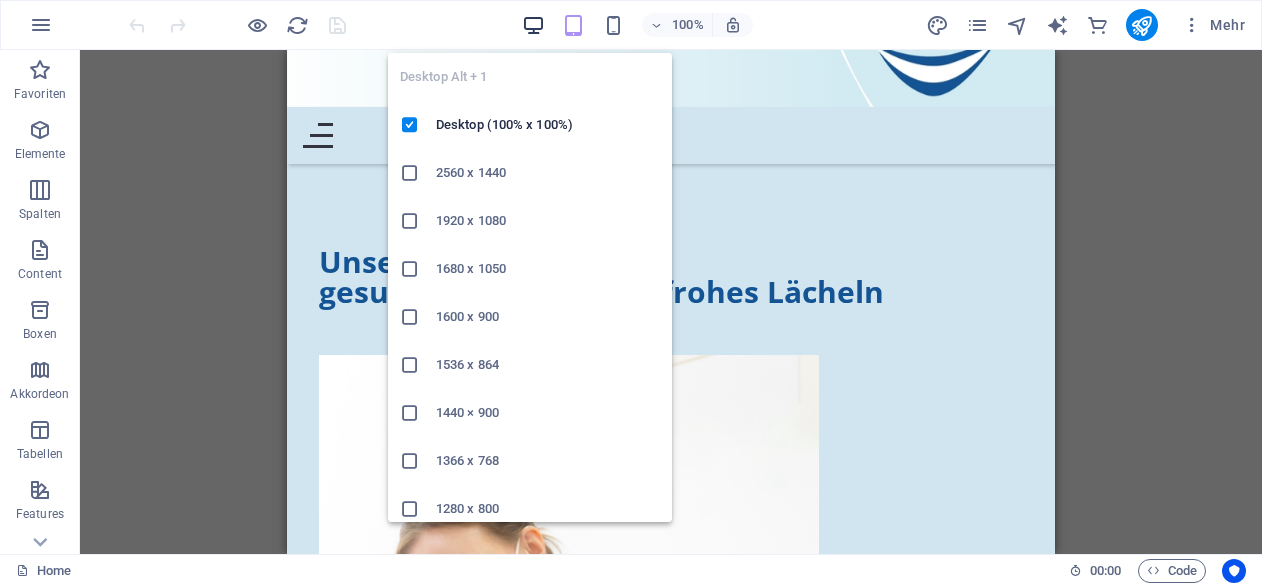 click at bounding box center (533, 25) 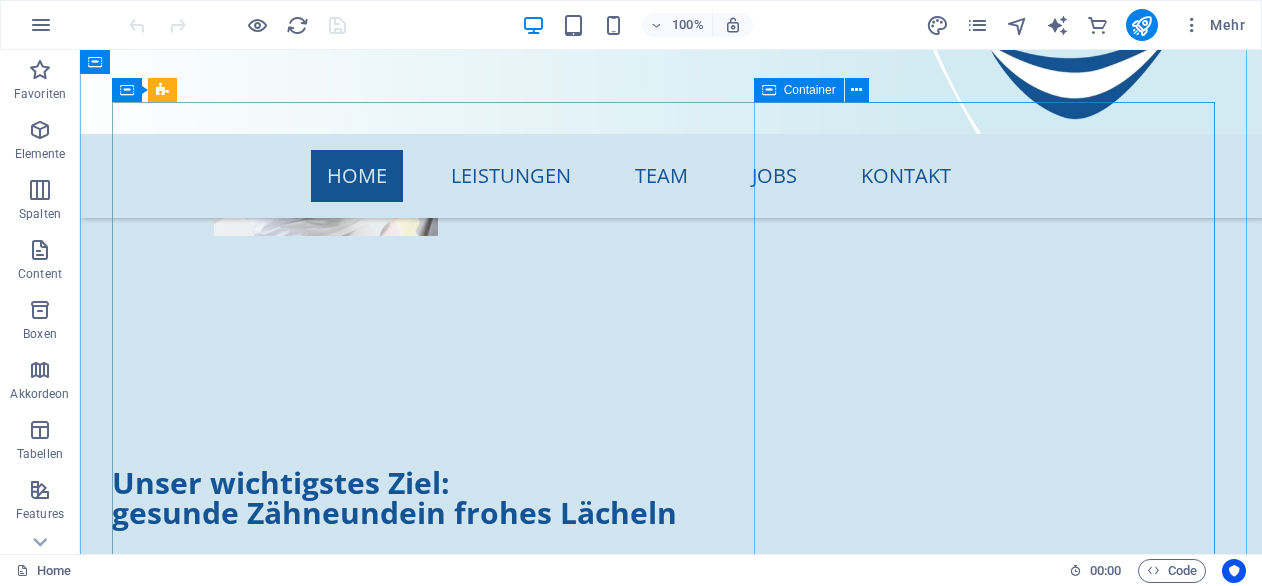 scroll, scrollTop: 1758, scrollLeft: 0, axis: vertical 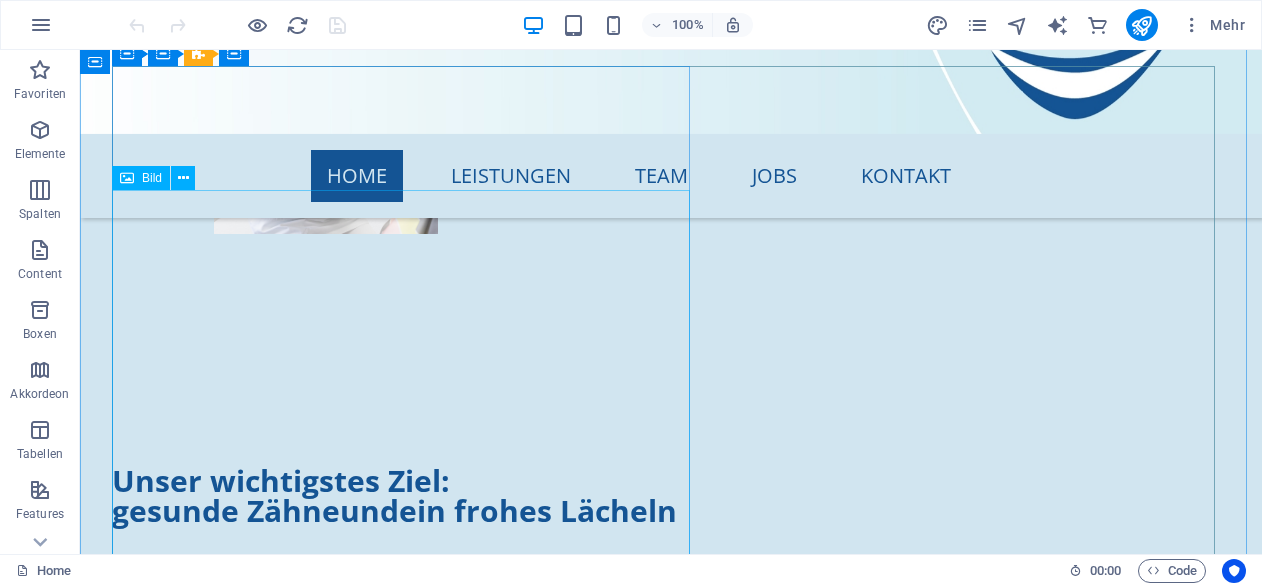 click at bounding box center (671, 1040) 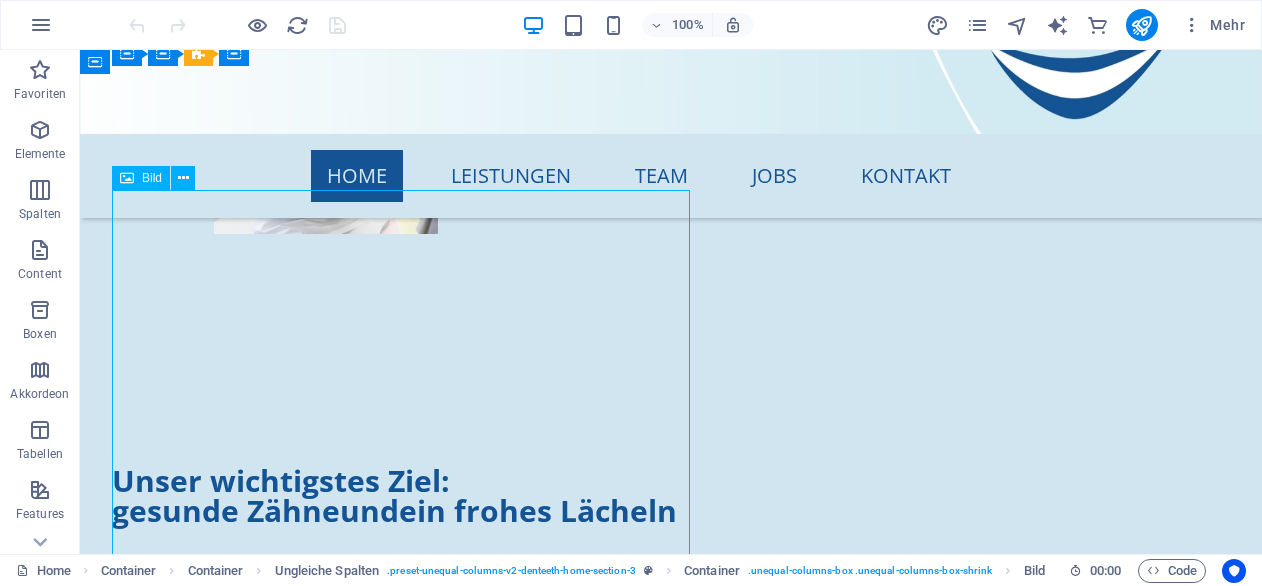 click at bounding box center [671, 1040] 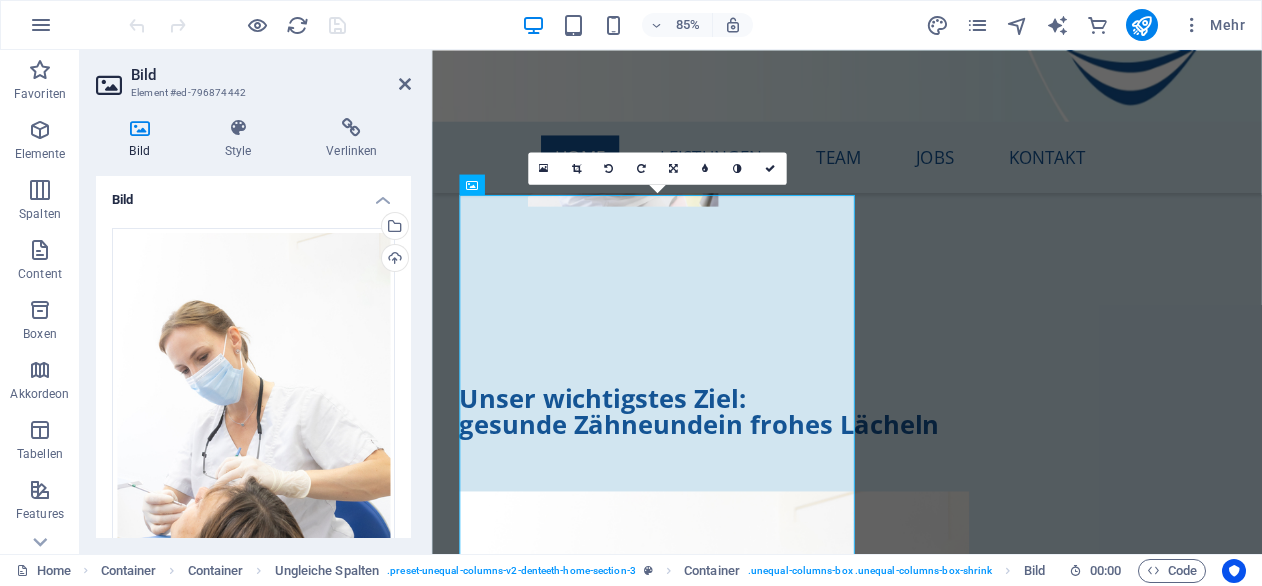 scroll, scrollTop: 1735, scrollLeft: 0, axis: vertical 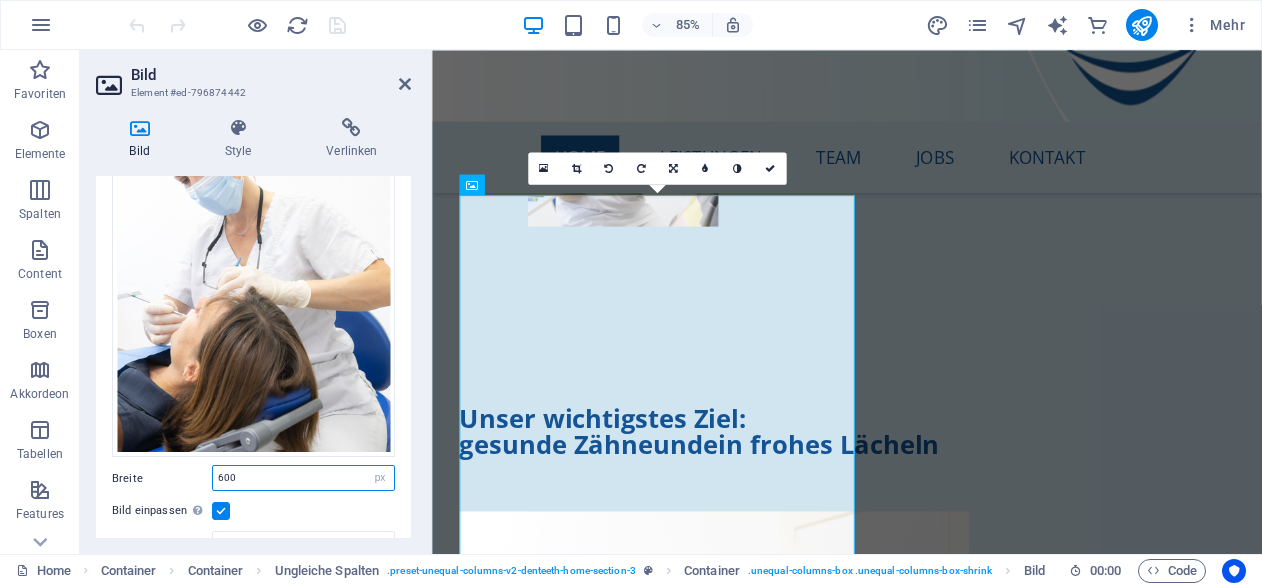 click on "600" at bounding box center (303, 478) 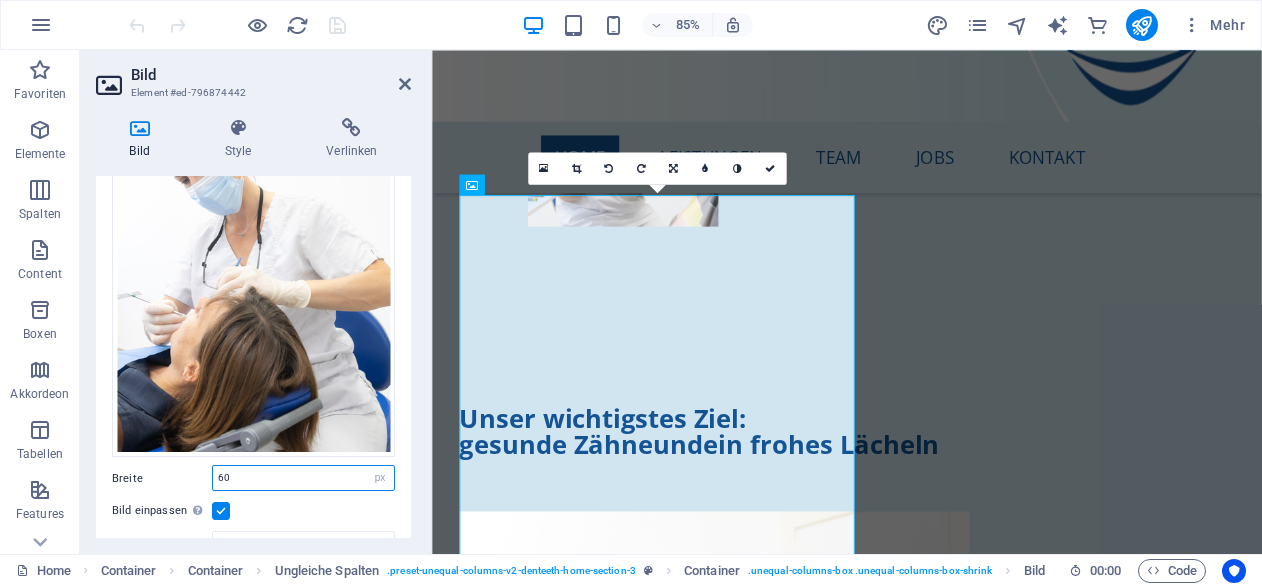 type on "6" 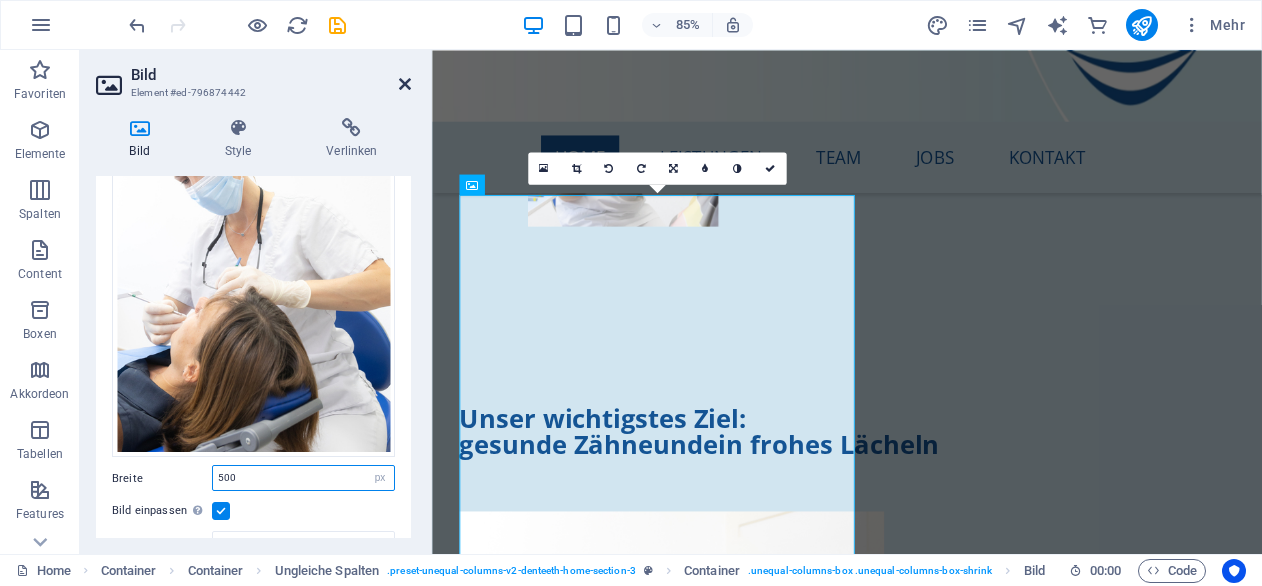 type on "500" 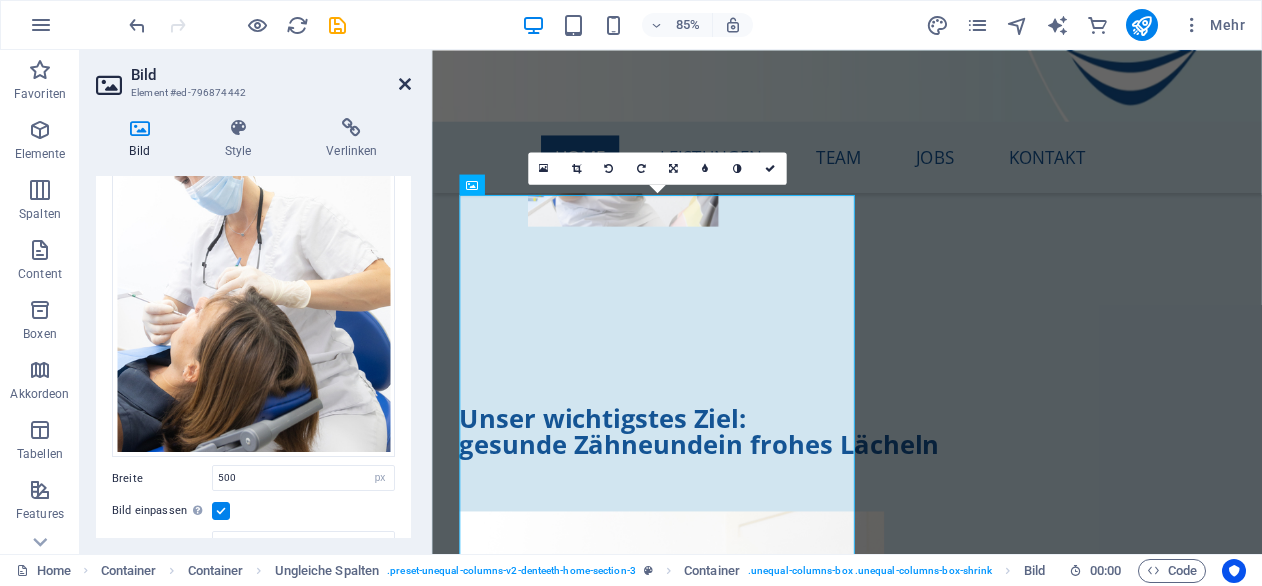 click at bounding box center [405, 84] 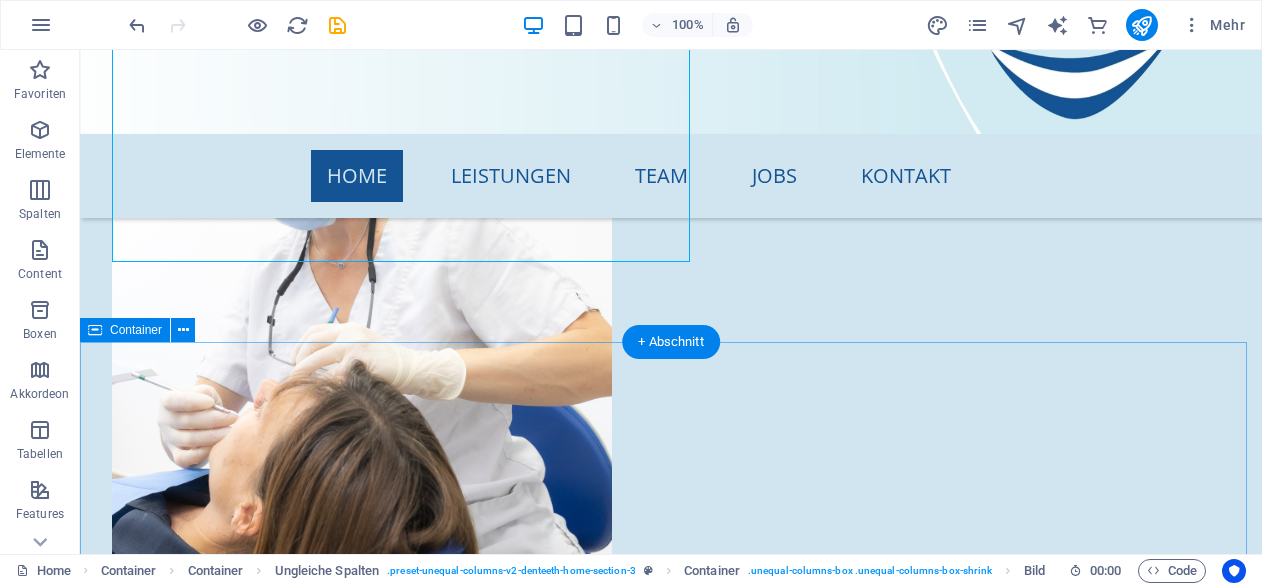 scroll, scrollTop: 2436, scrollLeft: 0, axis: vertical 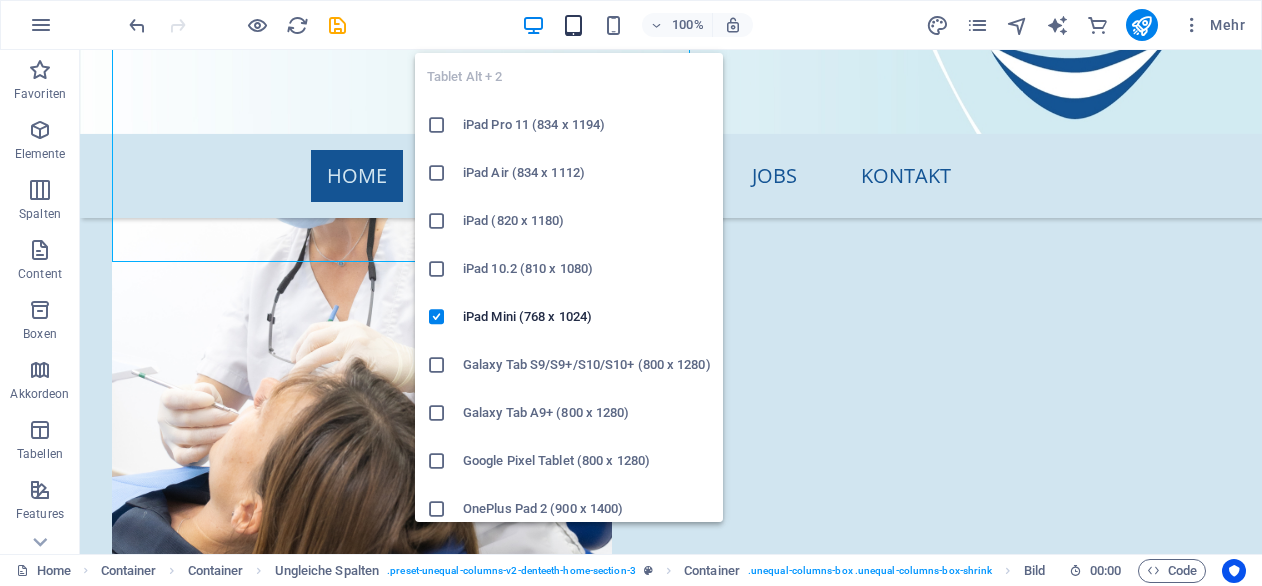 click at bounding box center [573, 25] 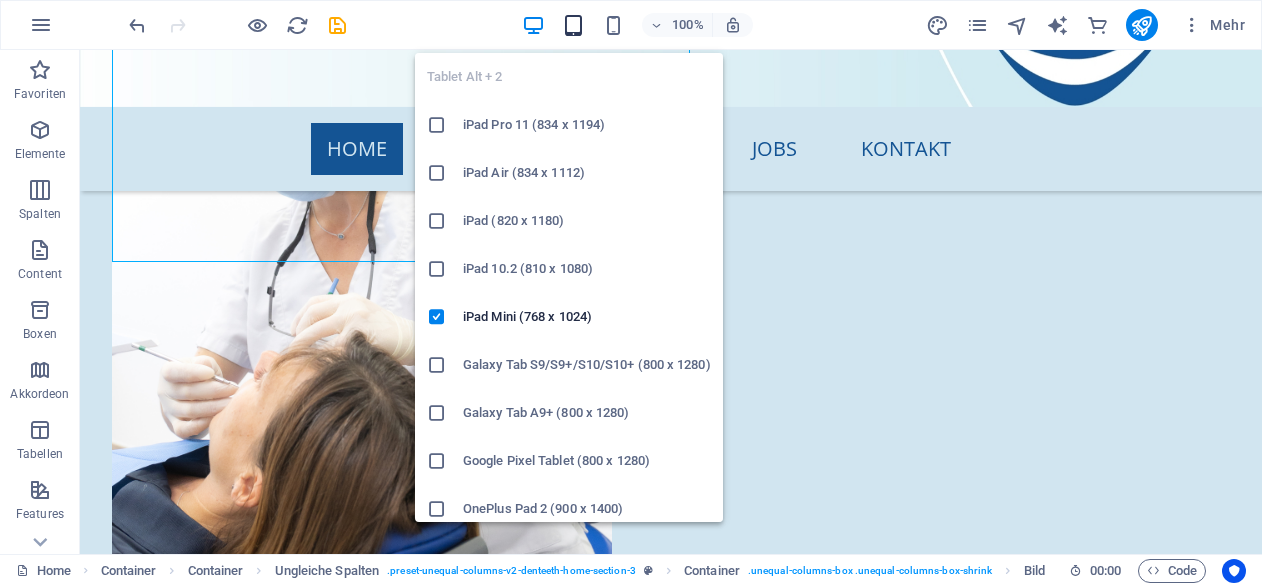 scroll, scrollTop: 2408, scrollLeft: 0, axis: vertical 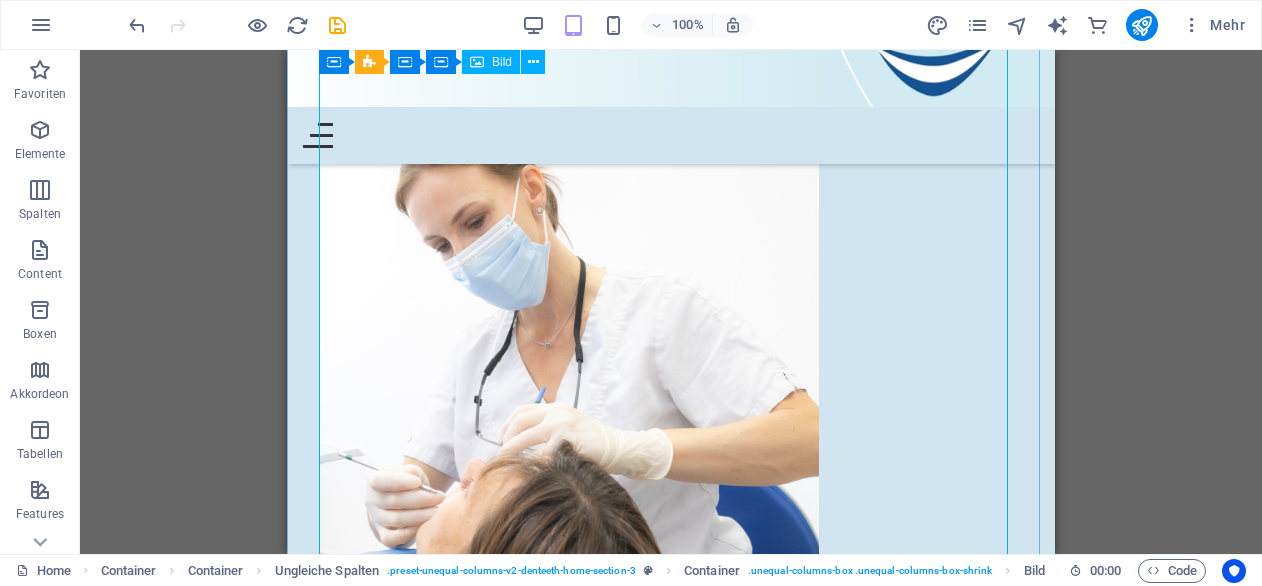 click at bounding box center [671, 369] 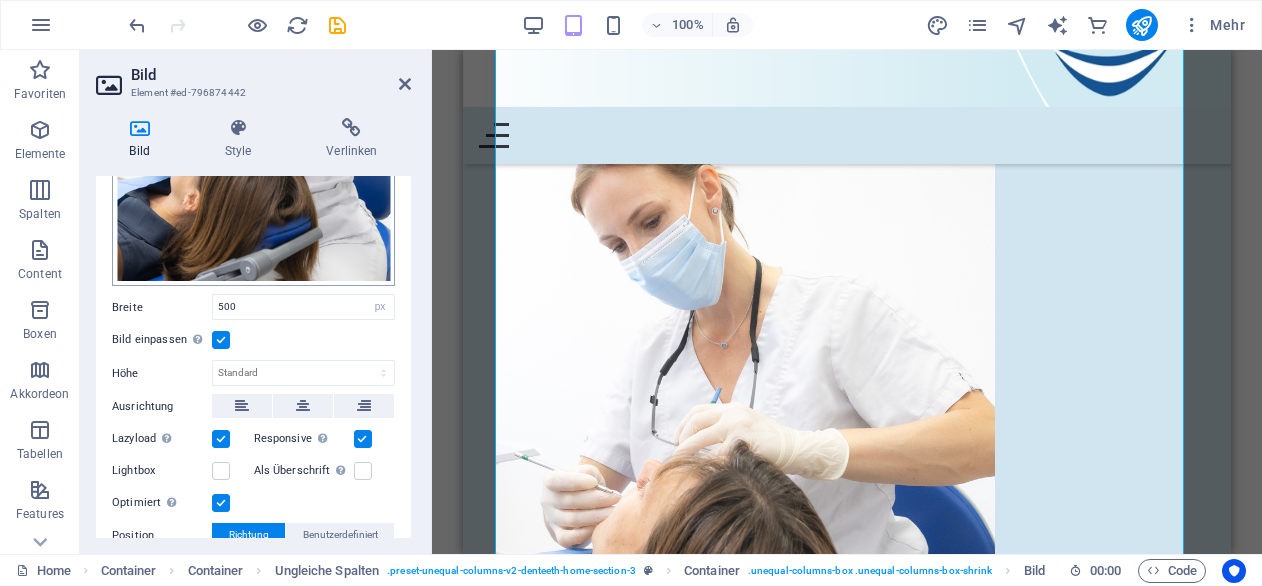 scroll, scrollTop: 366, scrollLeft: 0, axis: vertical 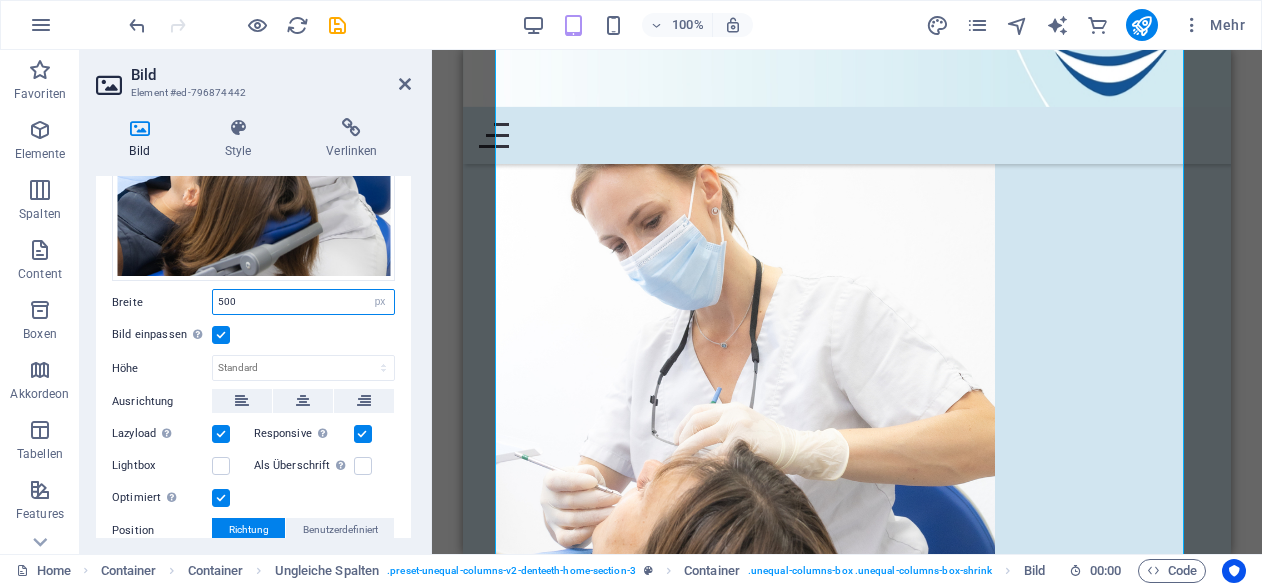 click on "500" at bounding box center (303, 302) 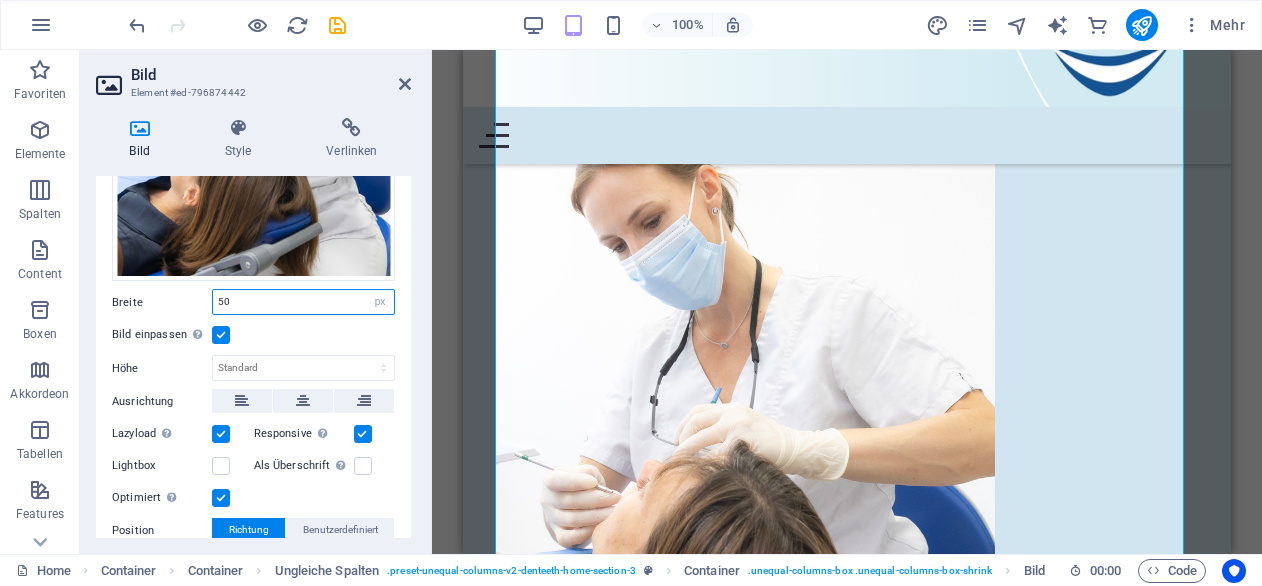 type on "5" 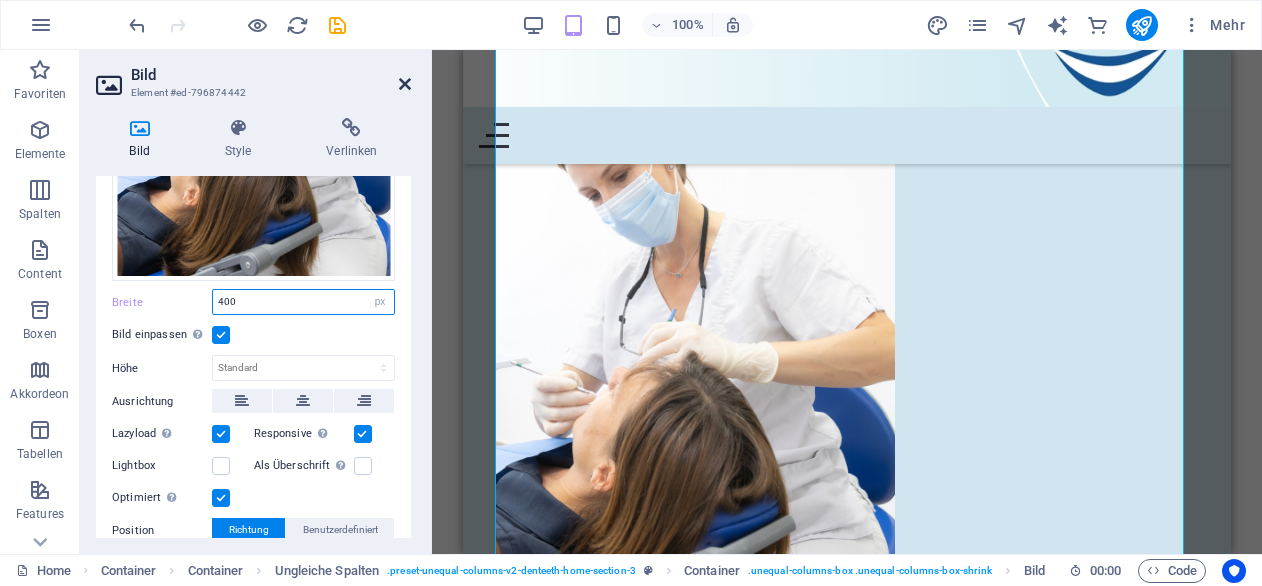 type on "400" 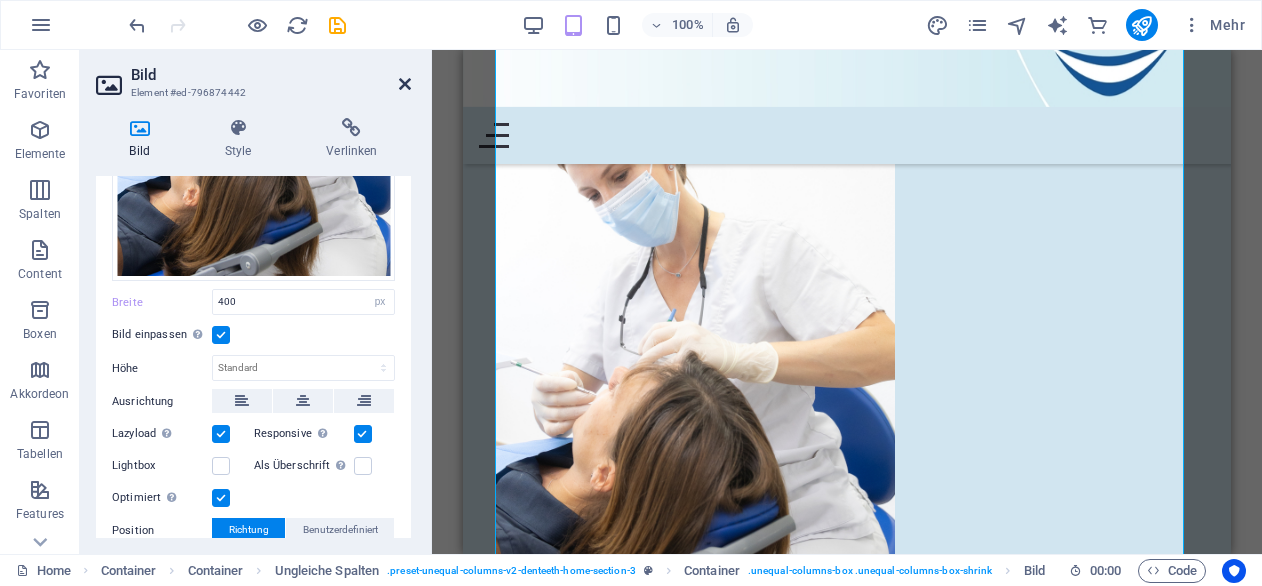 click at bounding box center (405, 84) 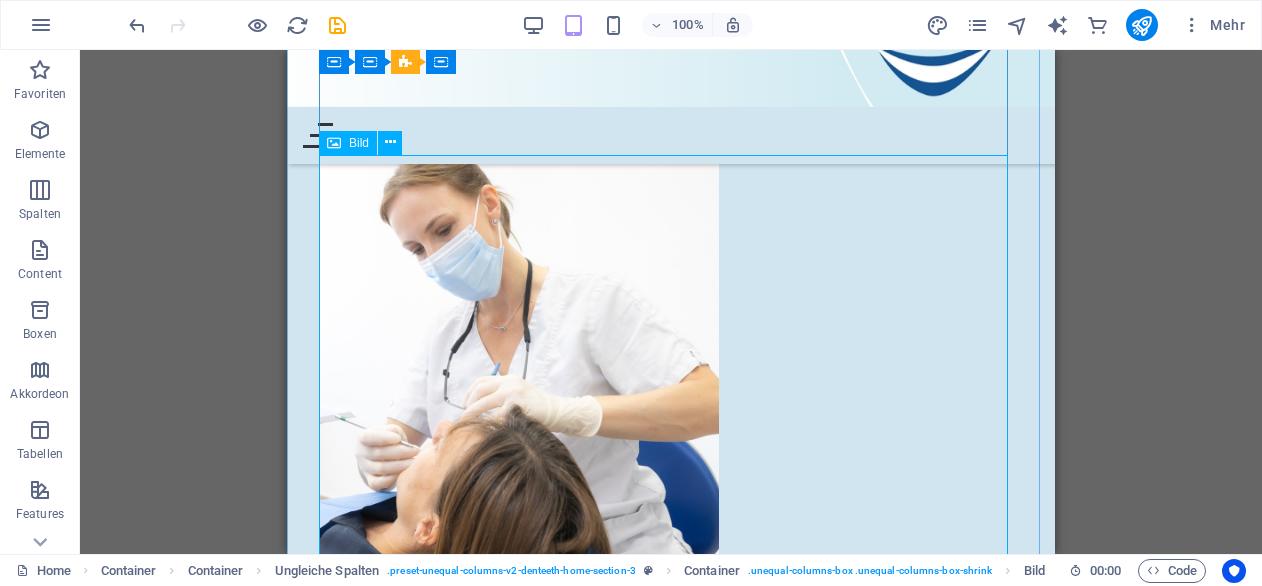 scroll, scrollTop: 2294, scrollLeft: 0, axis: vertical 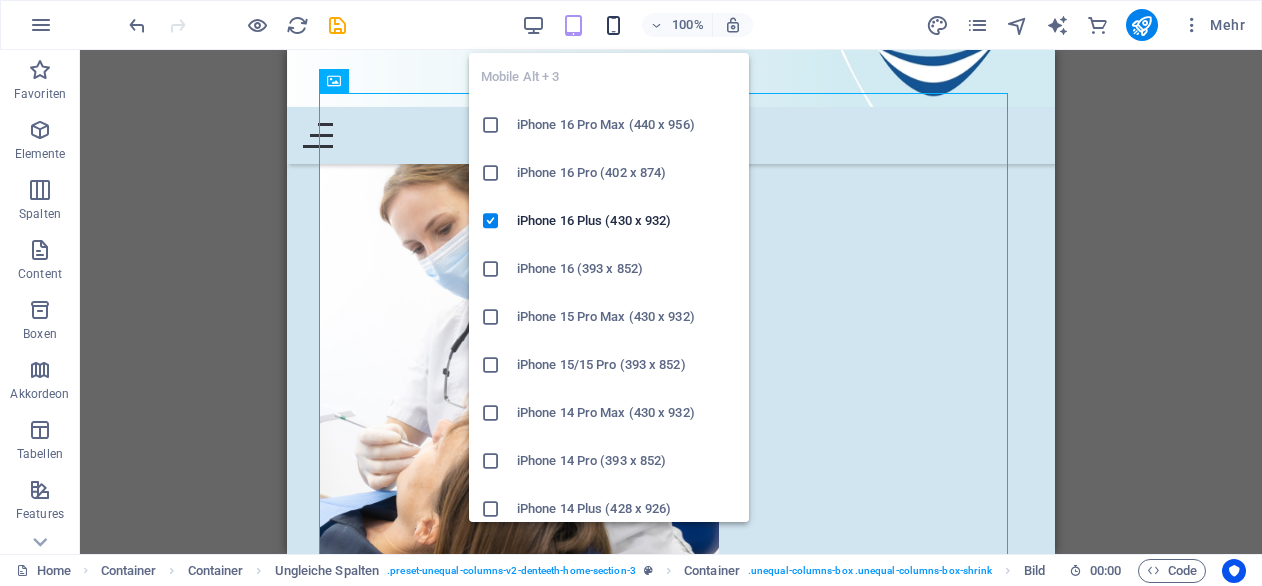 click at bounding box center [613, 25] 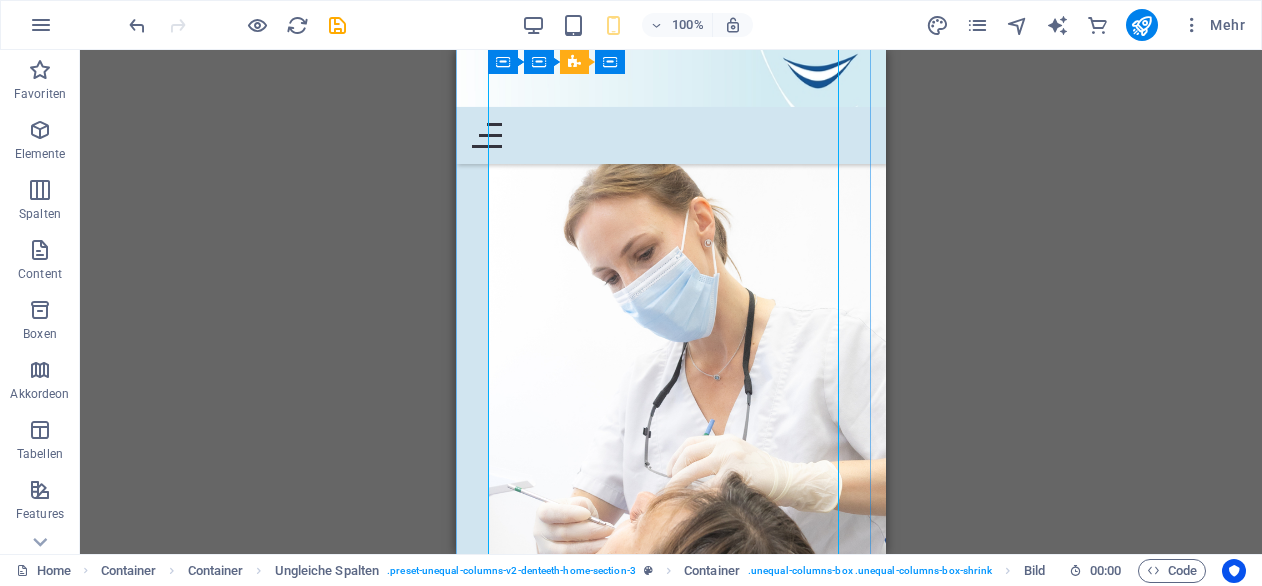 scroll, scrollTop: 2139, scrollLeft: 0, axis: vertical 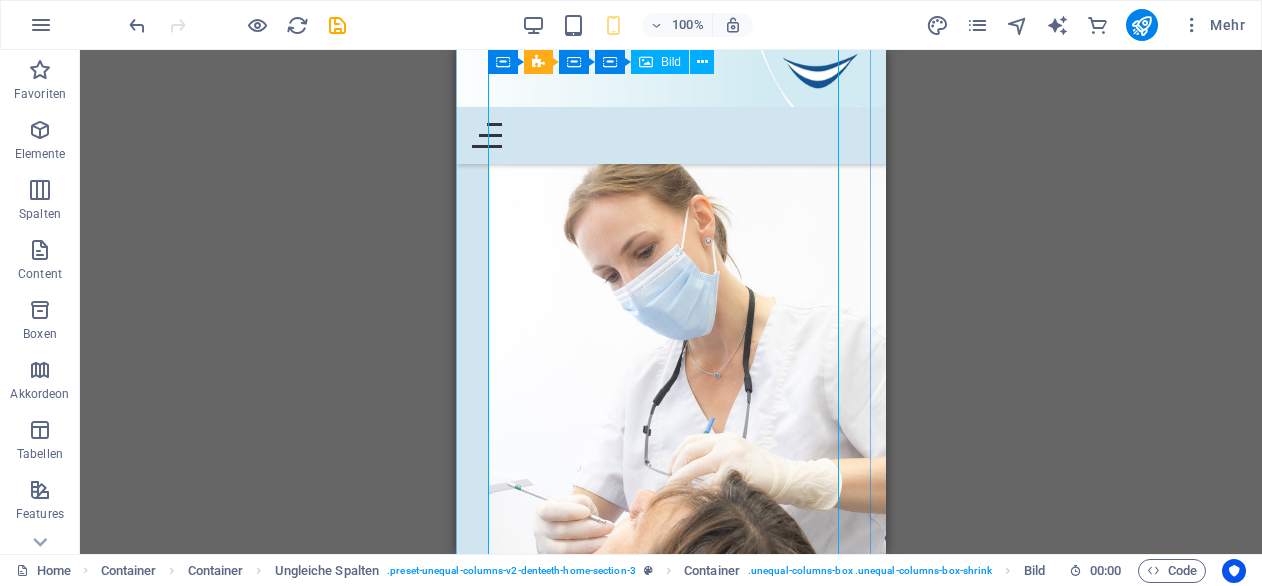 click at bounding box center [671, 399] 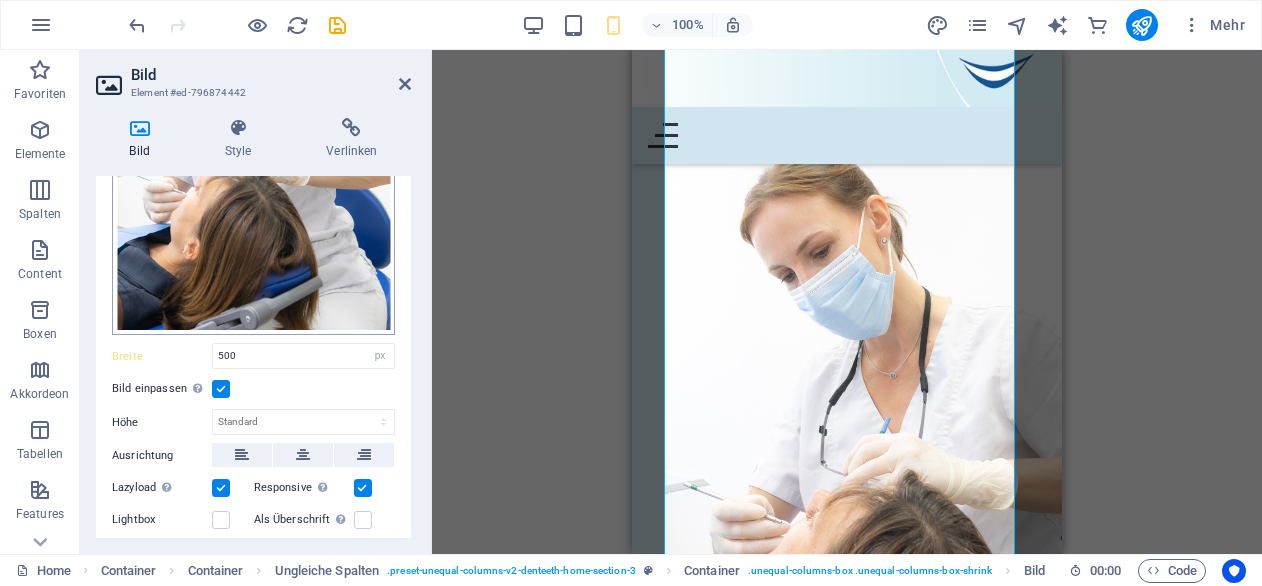 scroll, scrollTop: 314, scrollLeft: 0, axis: vertical 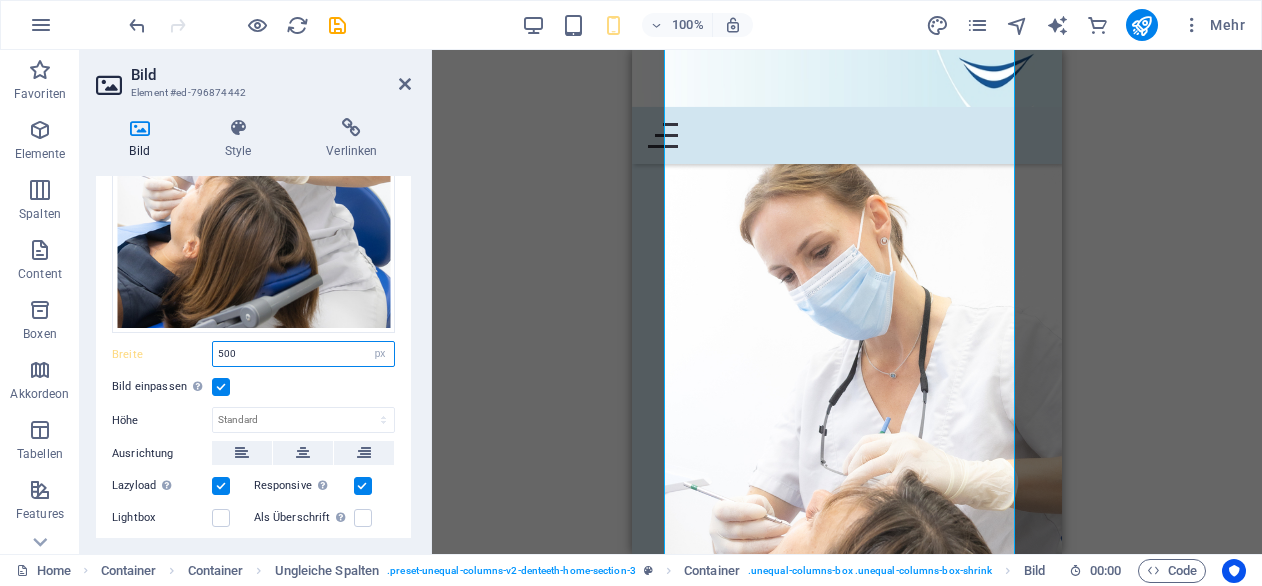 click on "500" at bounding box center (303, 354) 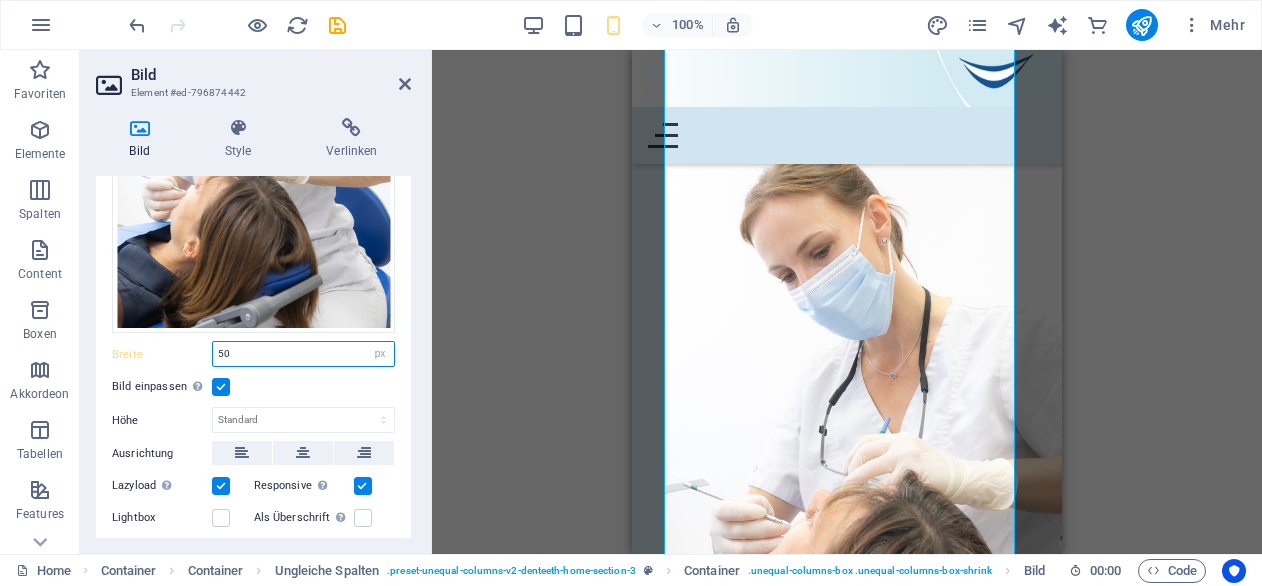 type on "5" 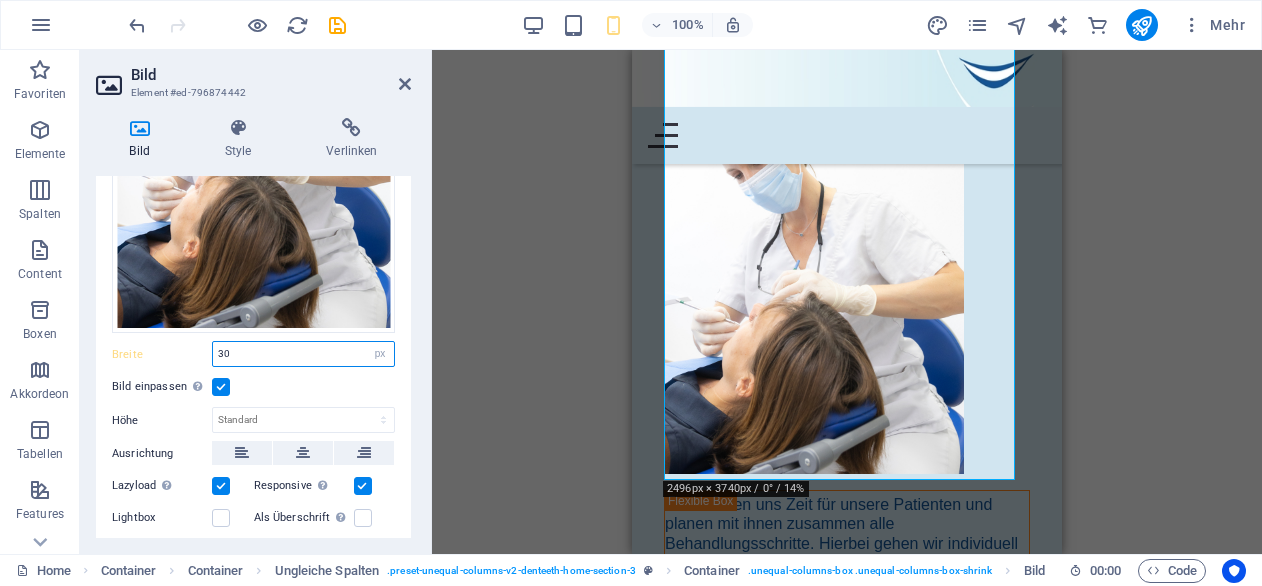 type on "3" 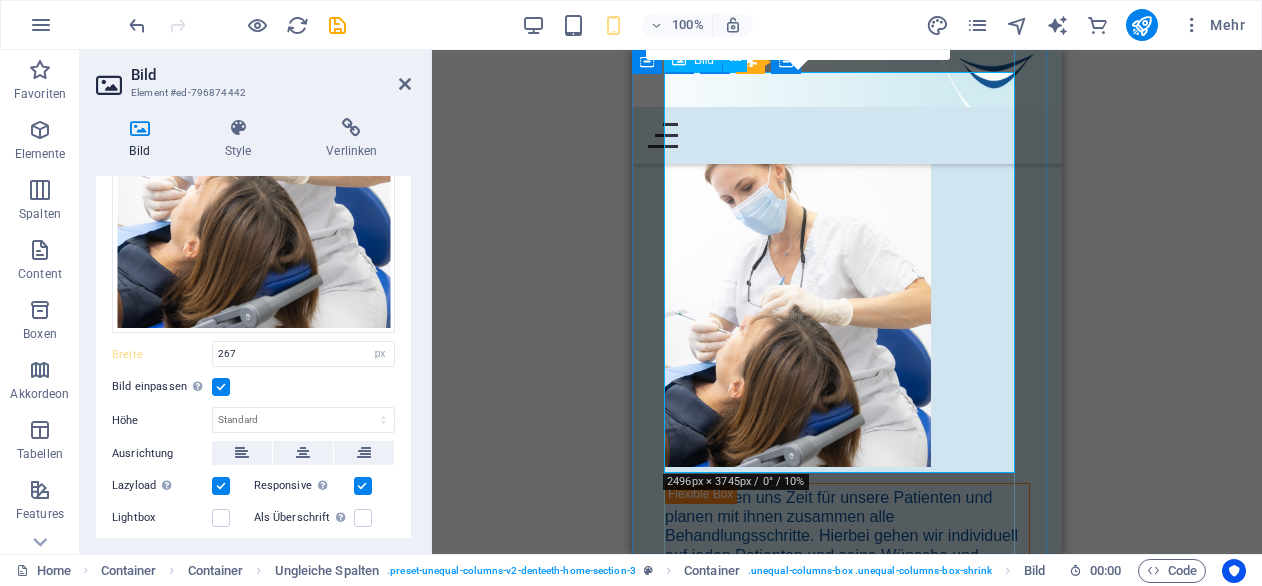 scroll, scrollTop: 2051, scrollLeft: 0, axis: vertical 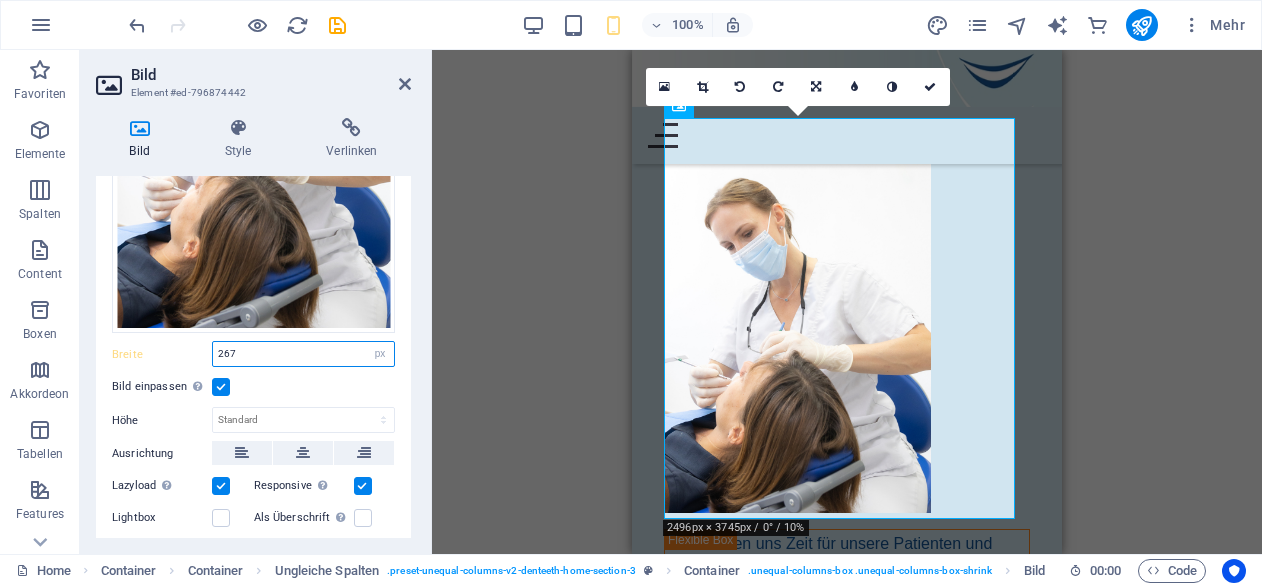 click on "267" at bounding box center (303, 354) 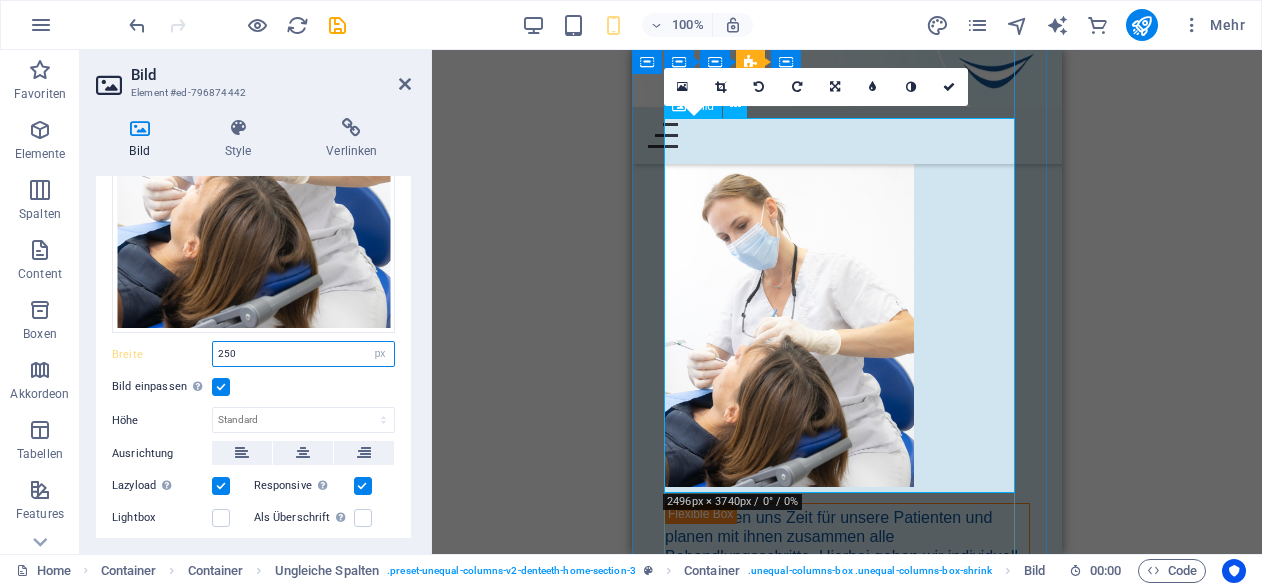 type on "250" 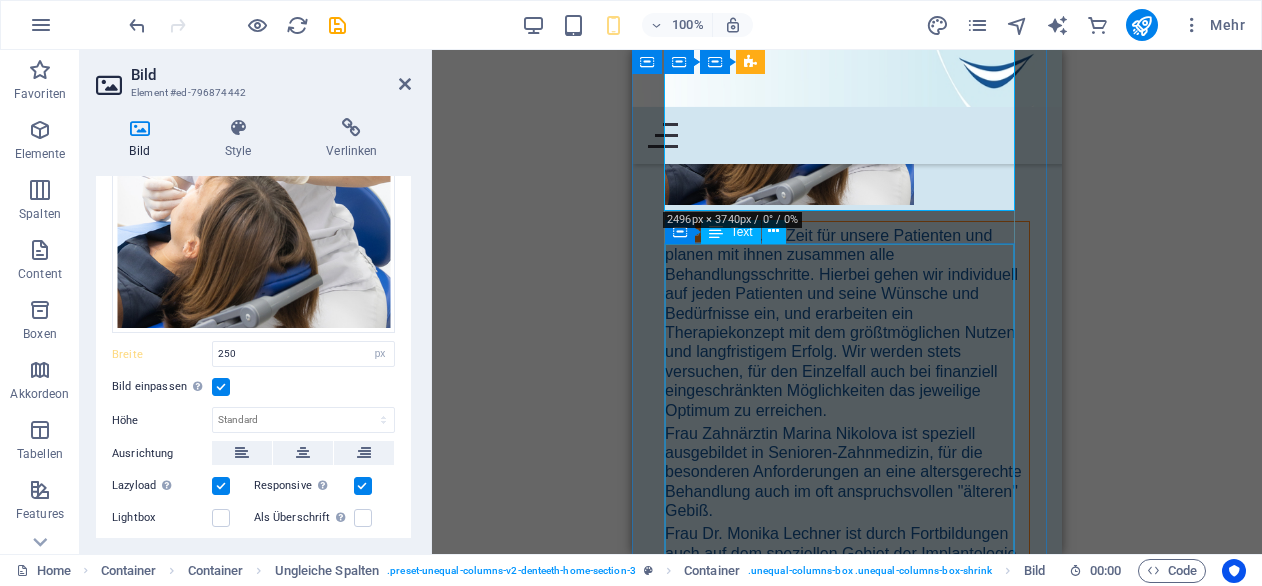 scroll, scrollTop: 2334, scrollLeft: 0, axis: vertical 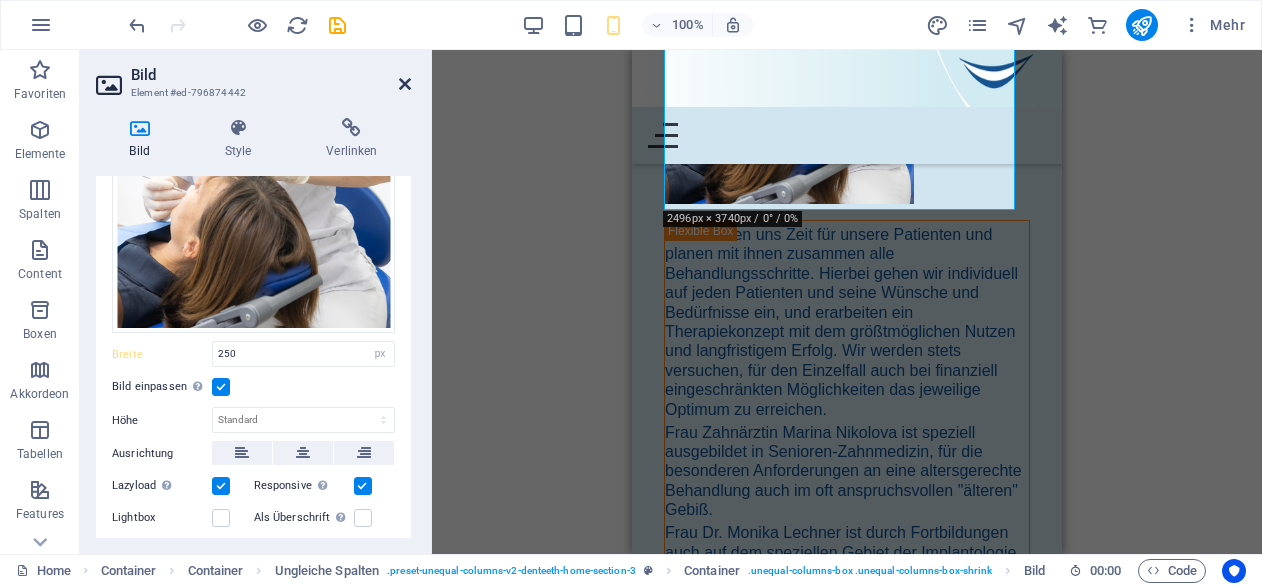 click at bounding box center [405, 84] 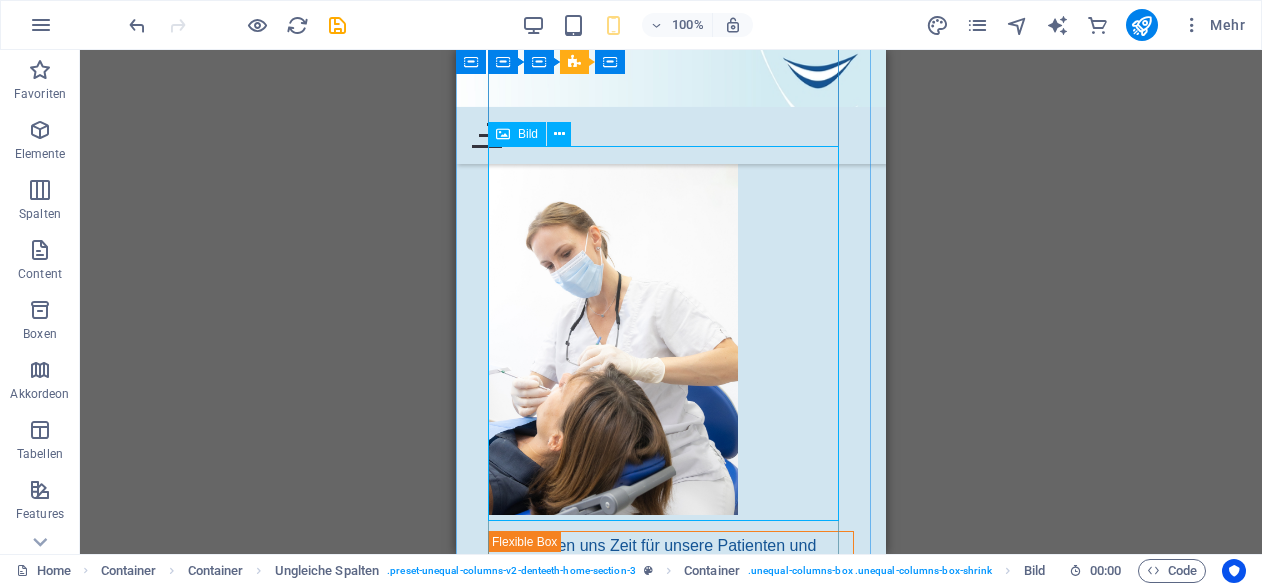 scroll, scrollTop: 1957, scrollLeft: 0, axis: vertical 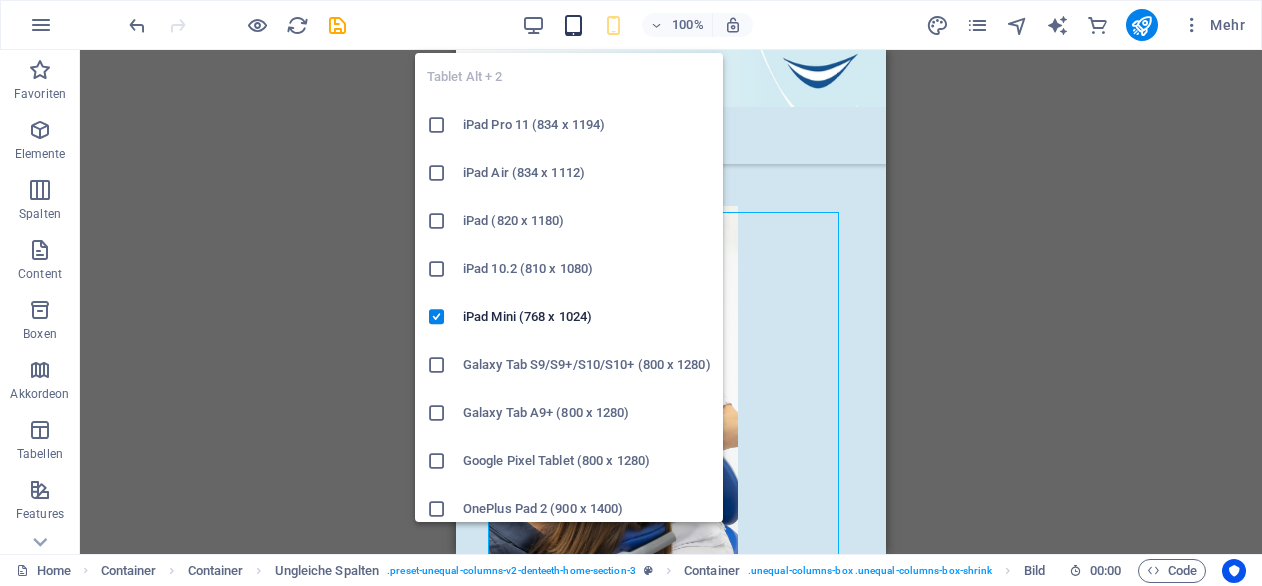 click at bounding box center [573, 25] 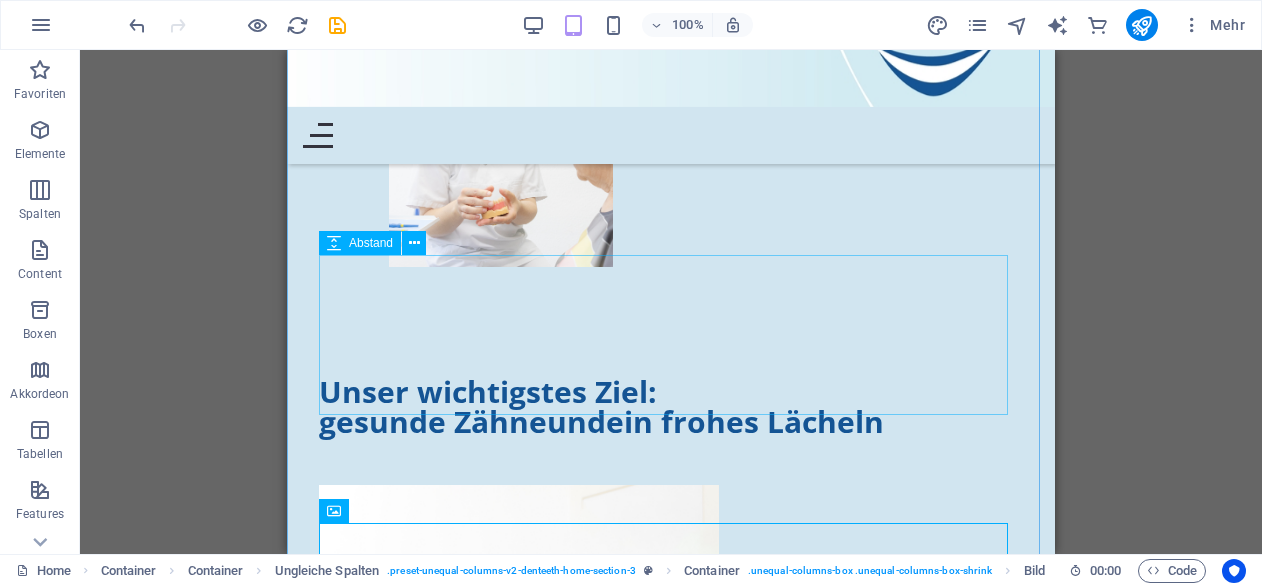 scroll, scrollTop: 1839, scrollLeft: 0, axis: vertical 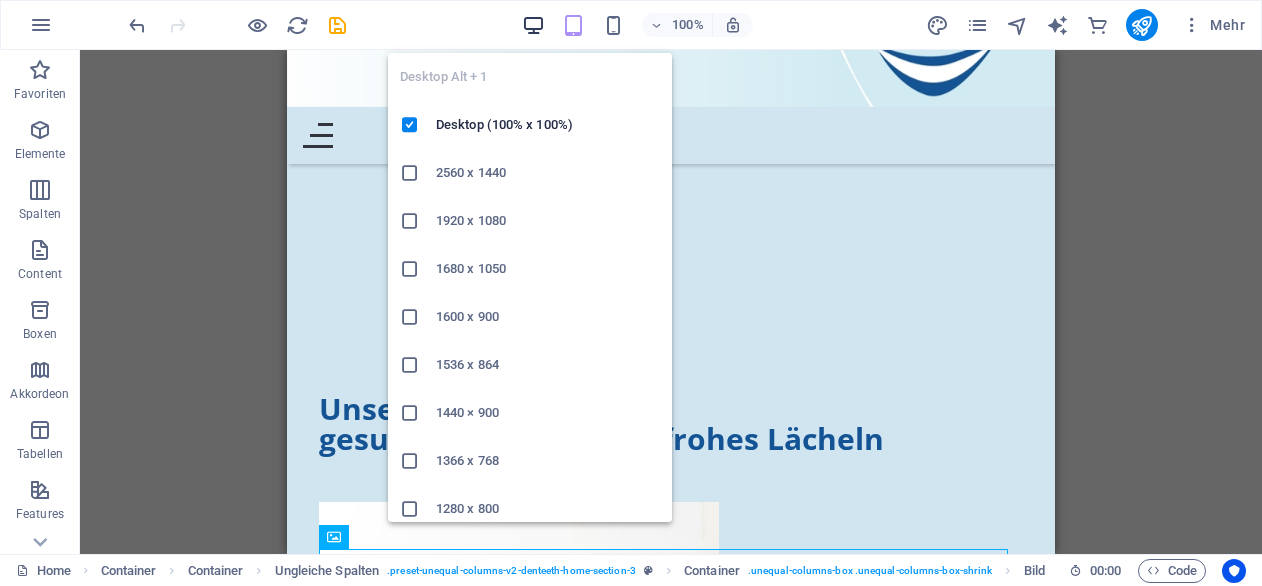 click at bounding box center (533, 25) 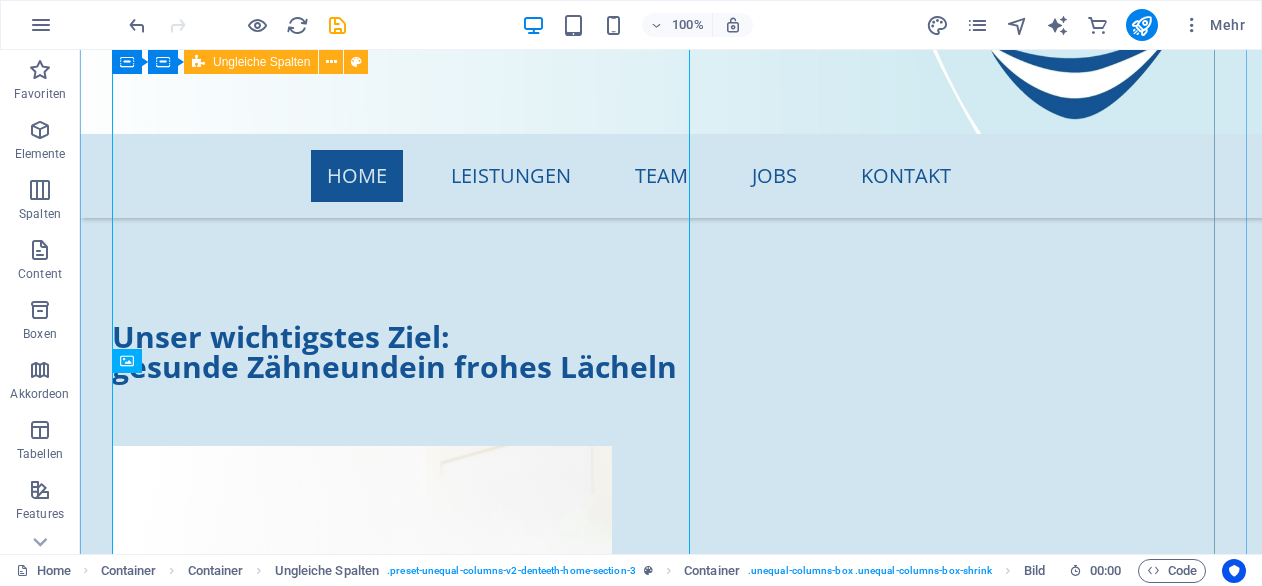 scroll, scrollTop: 1900, scrollLeft: 0, axis: vertical 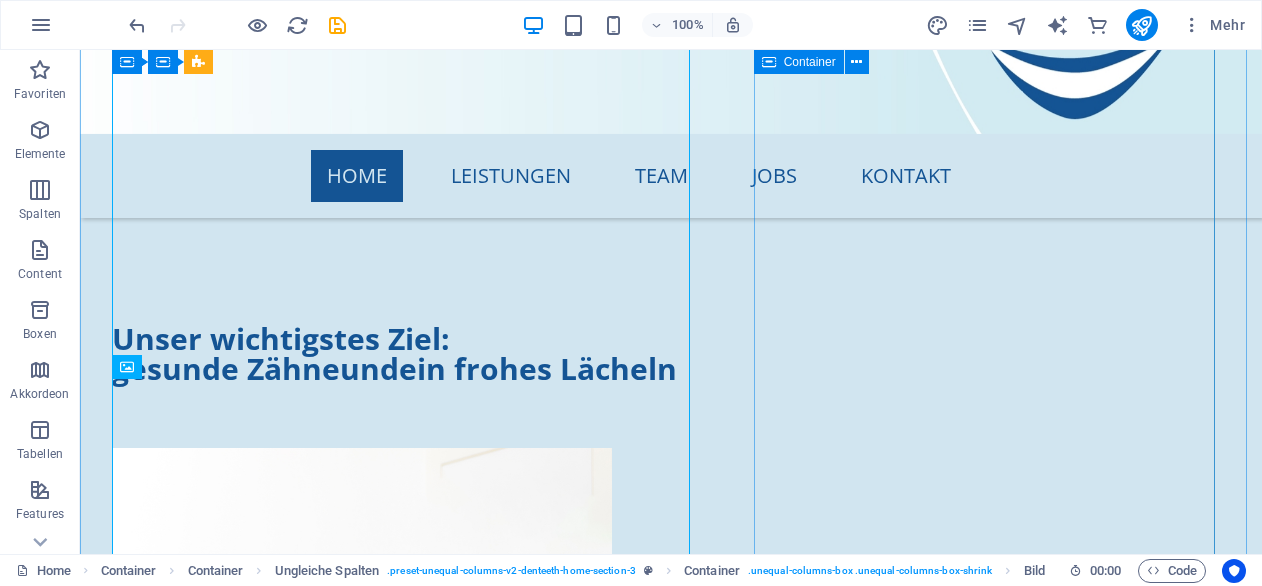 click on "Wir nehmen uns Zeit für unsere Patienten und planen mit ihnen zusammen alle Behandlungsschritte. Hierbei gehen wir individuell auf jeden Patienten und seine Wünsche und Bedürfnisse ein, und erarbeiten ein Therapiekonzept mit dem größtmöglichen Nutzen und langfristigem Erfolg. Wir werden stets versuchen, für den Einzelfall auch bei finanziell eingeschränkten Möglichkeiten das jeweilige Optimum zu erreichen. Frau Zahnärztin Marina Nikolova ist speziell ausgebildet in Senioren-Zahnmedizin, für die besonderen Anforderungen an eine altersgerechte Behandlung auch im oft anspruchsvollen "älteren" Gebiß. Frau Dr. Monika Lechner ist durch Fortbildungen auch auf dem speziellen Gebiet der Implantologie tätig." at bounding box center (671, 1310) 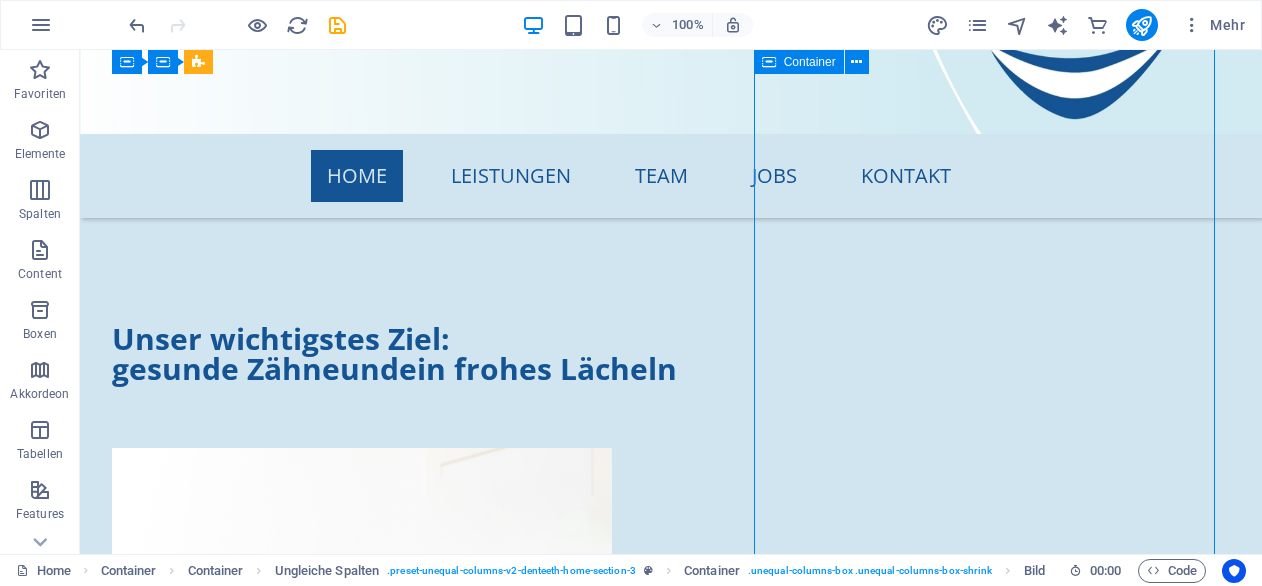 click on "Wir nehmen uns Zeit für unsere Patienten und planen mit ihnen zusammen alle Behandlungsschritte. Hierbei gehen wir individuell auf jeden Patienten und seine Wünsche und Bedürfnisse ein, und erarbeiten ein Therapiekonzept mit dem größtmöglichen Nutzen und langfristigem Erfolg. Wir werden stets versuchen, für den Einzelfall auch bei finanziell eingeschränkten Möglichkeiten das jeweilige Optimum zu erreichen. Frau Zahnärztin Marina Nikolova ist speziell ausgebildet in Senioren-Zahnmedizin, für die besonderen Anforderungen an eine altersgerechte Behandlung auch im oft anspruchsvollen "älteren" Gebiß. Frau Dr. Monika Lechner ist durch Fortbildungen auch auf dem speziellen Gebiet der Implantologie tätig." at bounding box center (671, 1310) 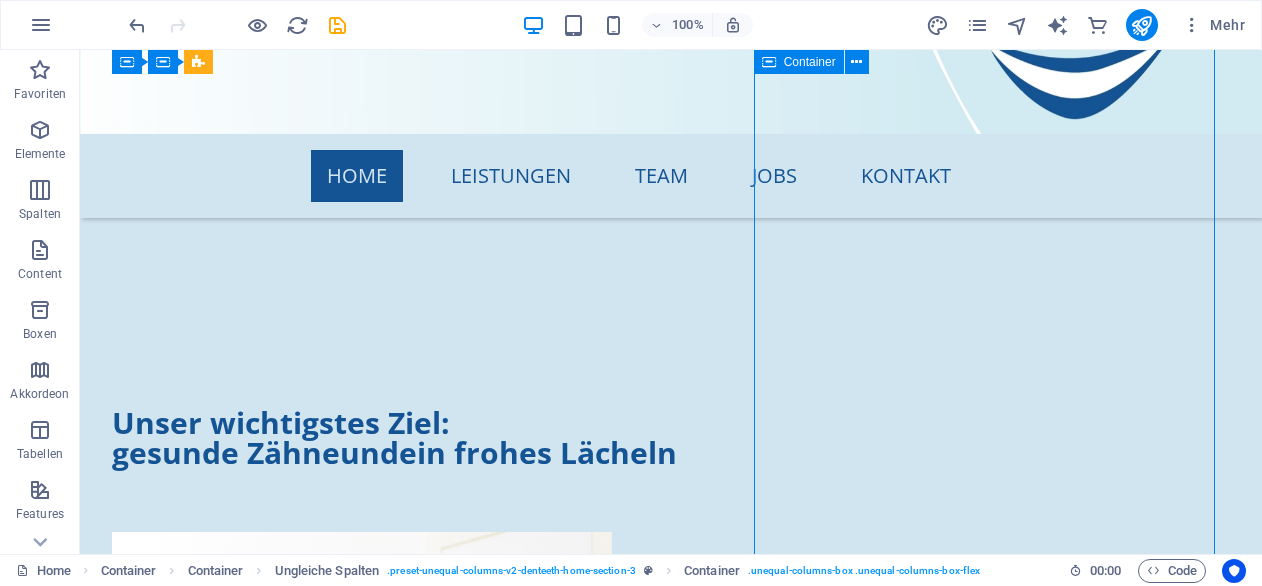 scroll, scrollTop: 1818, scrollLeft: 0, axis: vertical 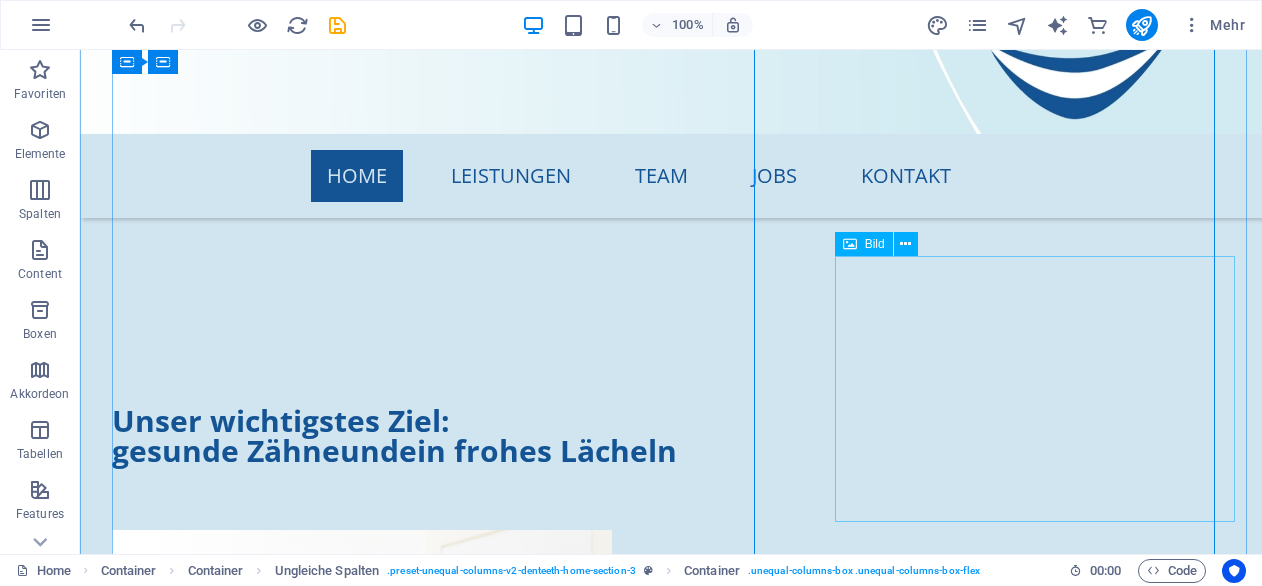 click at bounding box center [1082, -1385] 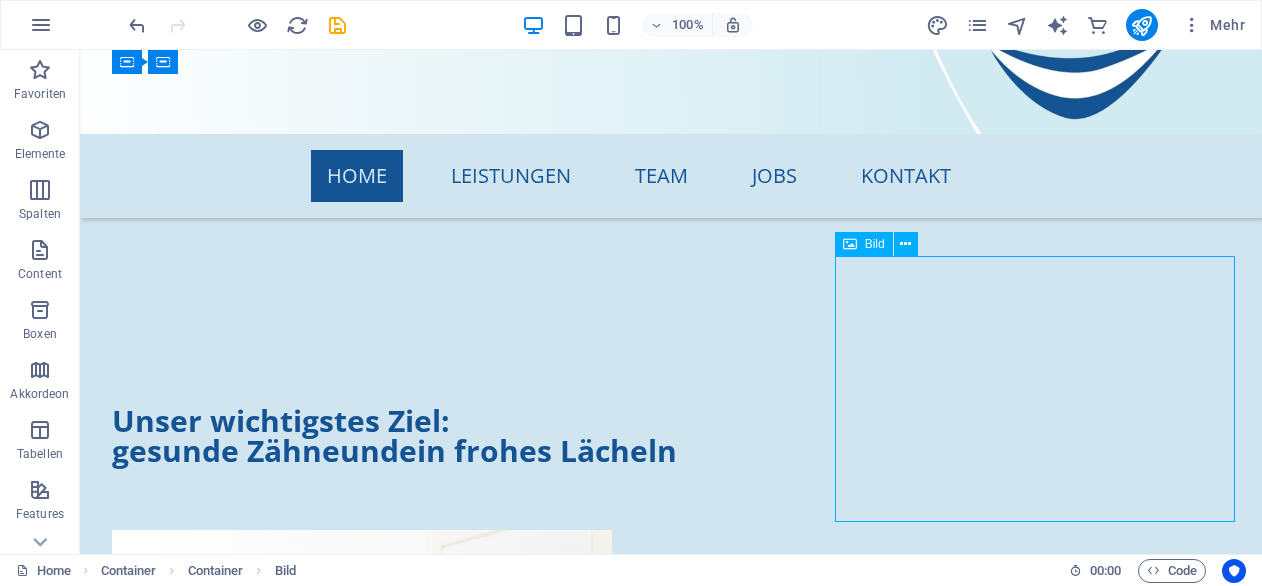 click at bounding box center [1082, -1385] 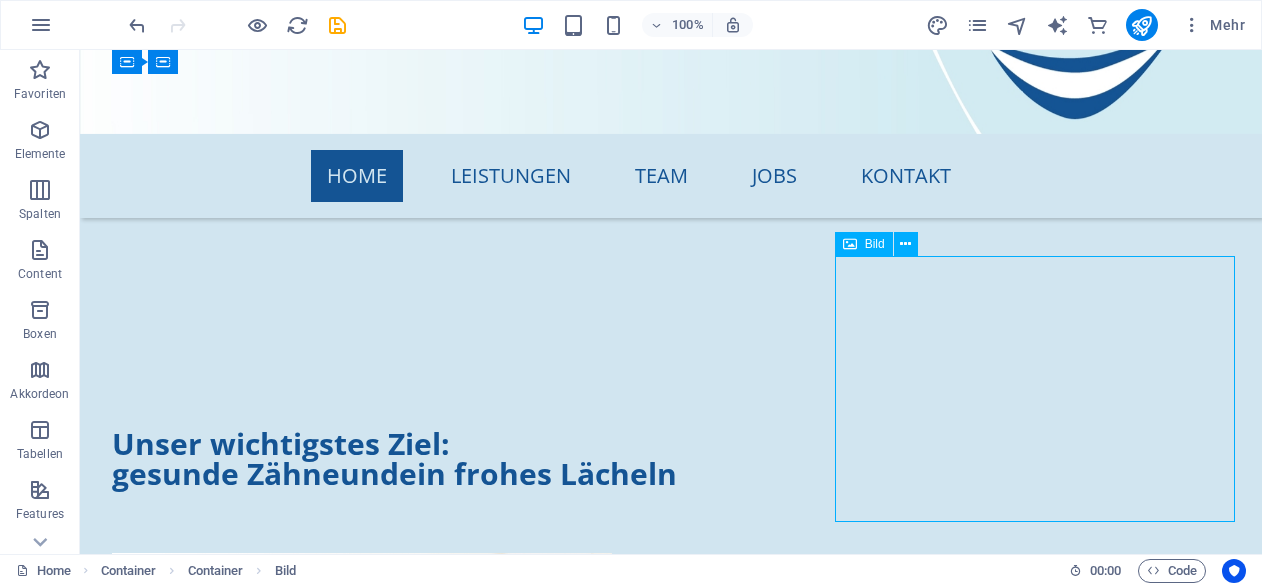 select on "px" 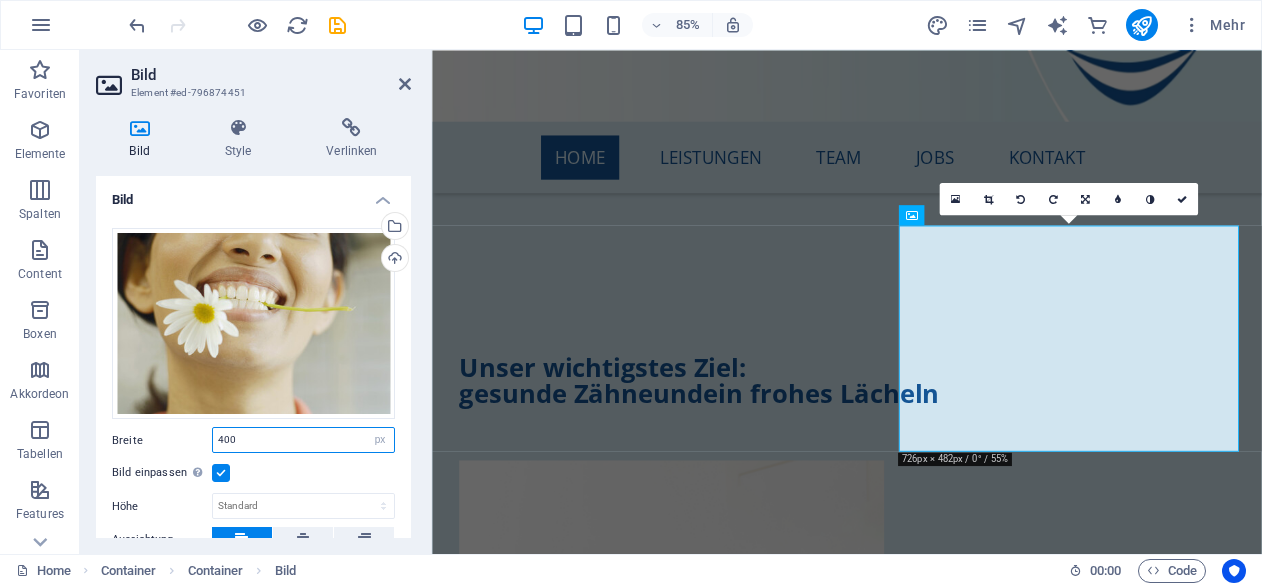 click on "400" at bounding box center (303, 440) 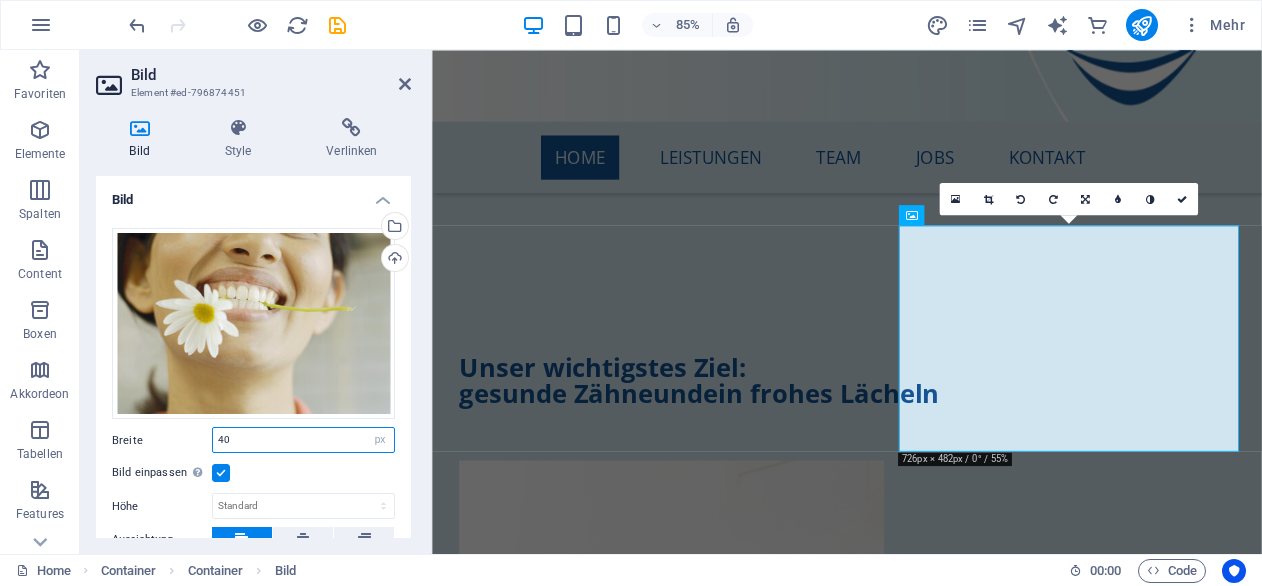 type on "4" 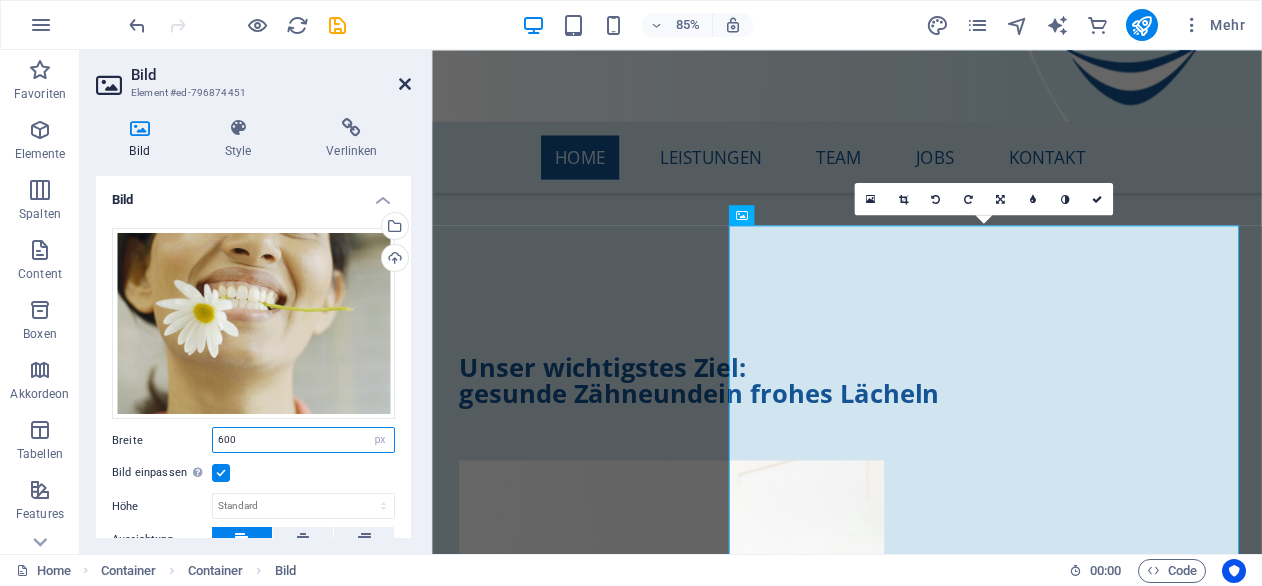 type on "600" 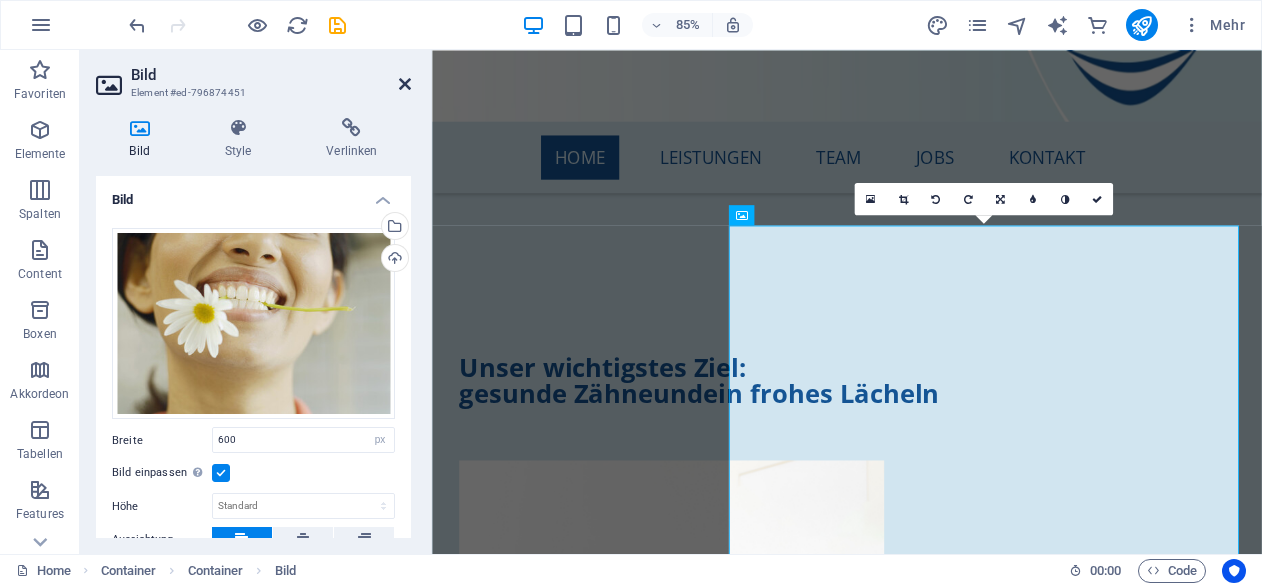 click at bounding box center (405, 84) 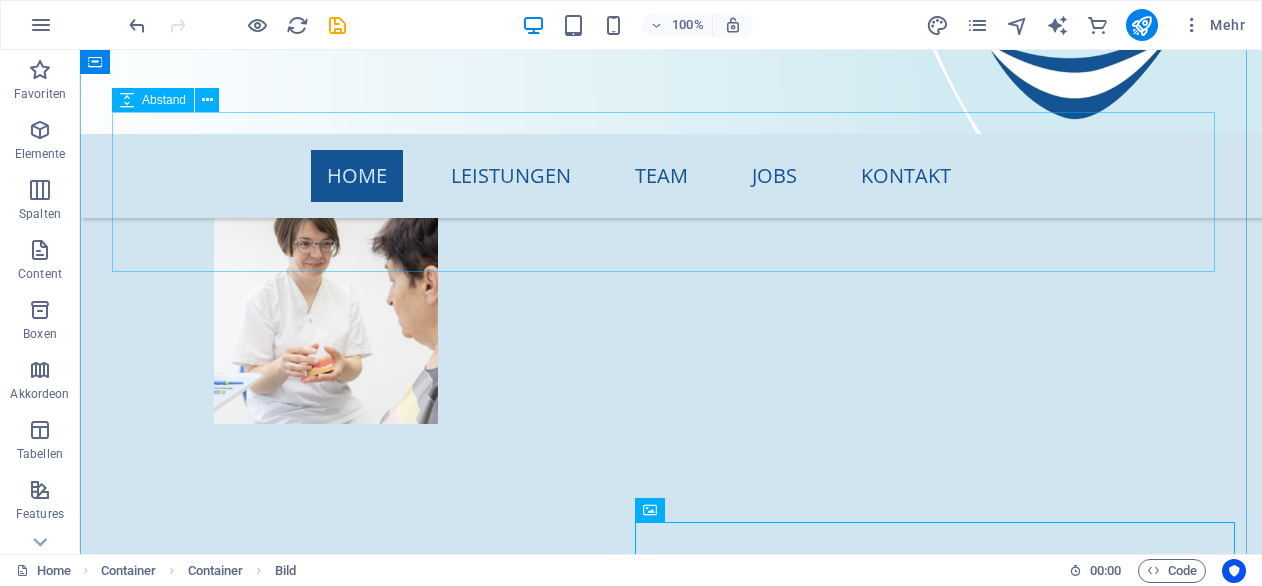 scroll, scrollTop: 1534, scrollLeft: 0, axis: vertical 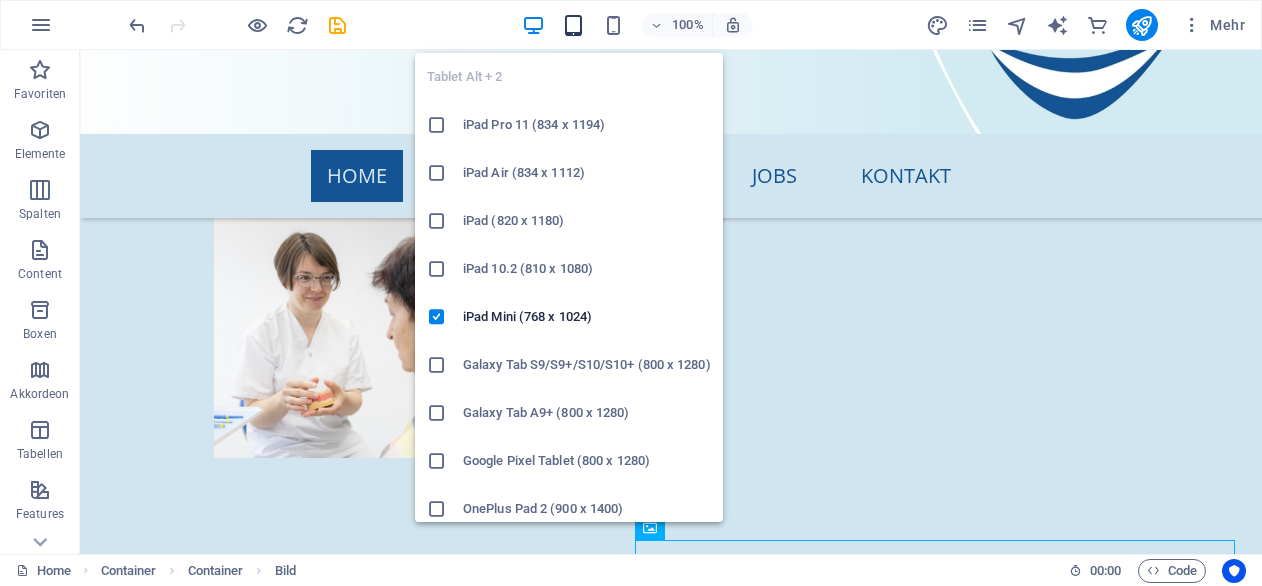 click at bounding box center (573, 25) 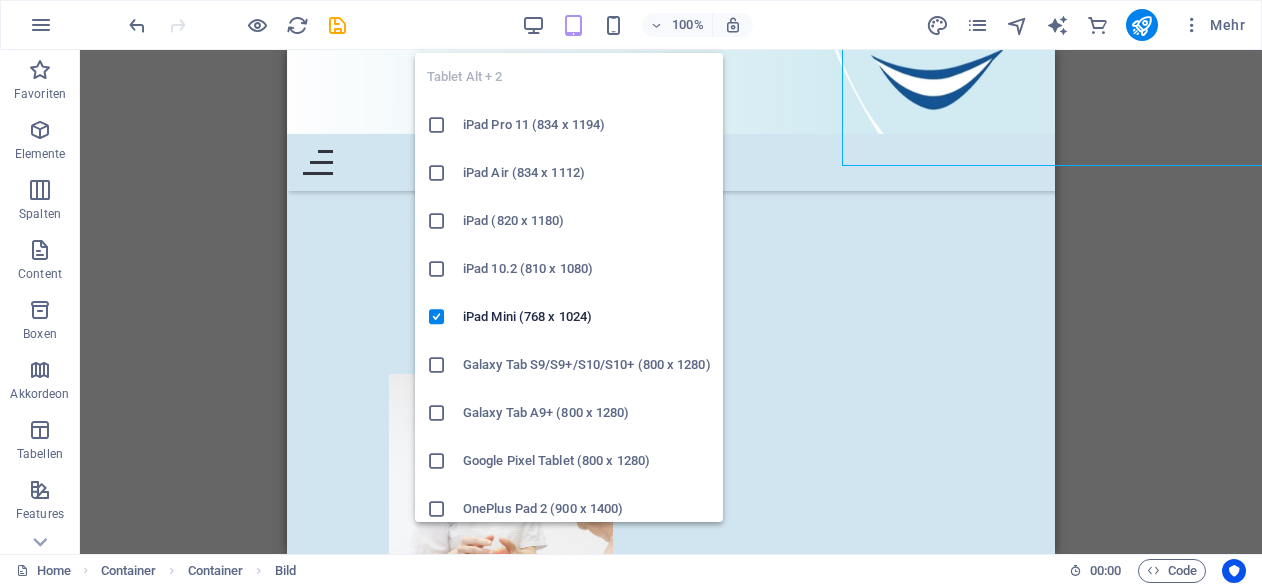 scroll, scrollTop: 2306, scrollLeft: 0, axis: vertical 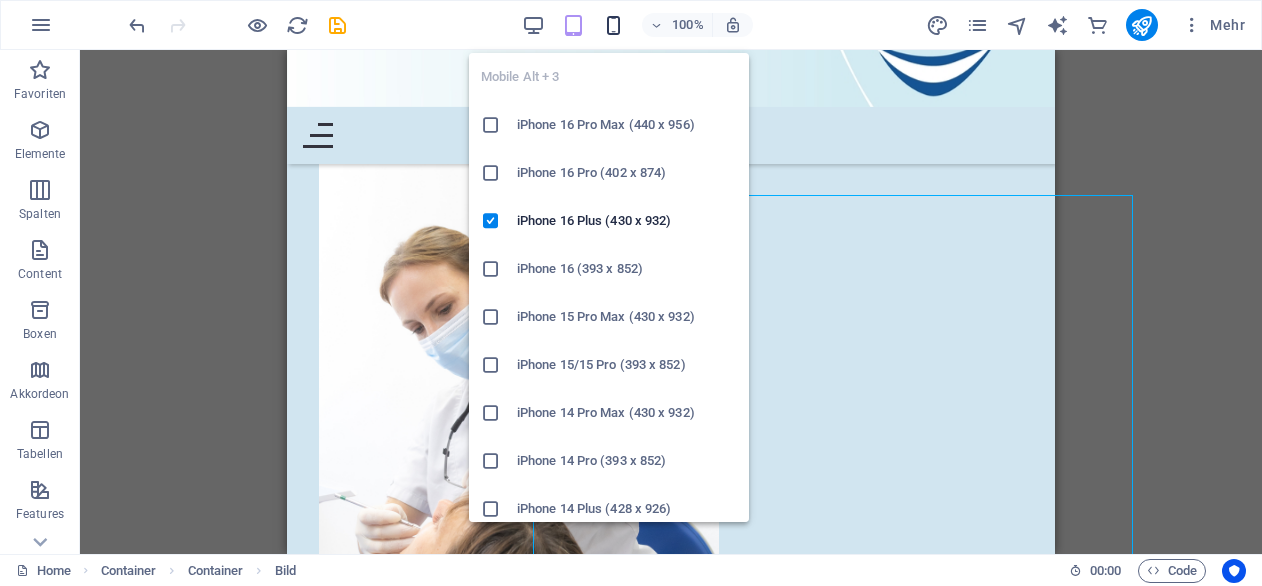 click at bounding box center [613, 25] 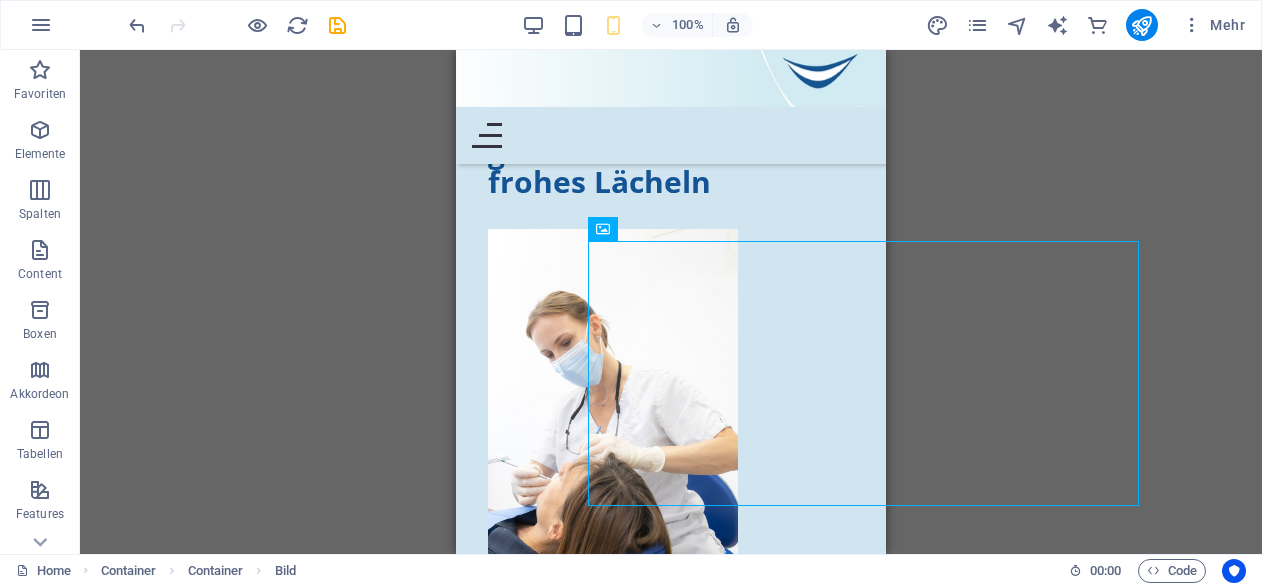 scroll, scrollTop: 1932, scrollLeft: 0, axis: vertical 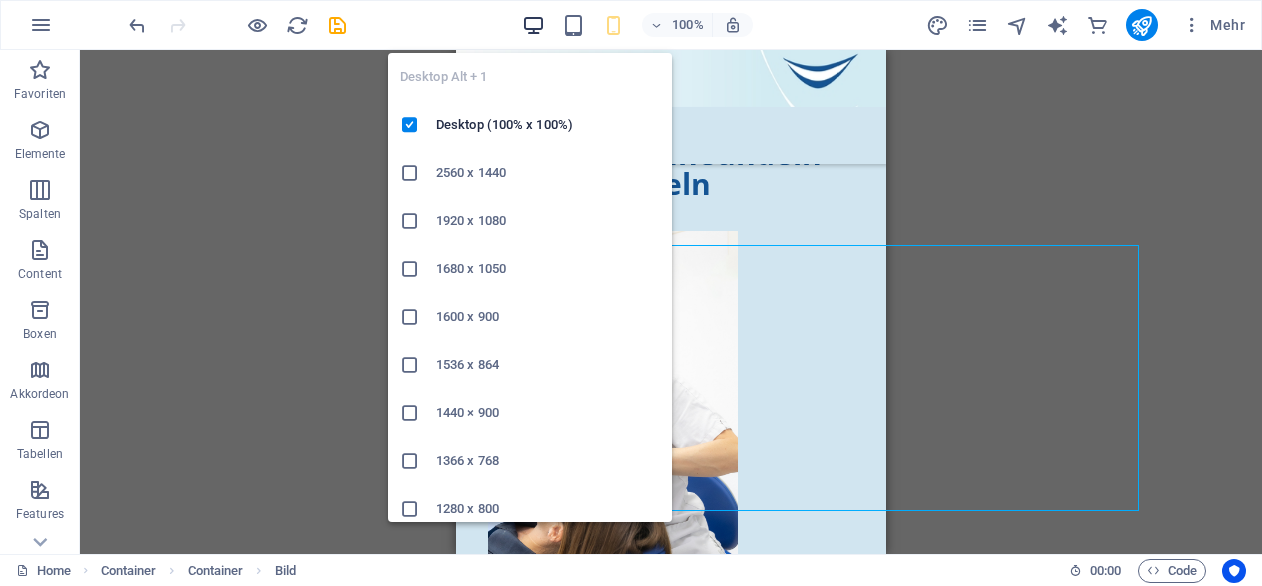 click at bounding box center (533, 25) 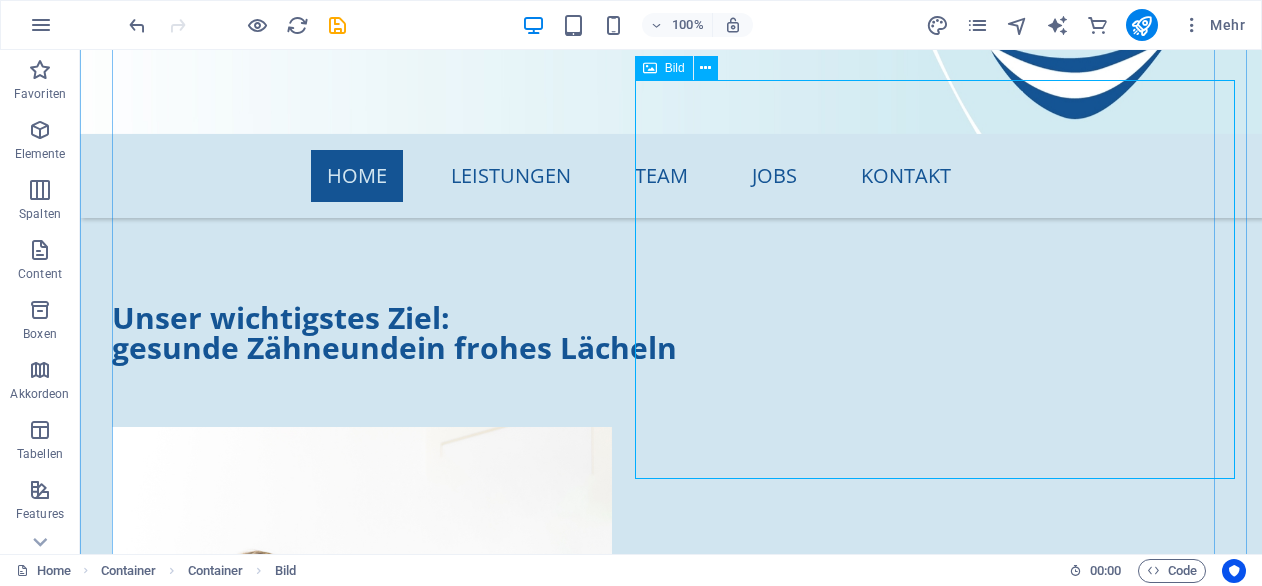 scroll, scrollTop: 1918, scrollLeft: 0, axis: vertical 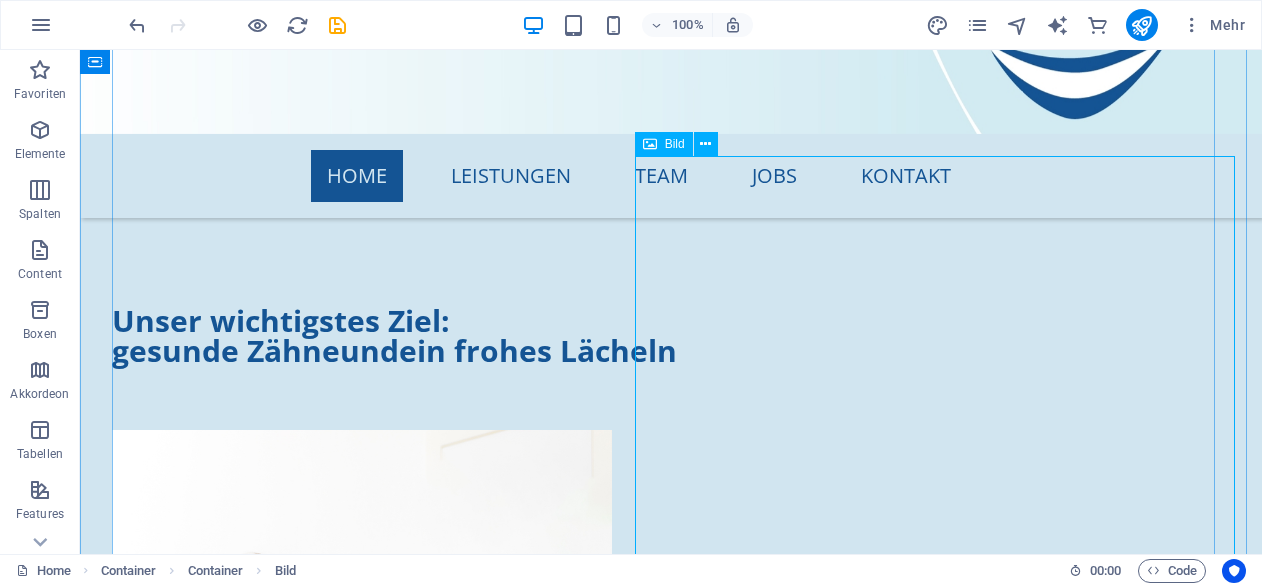 click at bounding box center (982, -1419) 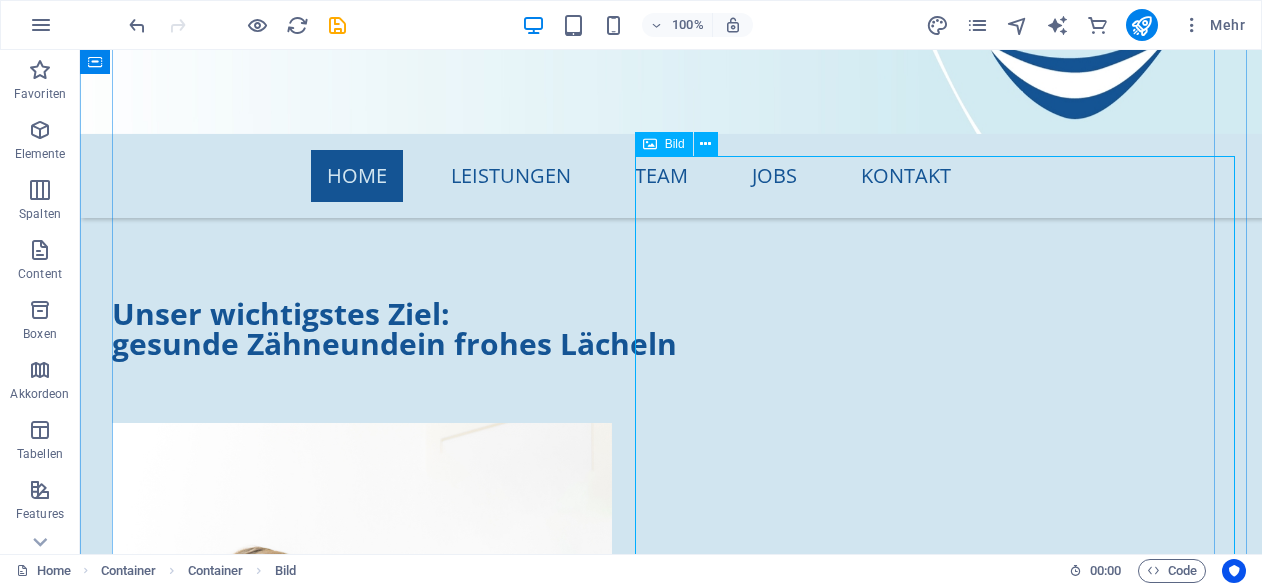 select on "px" 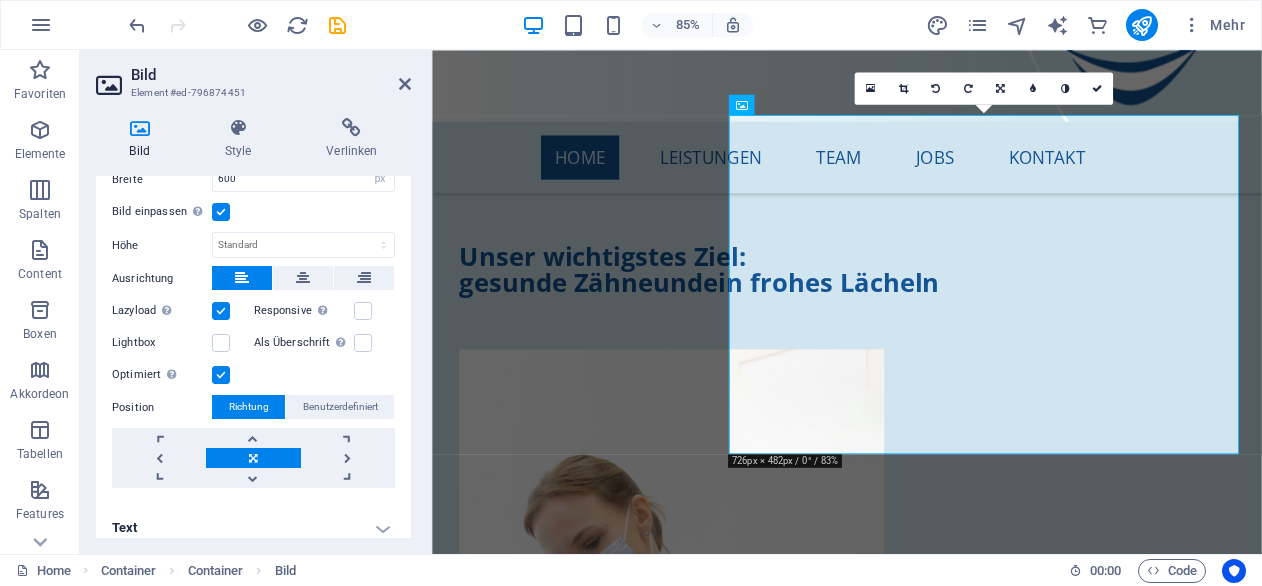 scroll, scrollTop: 262, scrollLeft: 0, axis: vertical 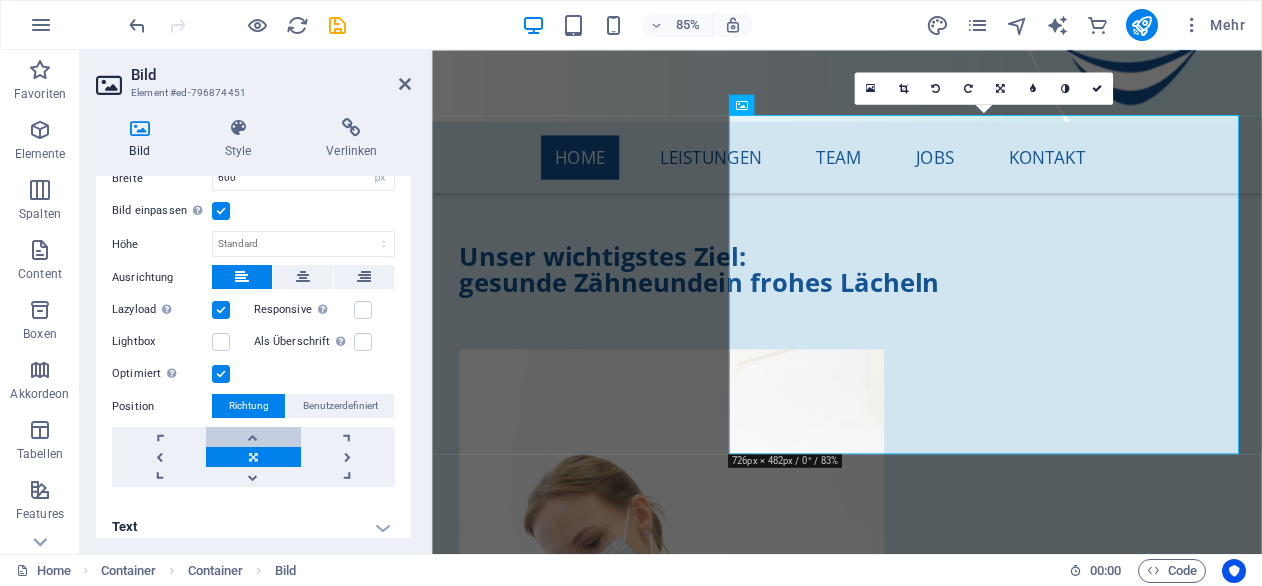 click at bounding box center (253, 437) 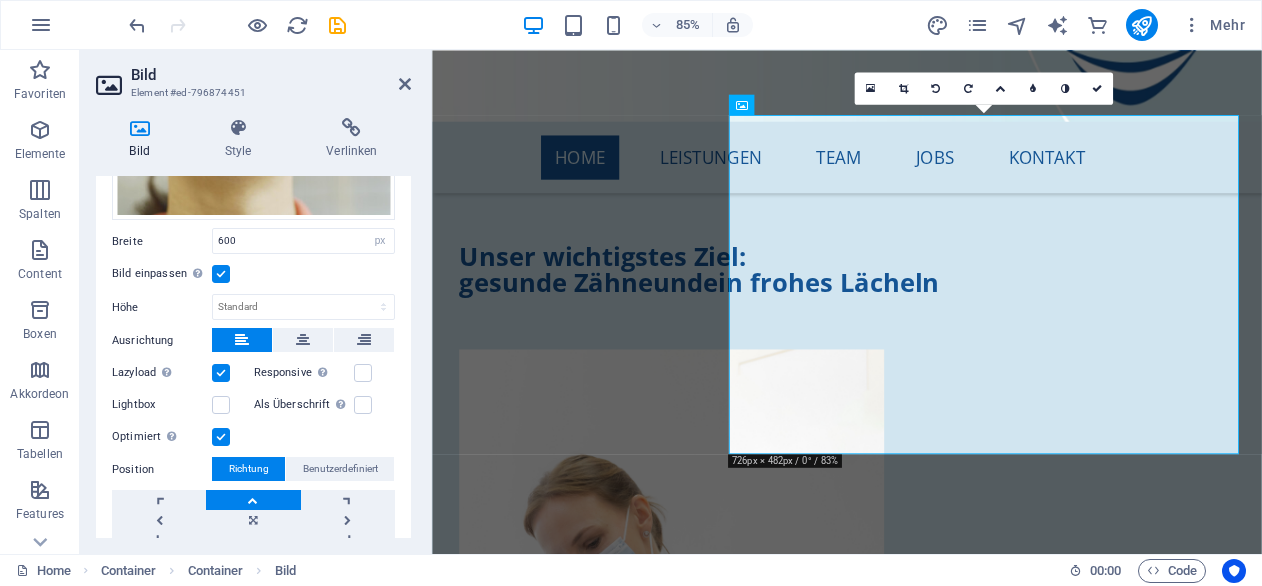 scroll, scrollTop: 201, scrollLeft: 0, axis: vertical 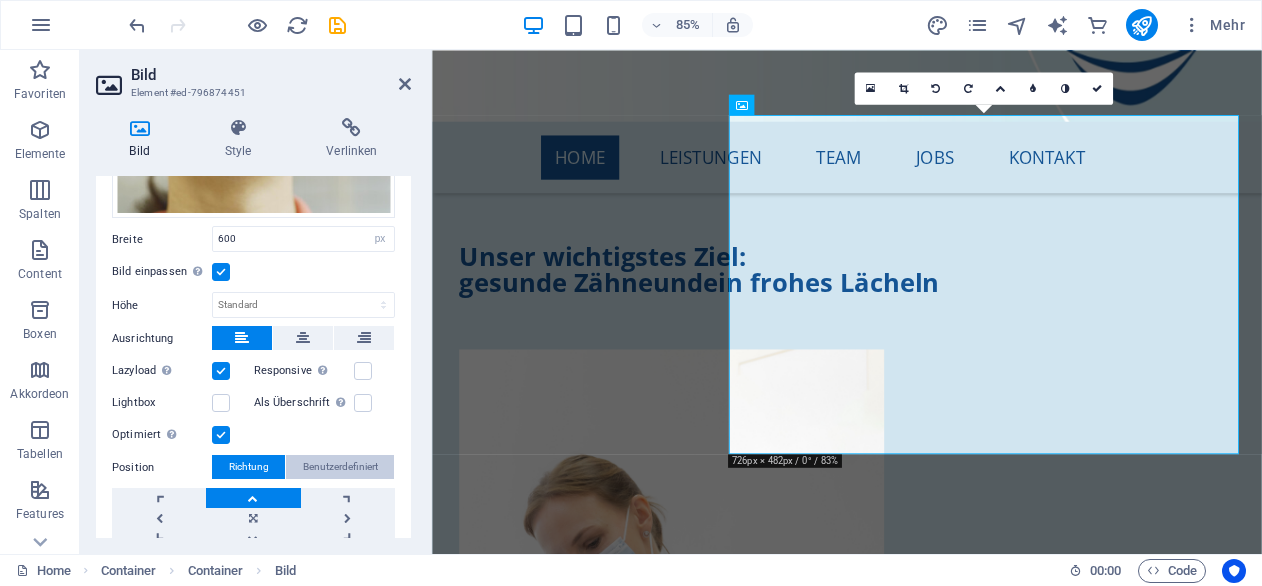 click on "Benutzerdefiniert" at bounding box center [340, 467] 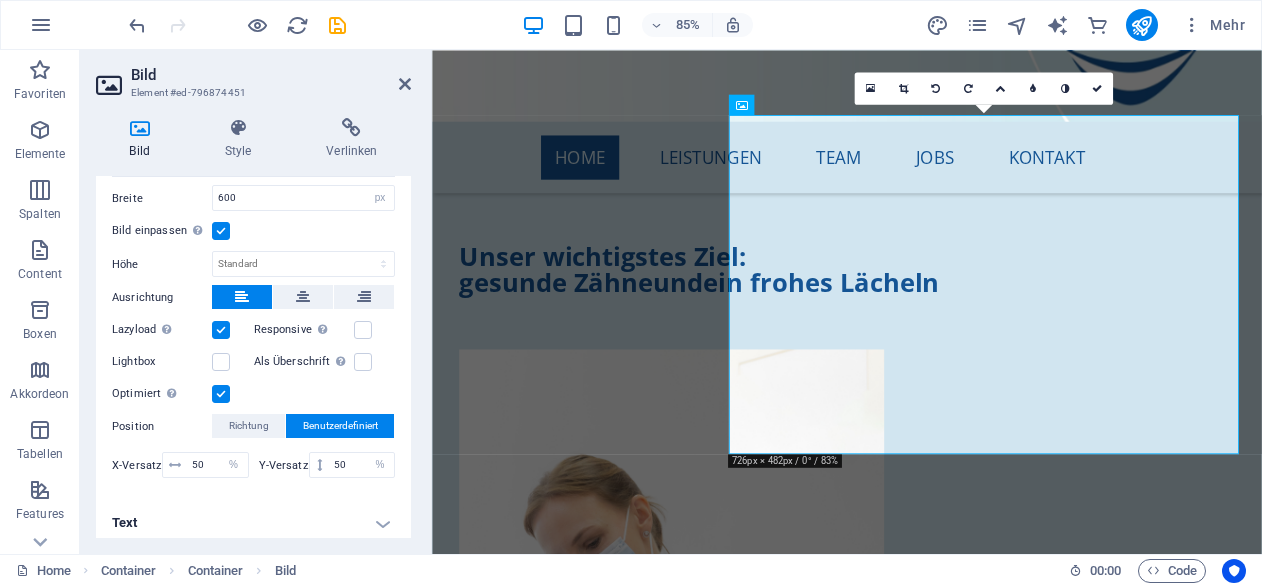 scroll, scrollTop: 246, scrollLeft: 0, axis: vertical 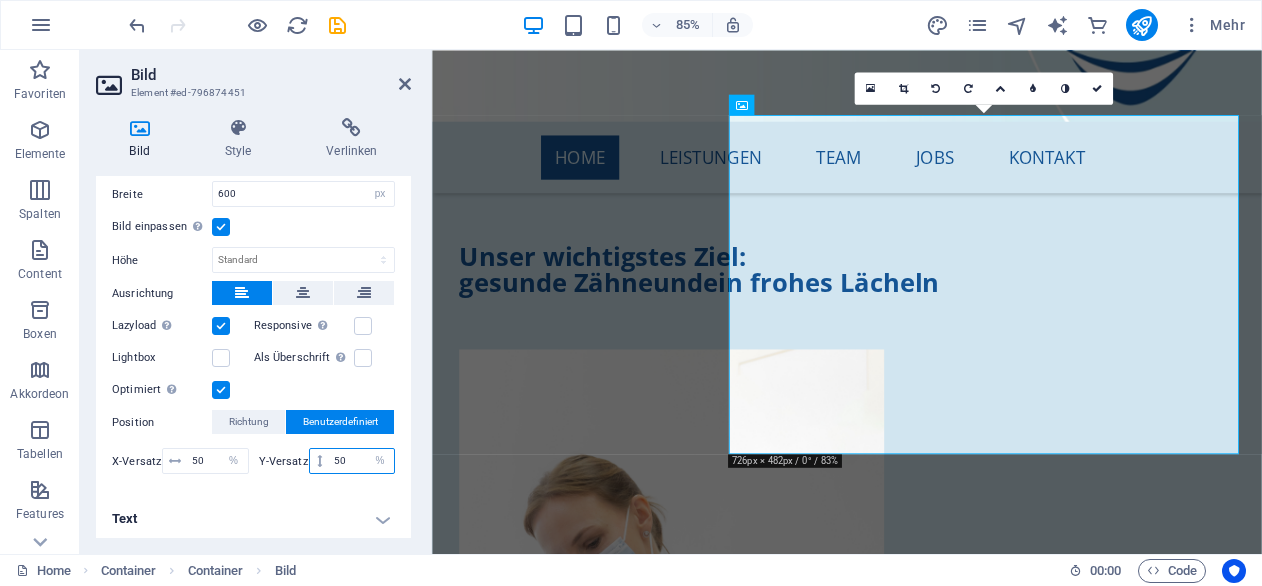 click on "50" at bounding box center [361, 461] 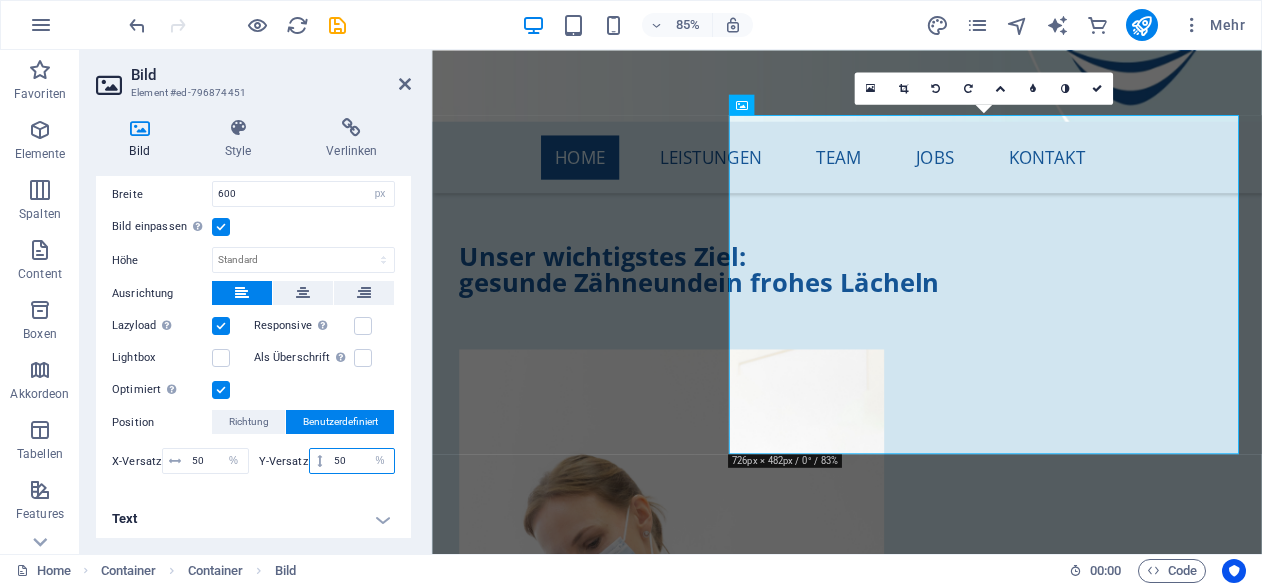 type on "5" 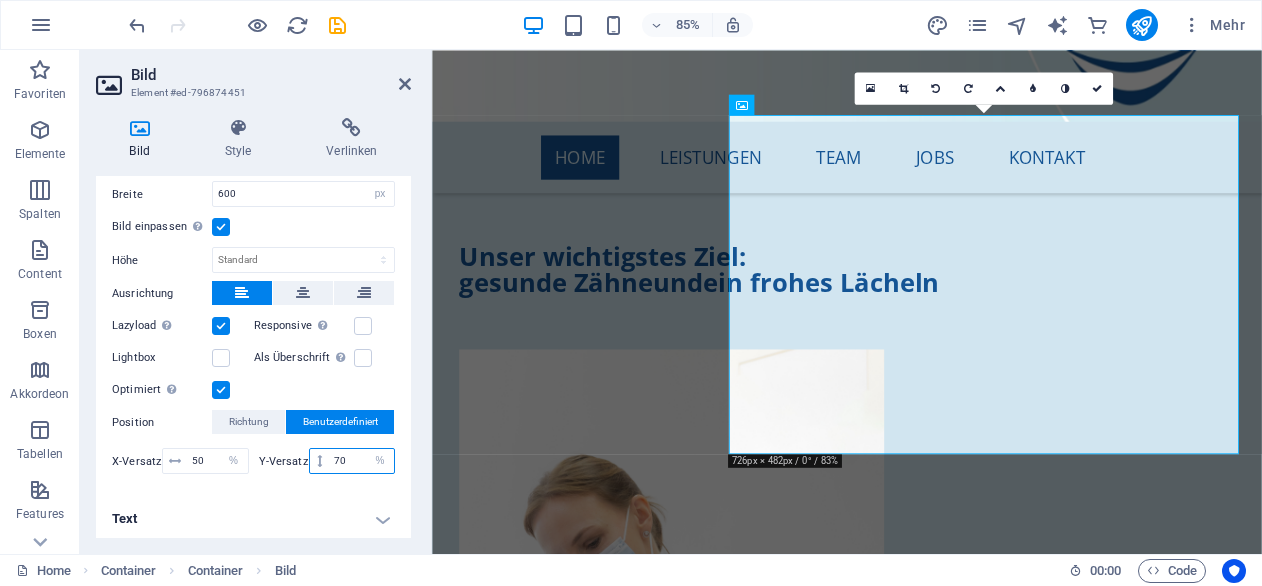 type on "70" 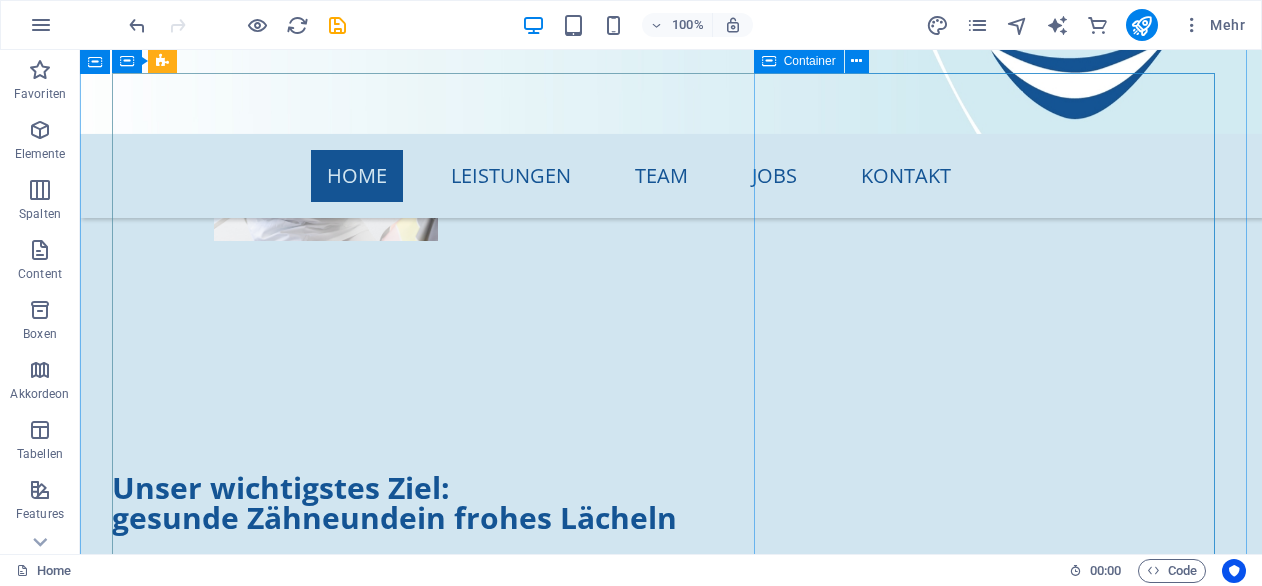scroll, scrollTop: 1750, scrollLeft: 0, axis: vertical 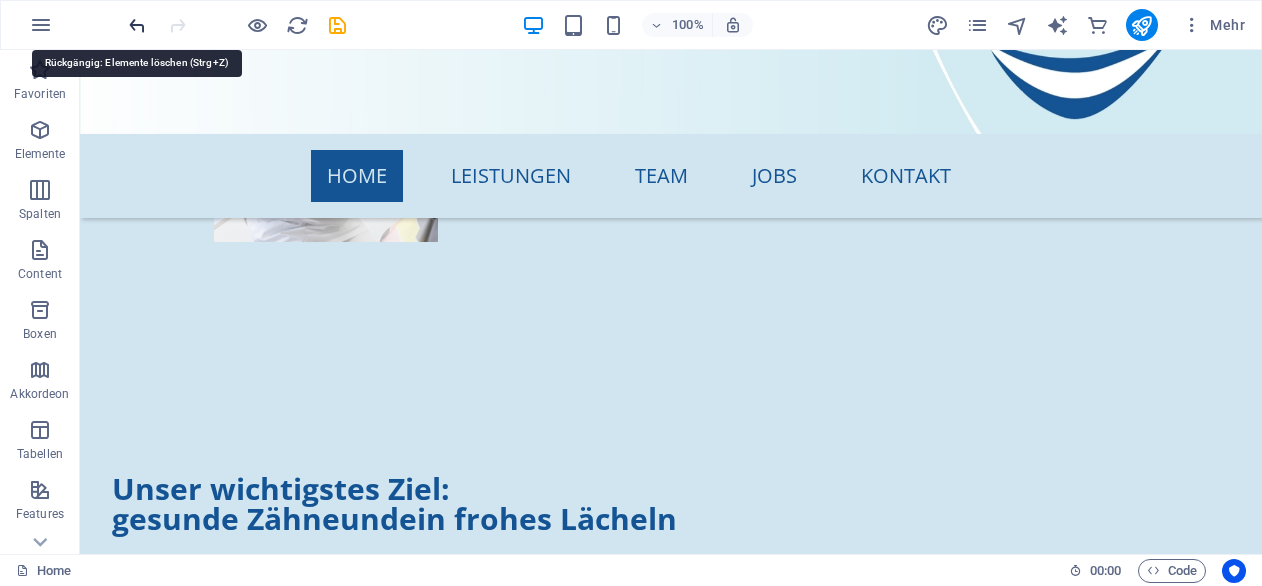 click at bounding box center [137, 25] 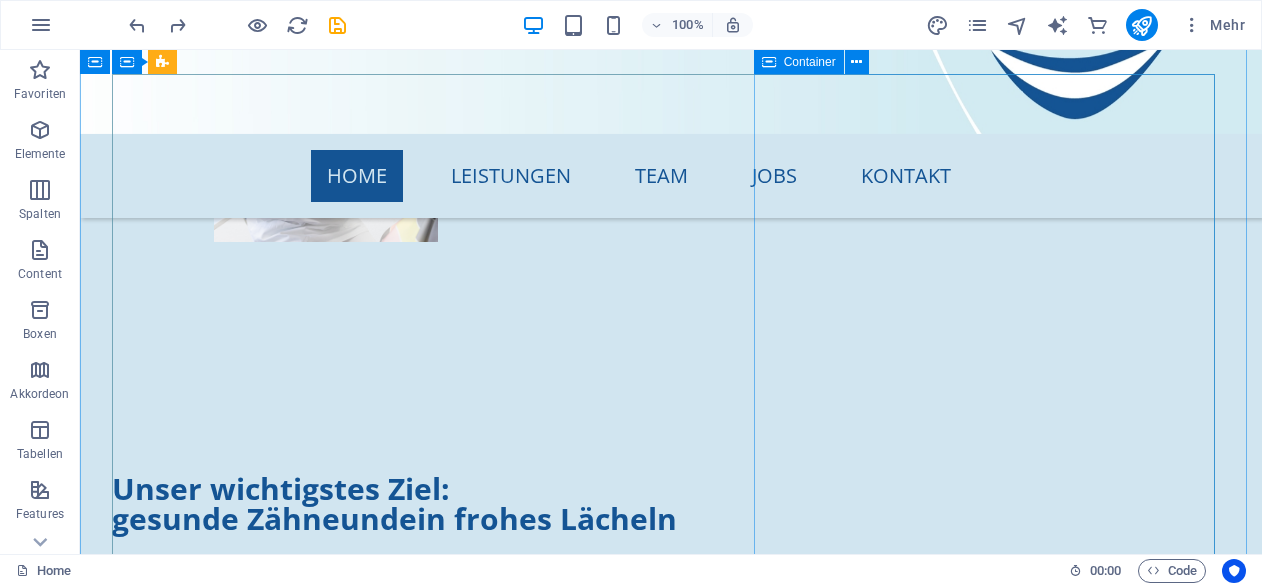 scroll, scrollTop: 1839, scrollLeft: 0, axis: vertical 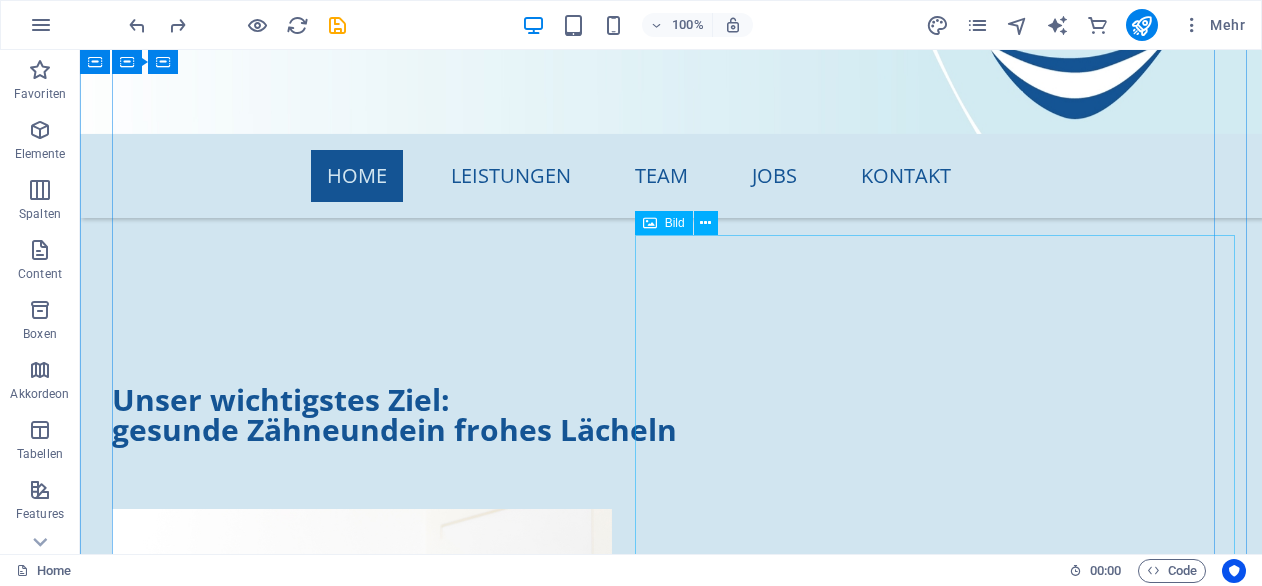 click at bounding box center (982, -1340) 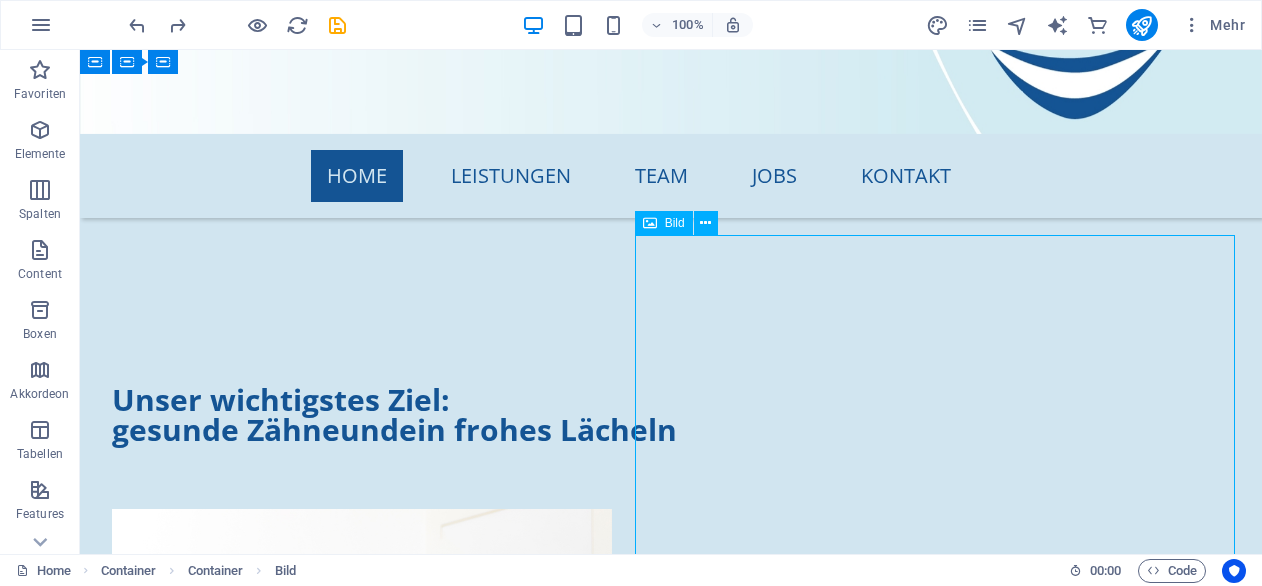 click at bounding box center (982, -1340) 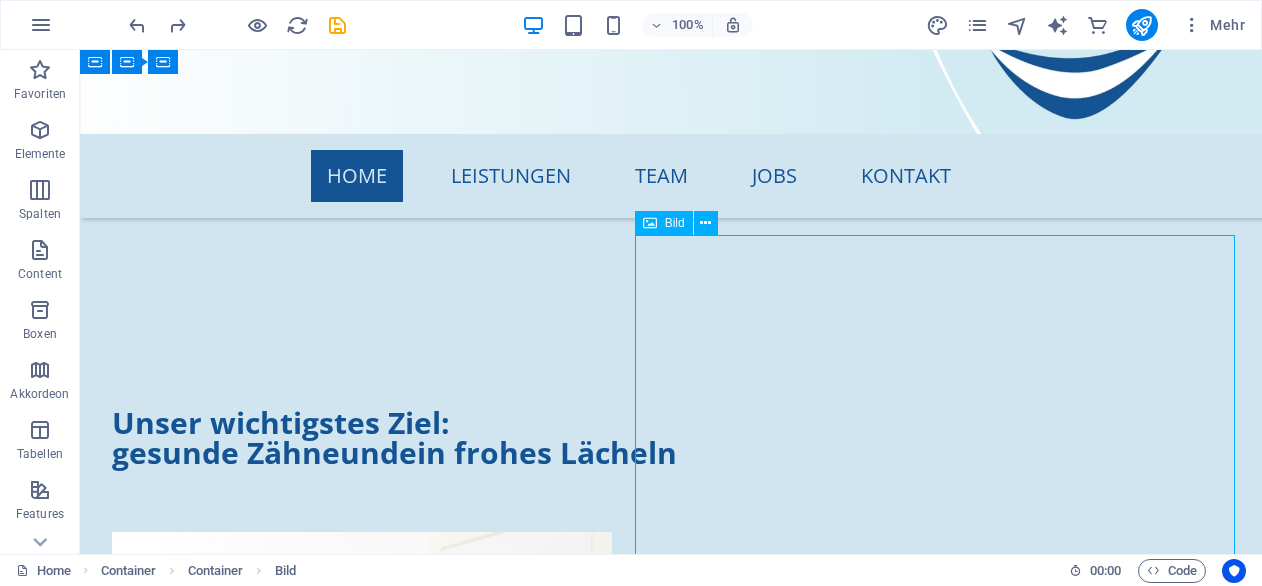 select on "px" 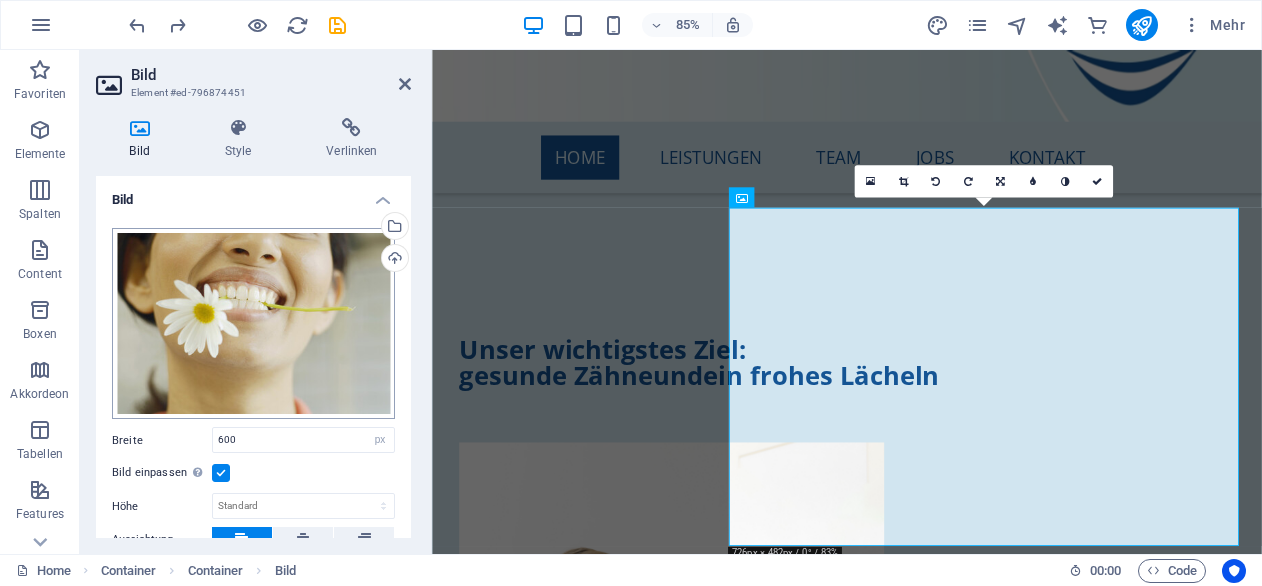 scroll, scrollTop: 246, scrollLeft: 0, axis: vertical 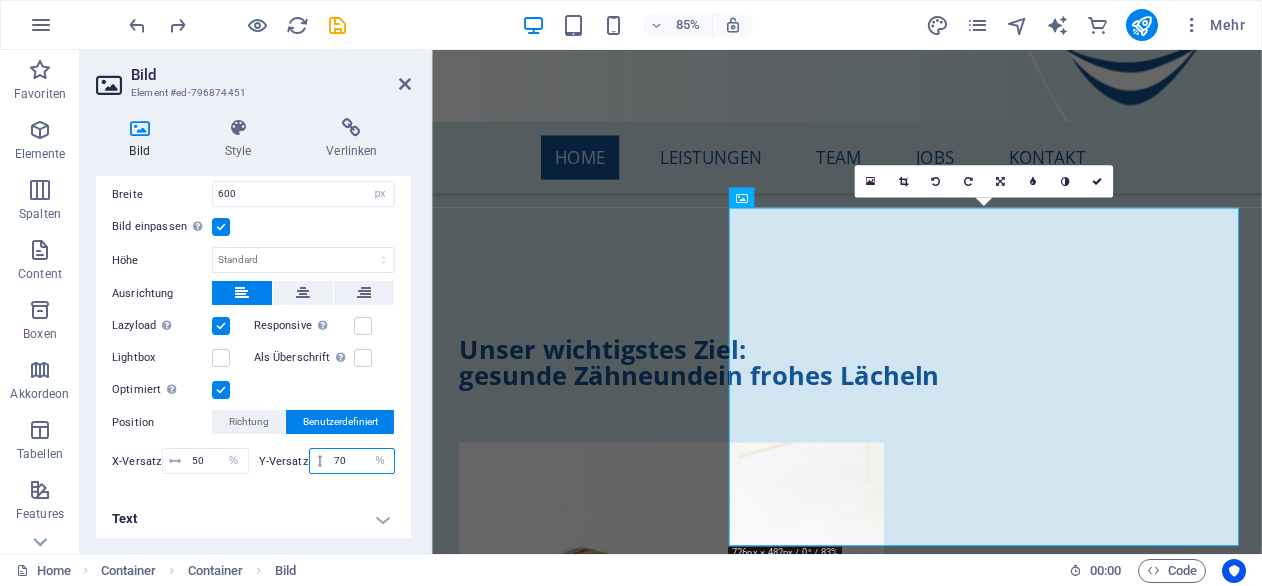 click on "70" at bounding box center (361, 461) 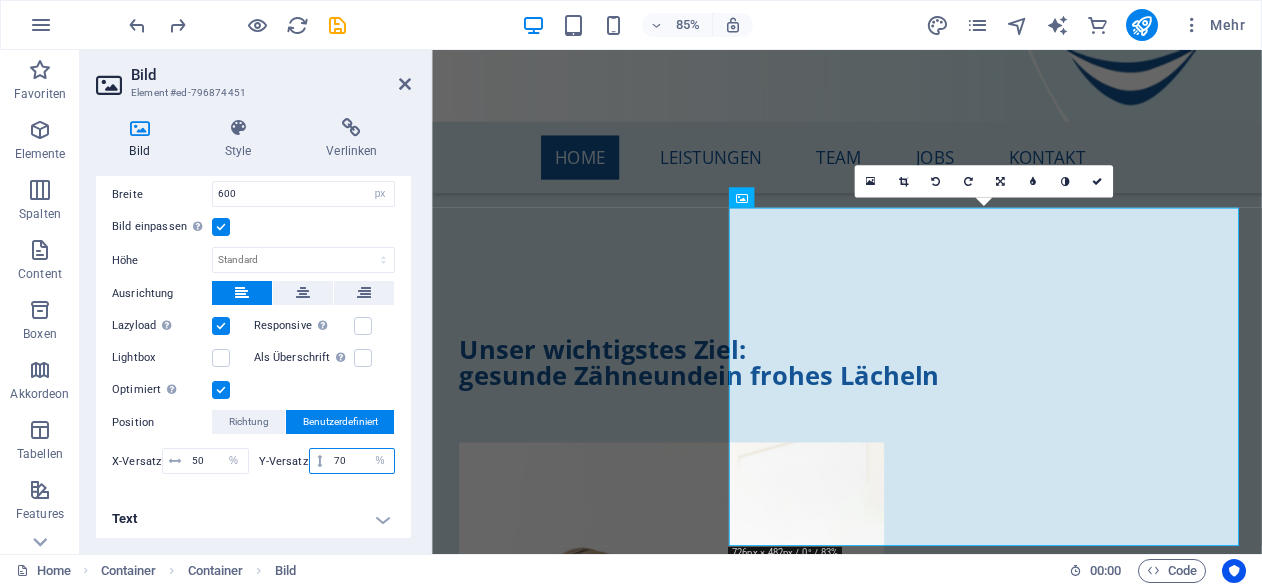 type on "7" 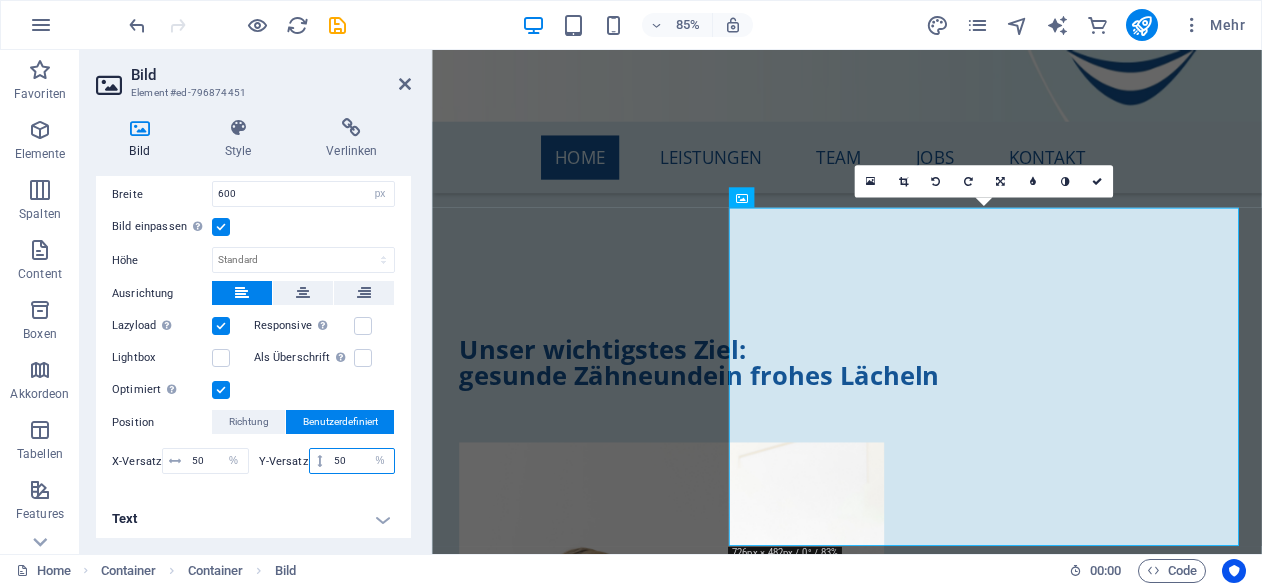 type on "5" 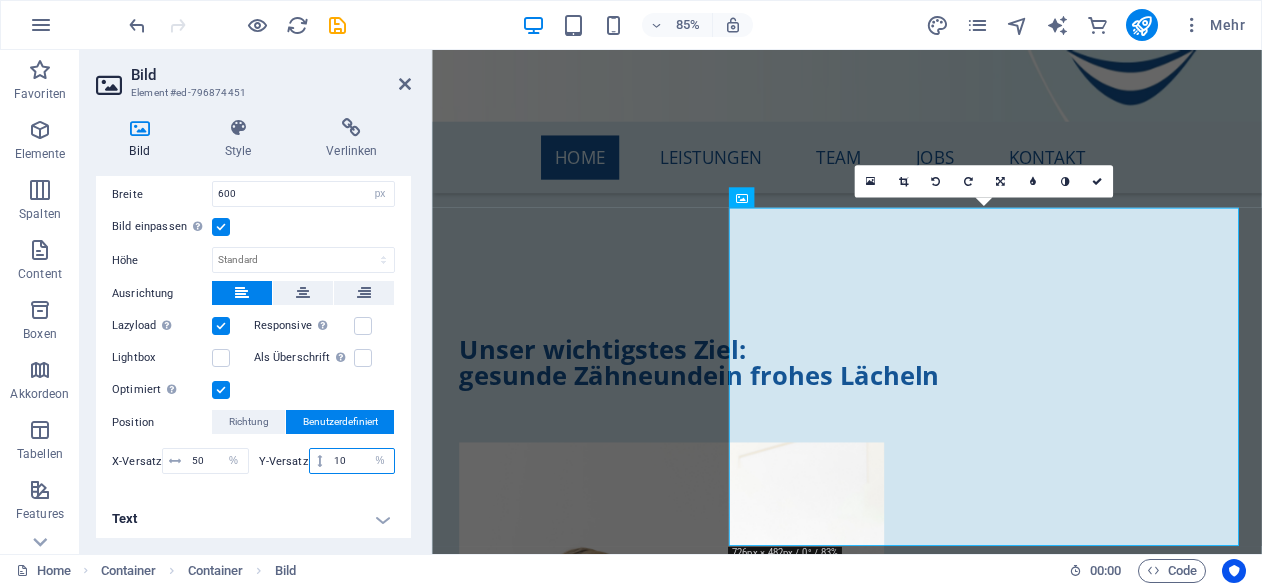 type on "1" 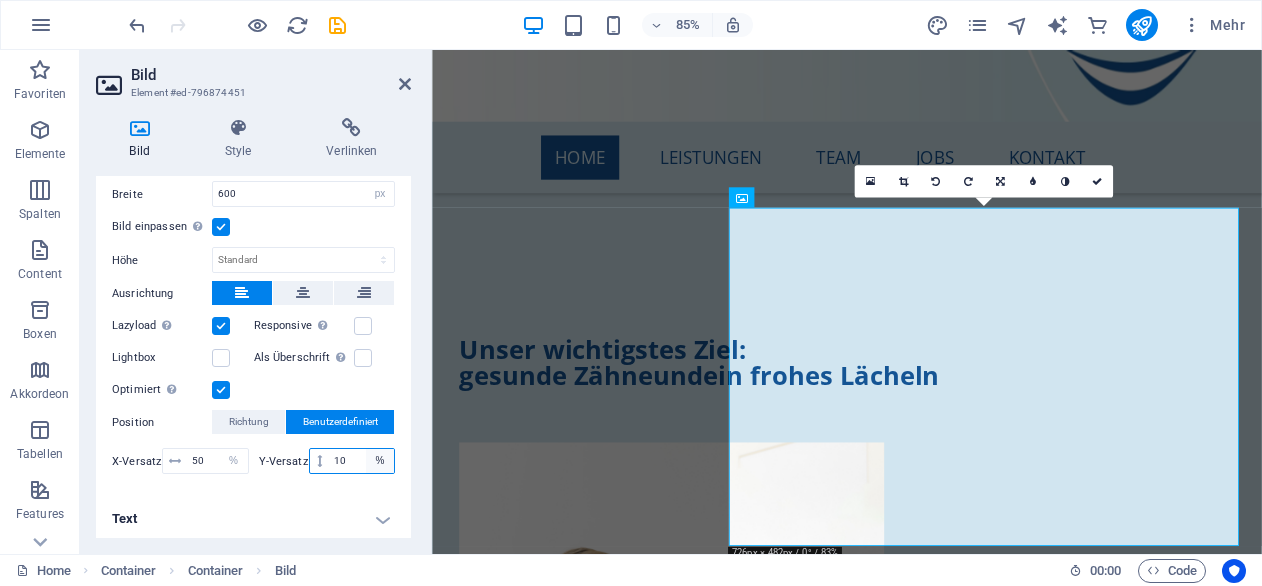 type on "10" 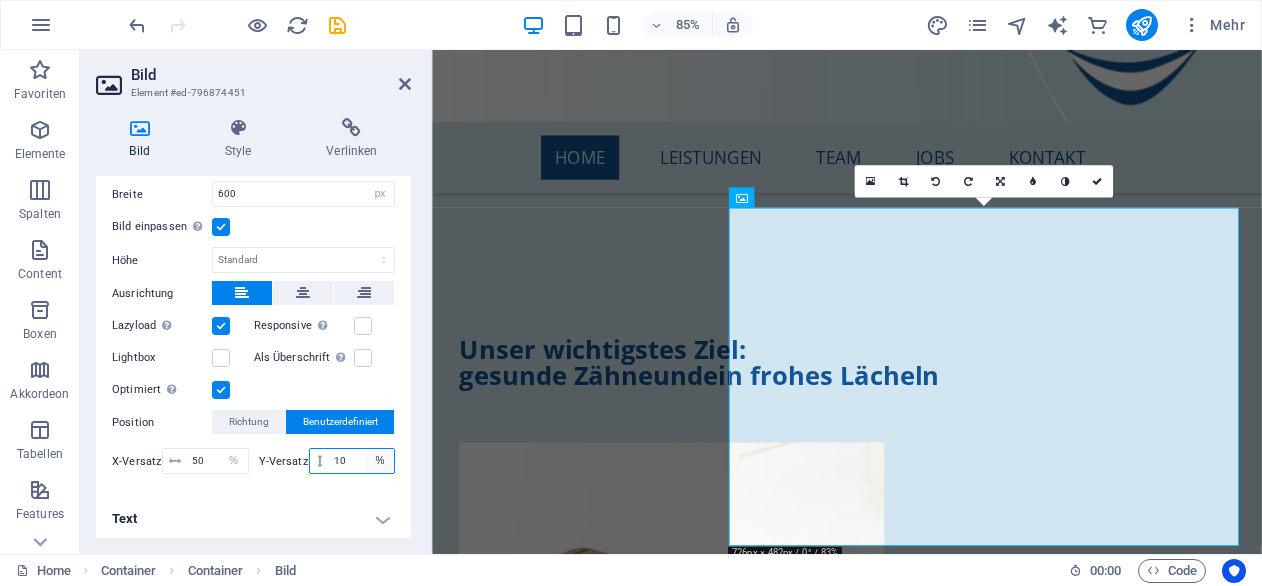 click on "px rem % vh vw" at bounding box center [380, 461] 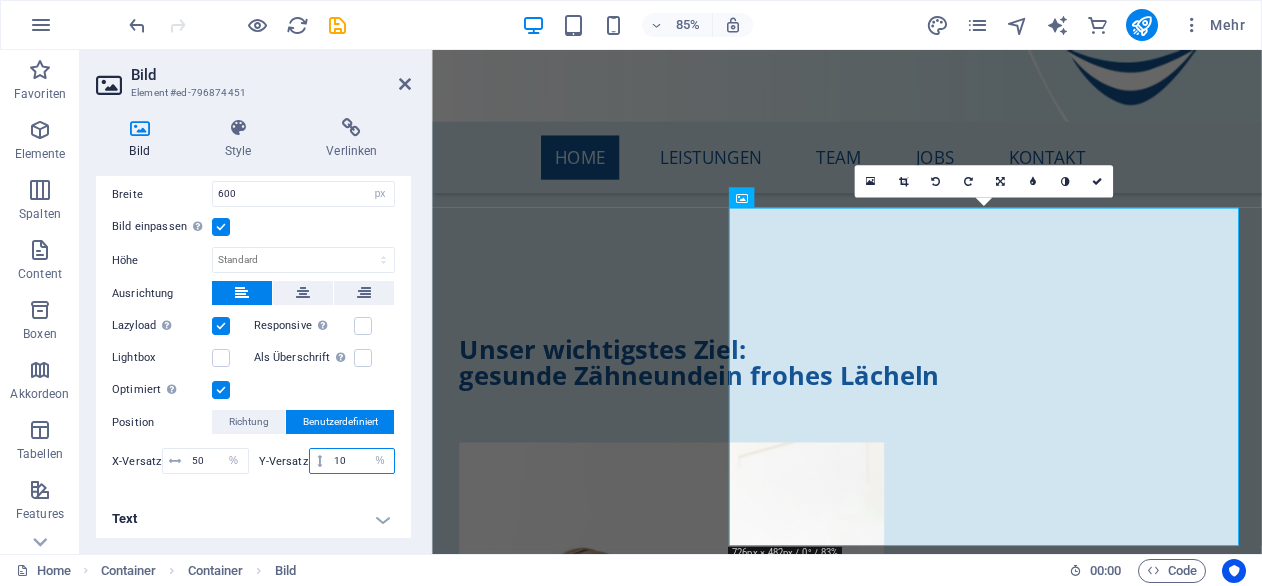 select on "px" 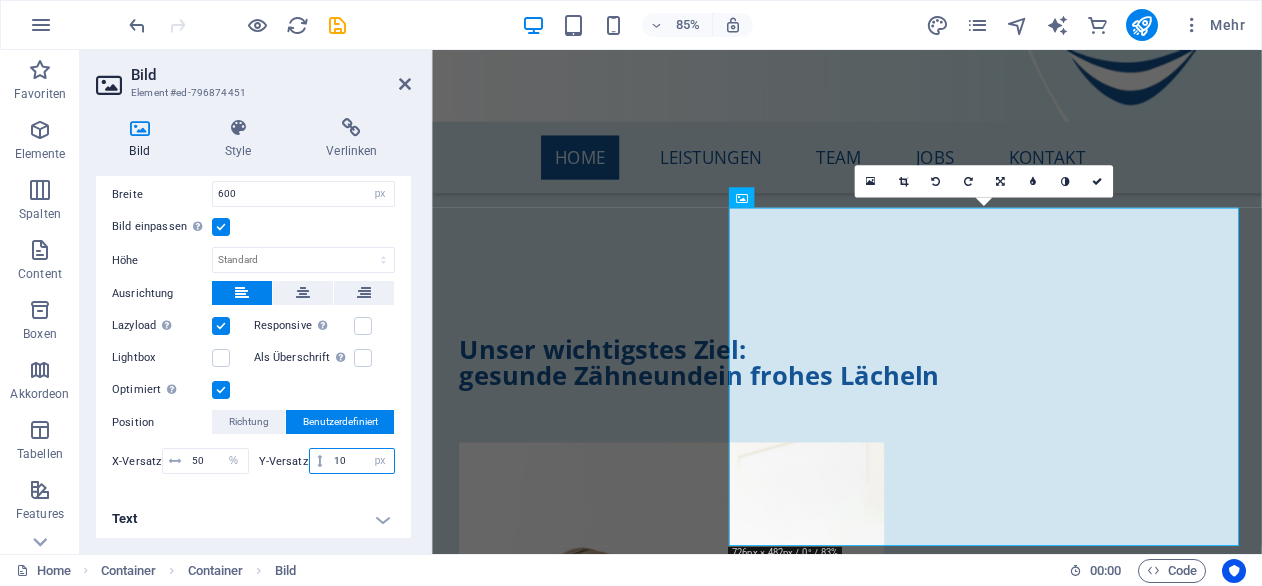 click on "px rem % vh vw" at bounding box center [380, 461] 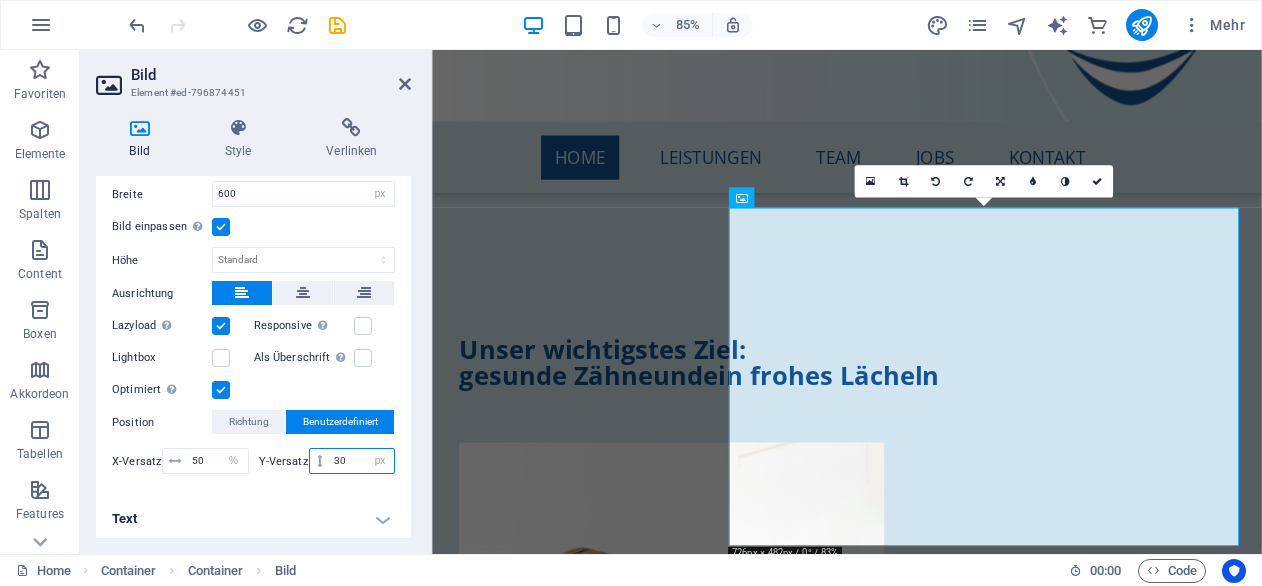 type on "3" 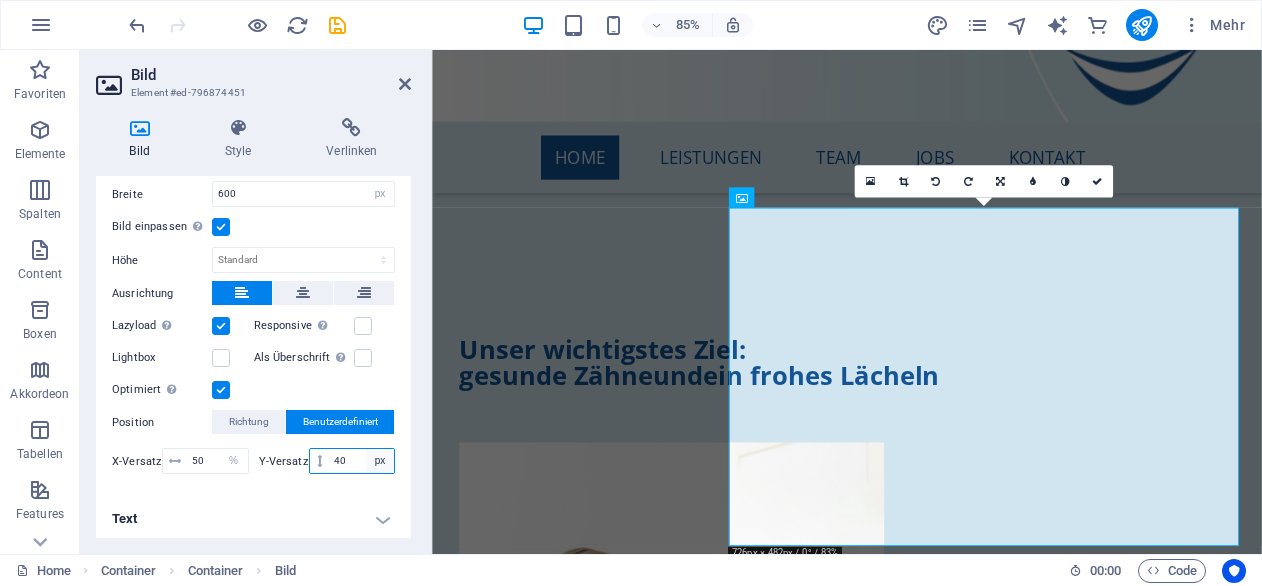 type on "40" 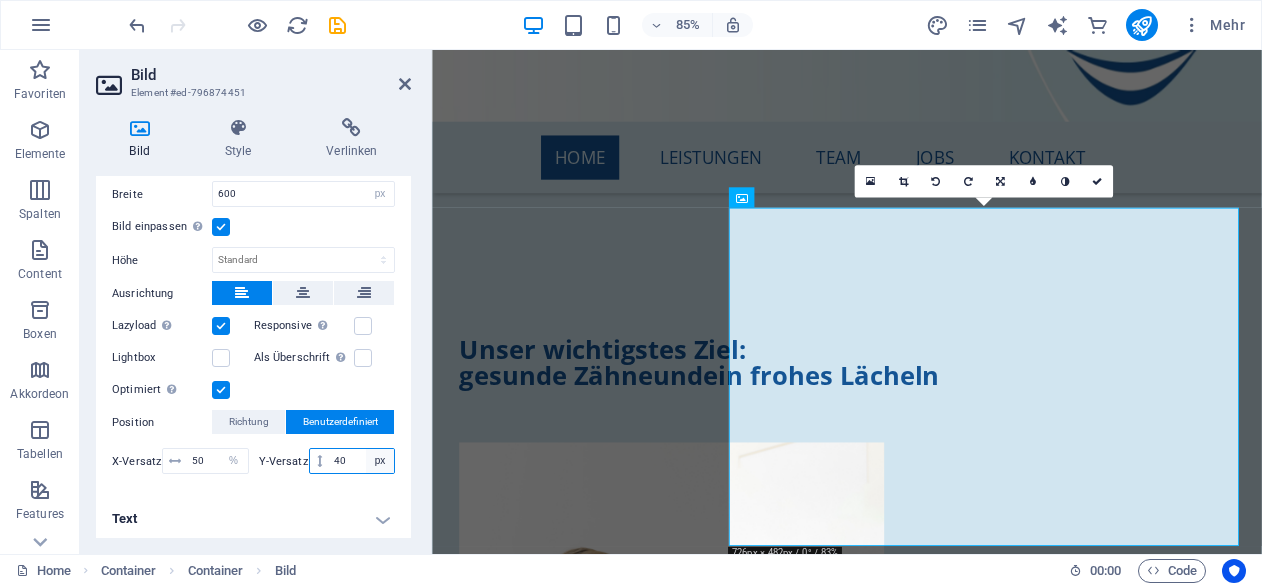 click on "px rem % vh vw" at bounding box center [380, 461] 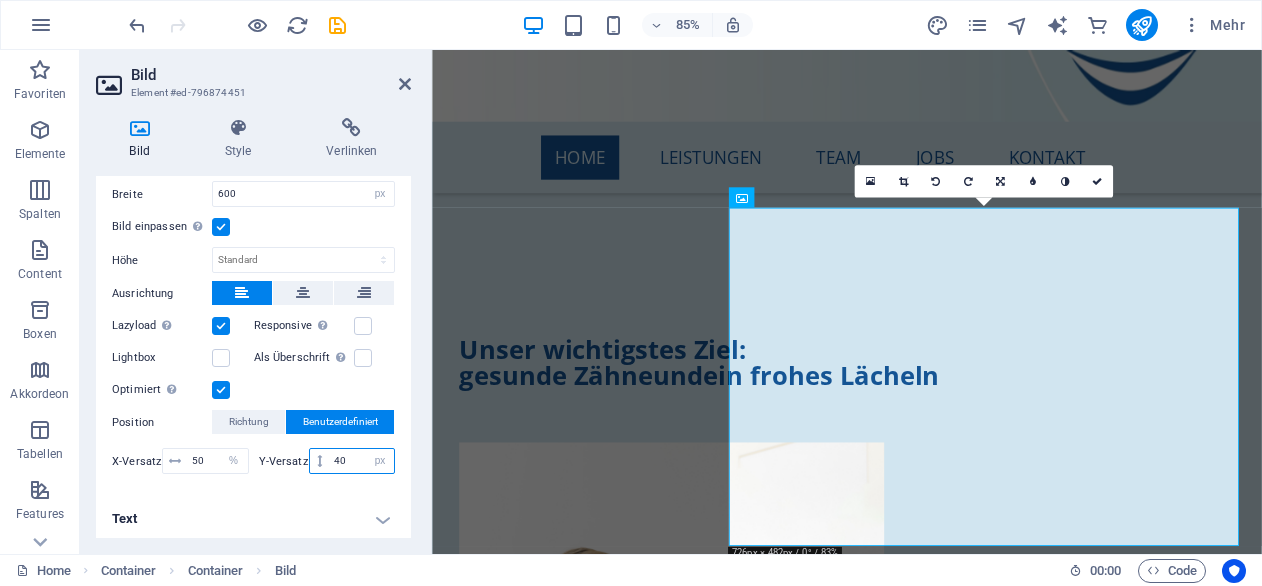 select on "%" 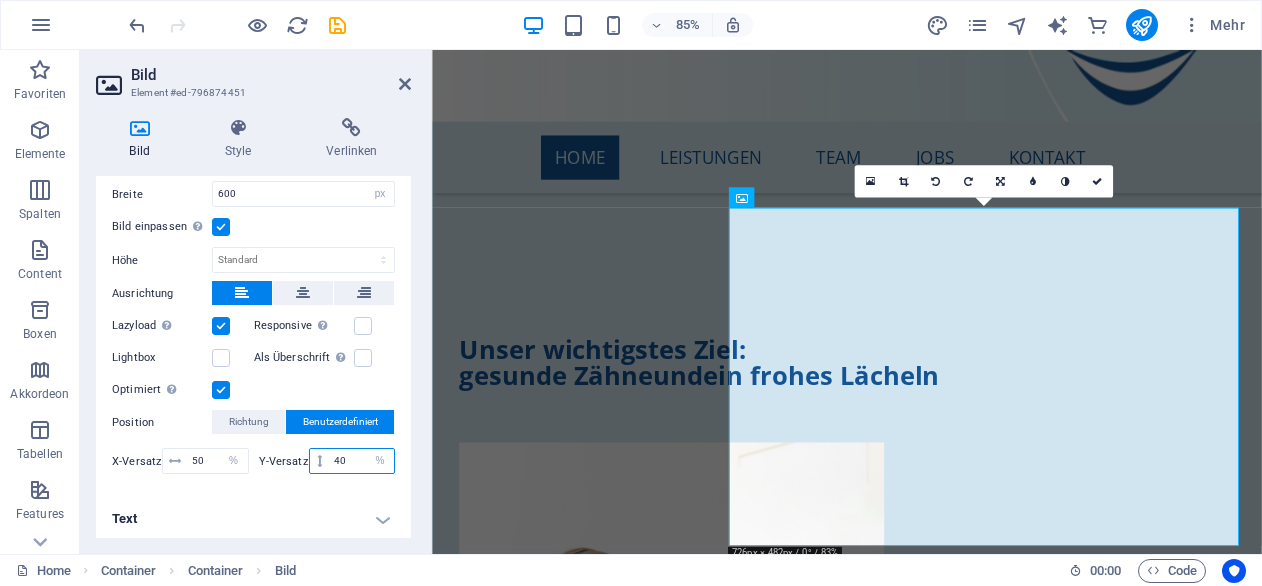 click on "px rem % vh vw" at bounding box center [380, 461] 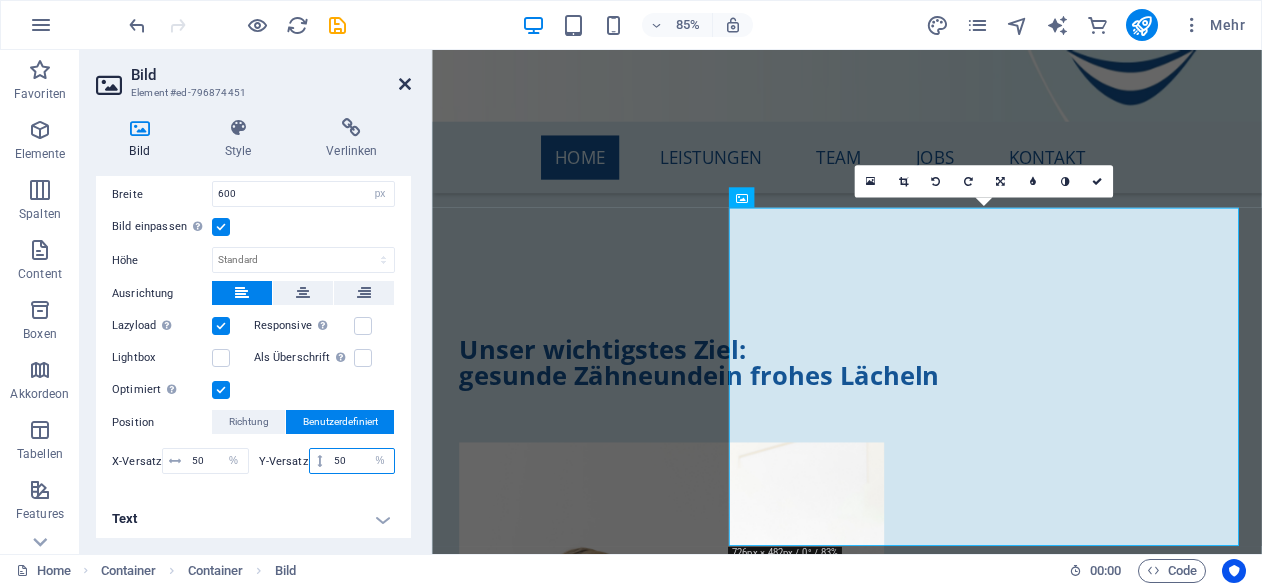 type on "50" 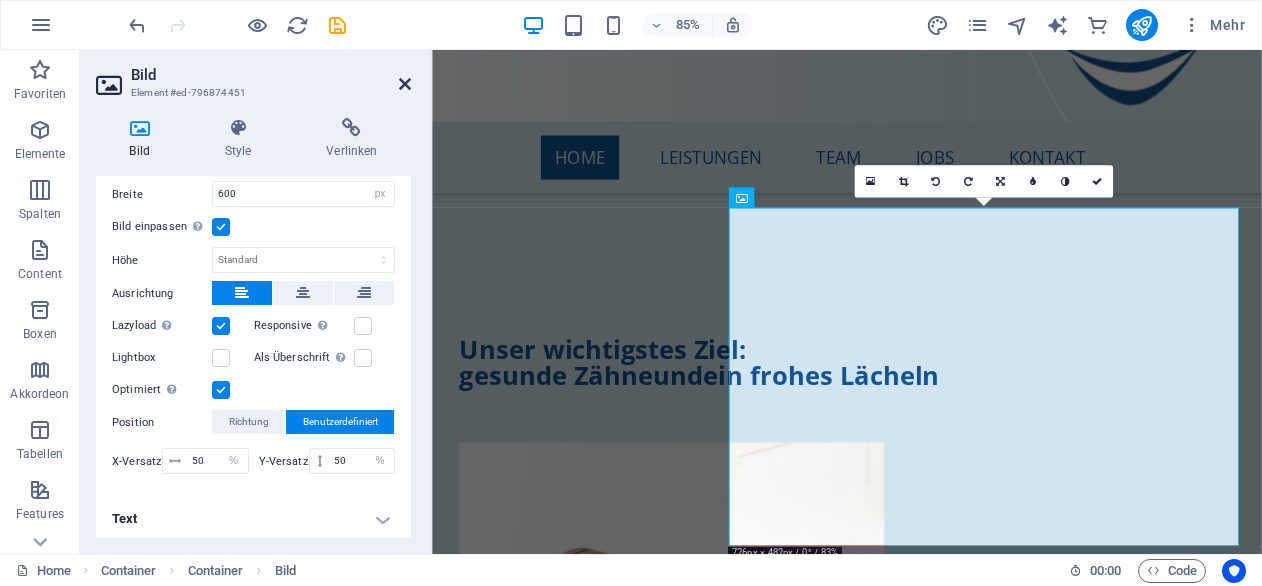 click at bounding box center (405, 84) 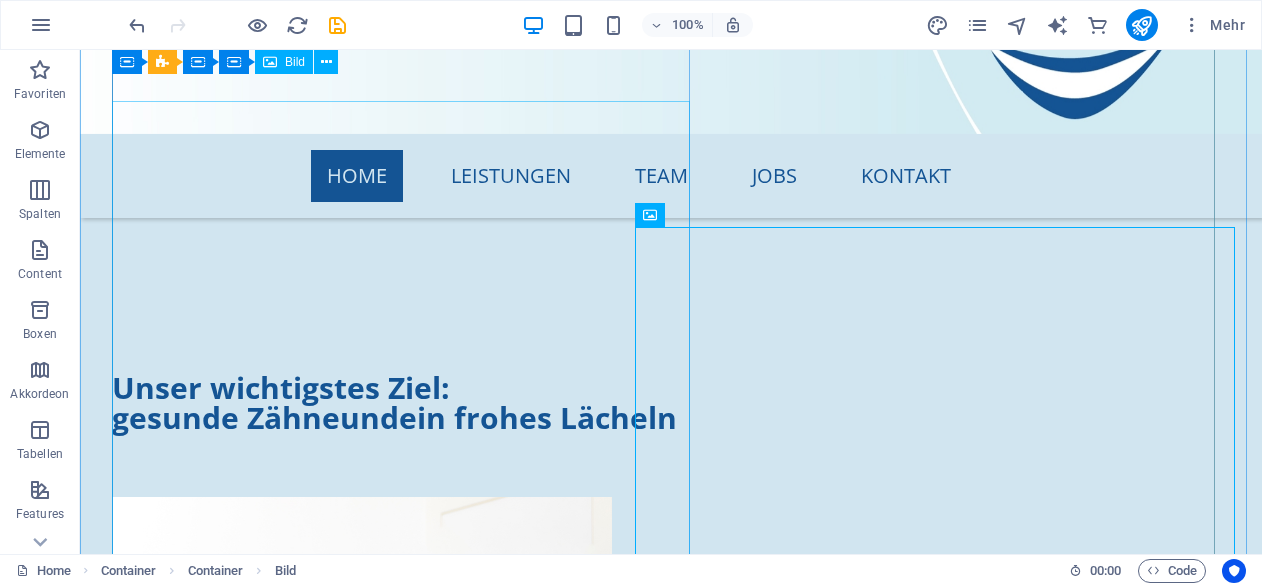 scroll, scrollTop: 1843, scrollLeft: 0, axis: vertical 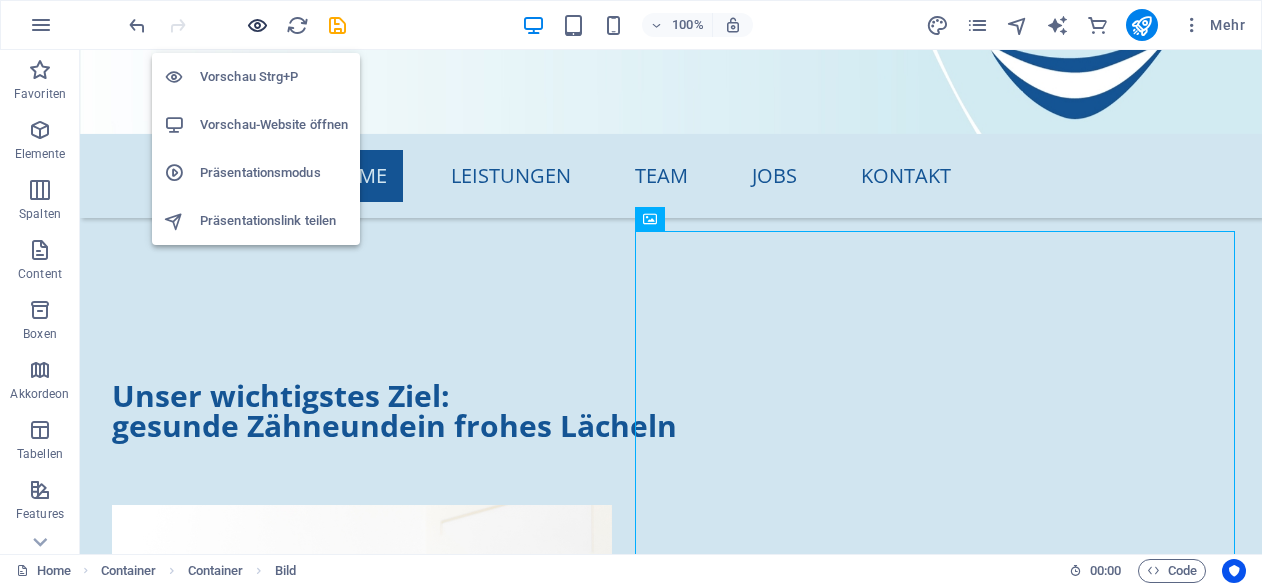 click at bounding box center (257, 25) 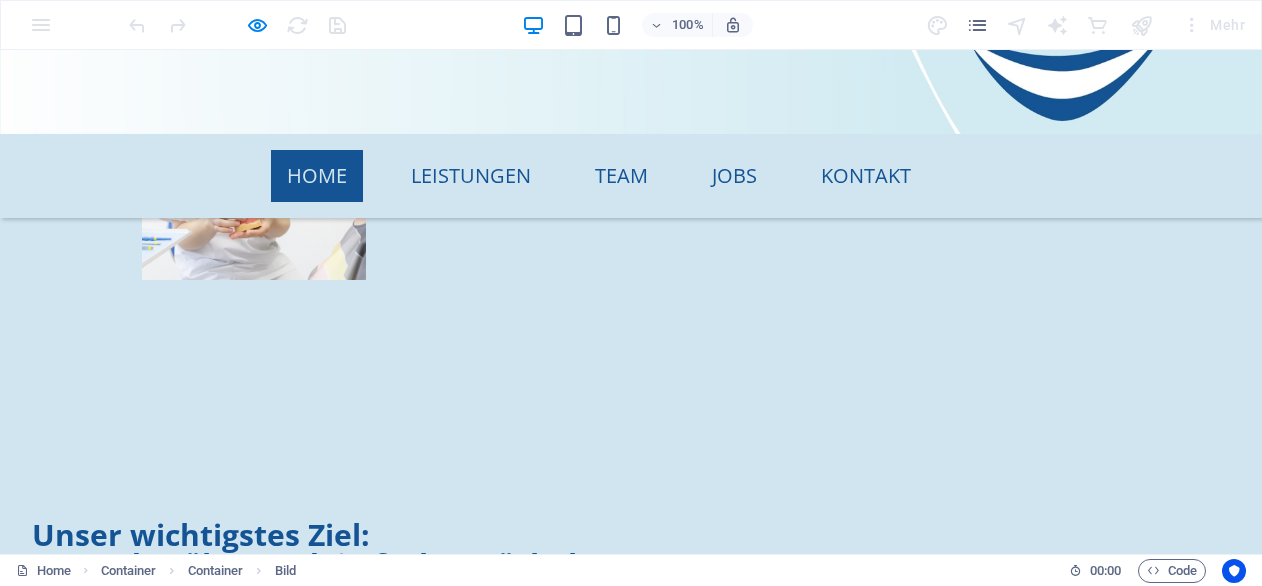 scroll, scrollTop: 1354, scrollLeft: 0, axis: vertical 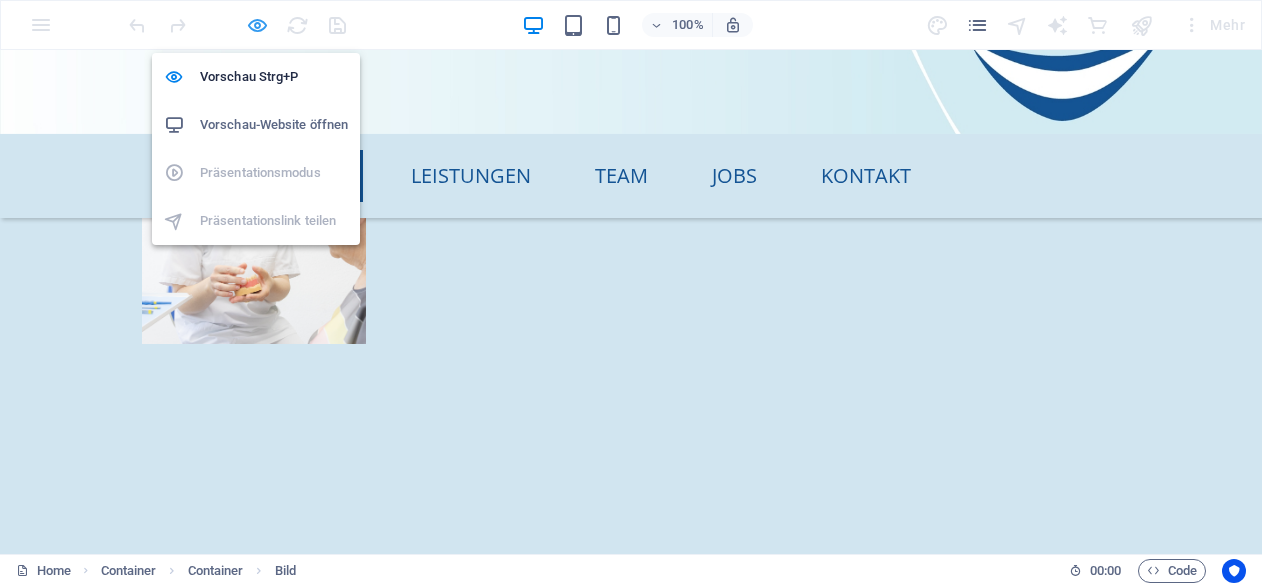 click at bounding box center (257, 25) 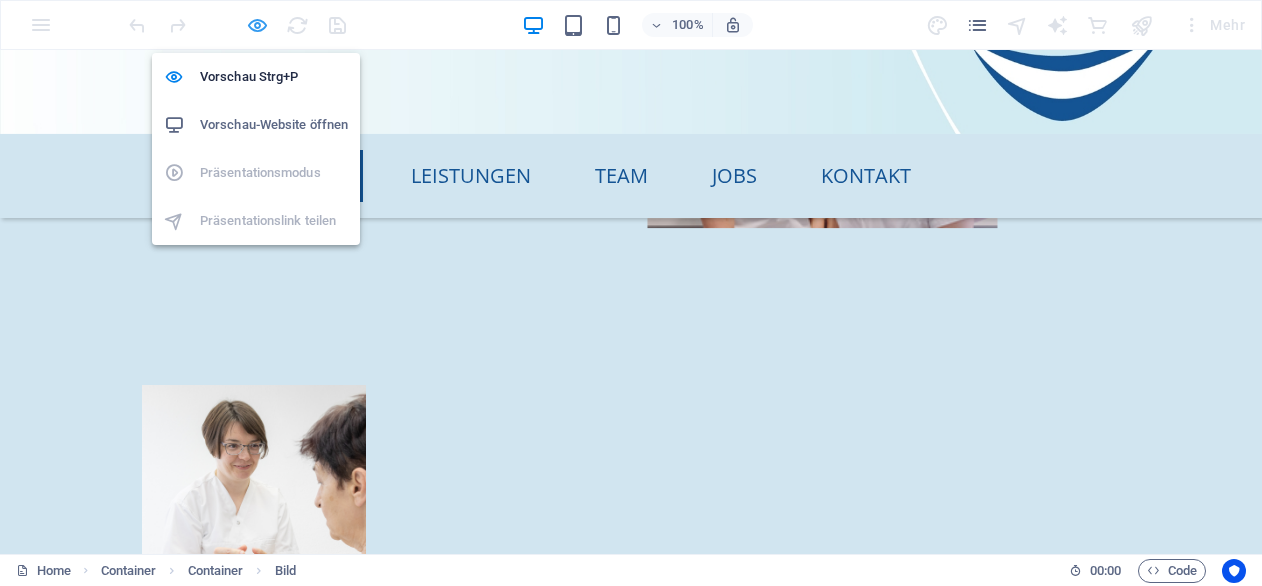 scroll, scrollTop: 1634, scrollLeft: 0, axis: vertical 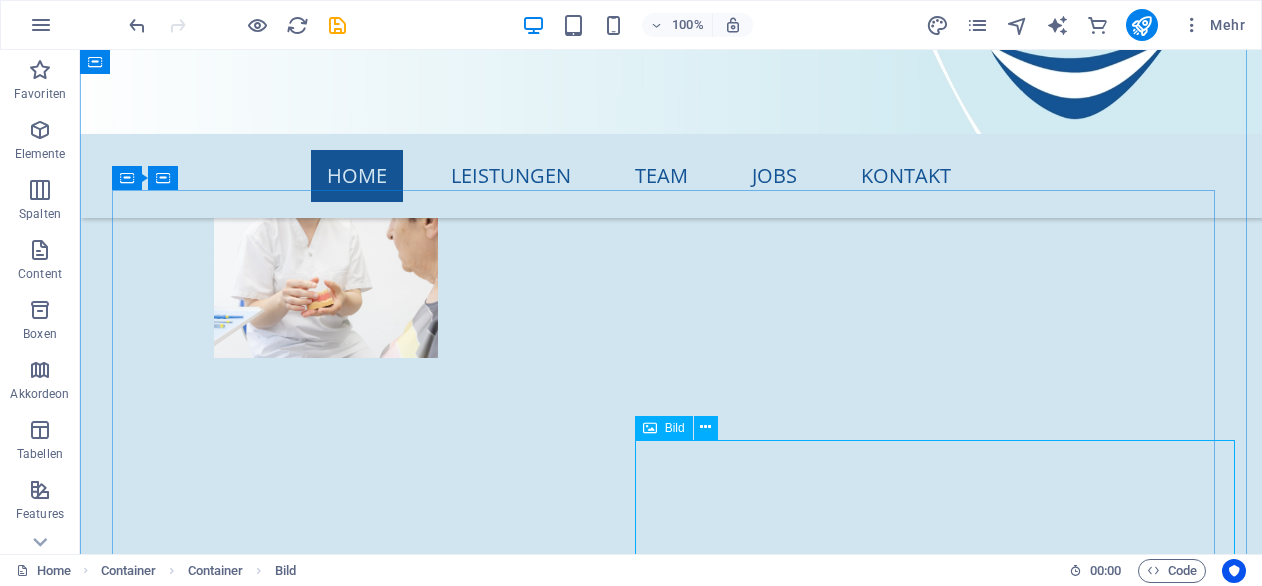 click at bounding box center [982, -1135] 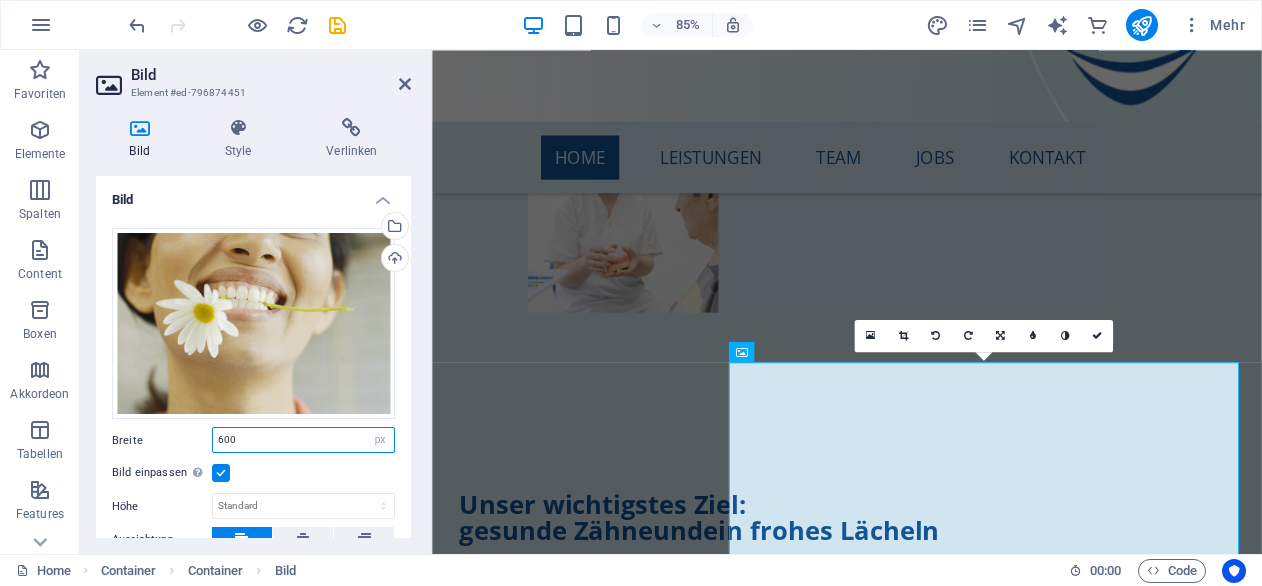click on "600" at bounding box center [303, 440] 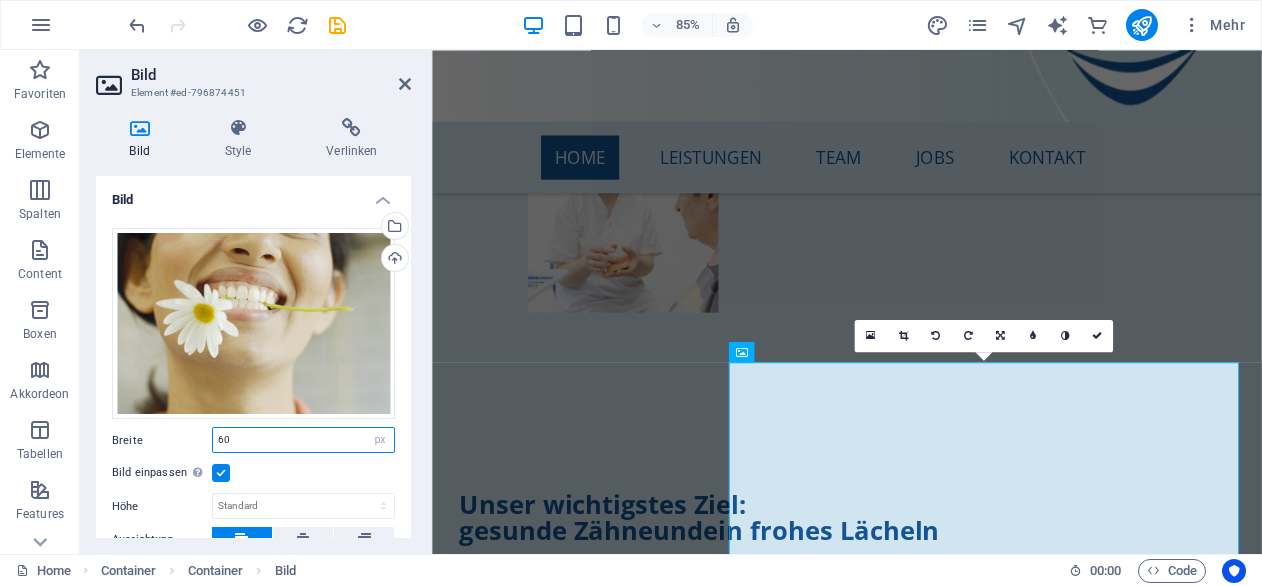 type on "6" 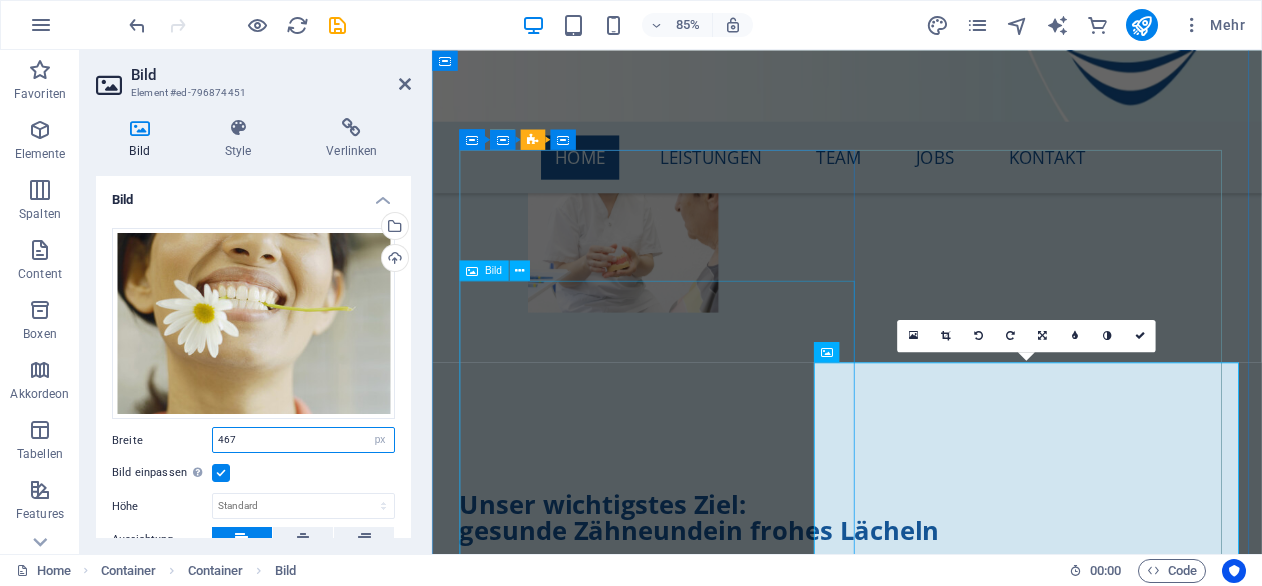 type on "467" 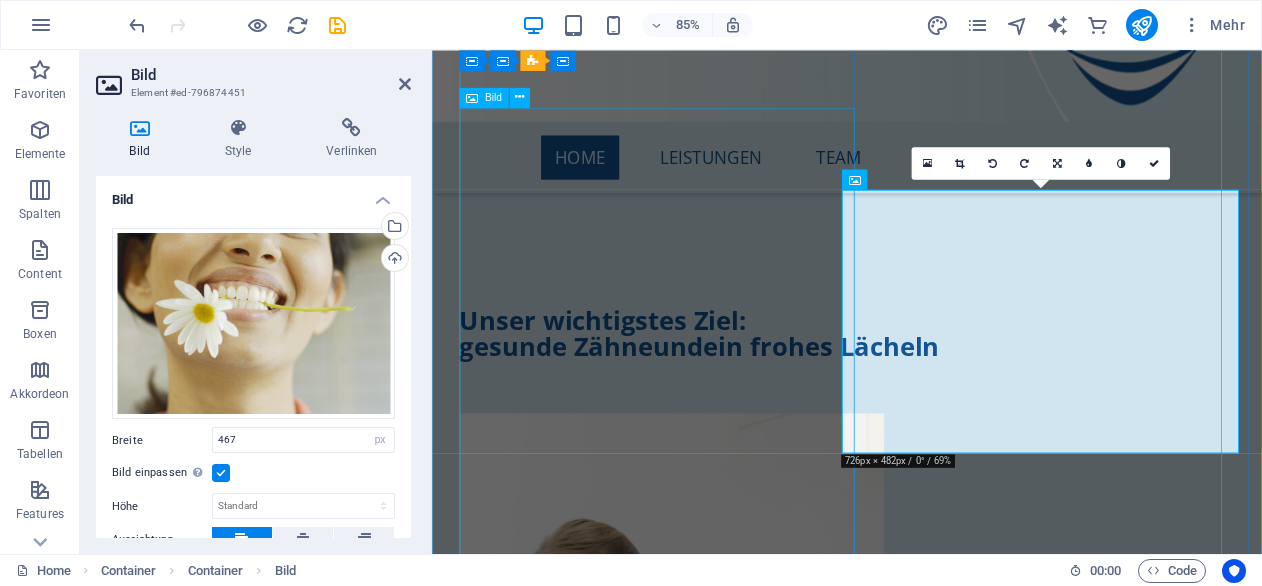 scroll, scrollTop: 1854, scrollLeft: 0, axis: vertical 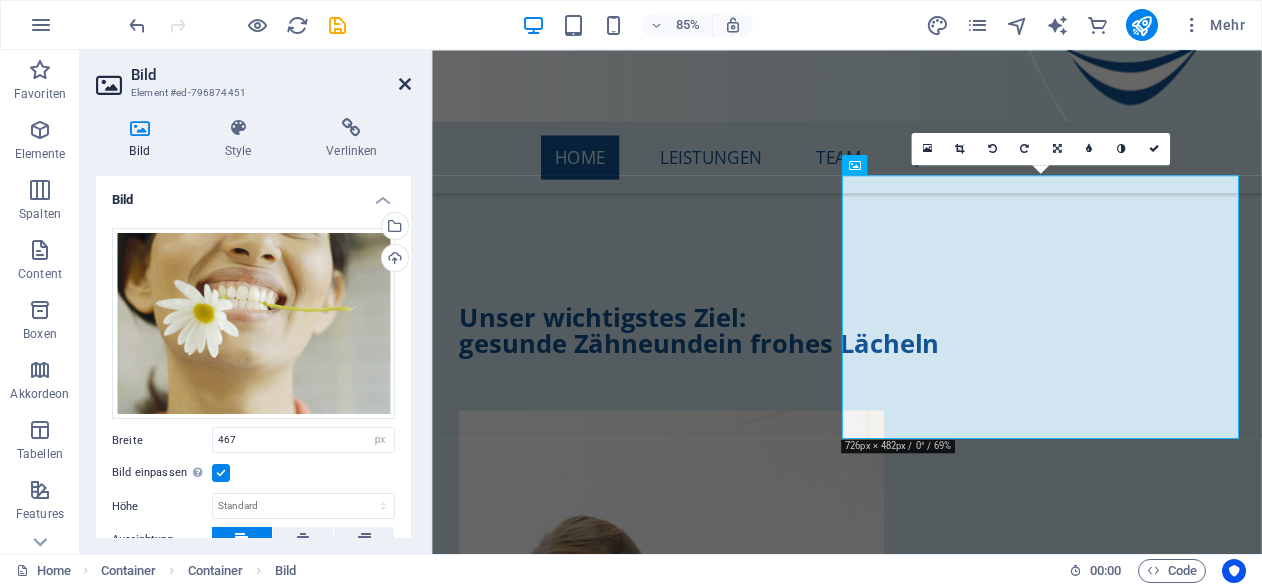 click at bounding box center (405, 84) 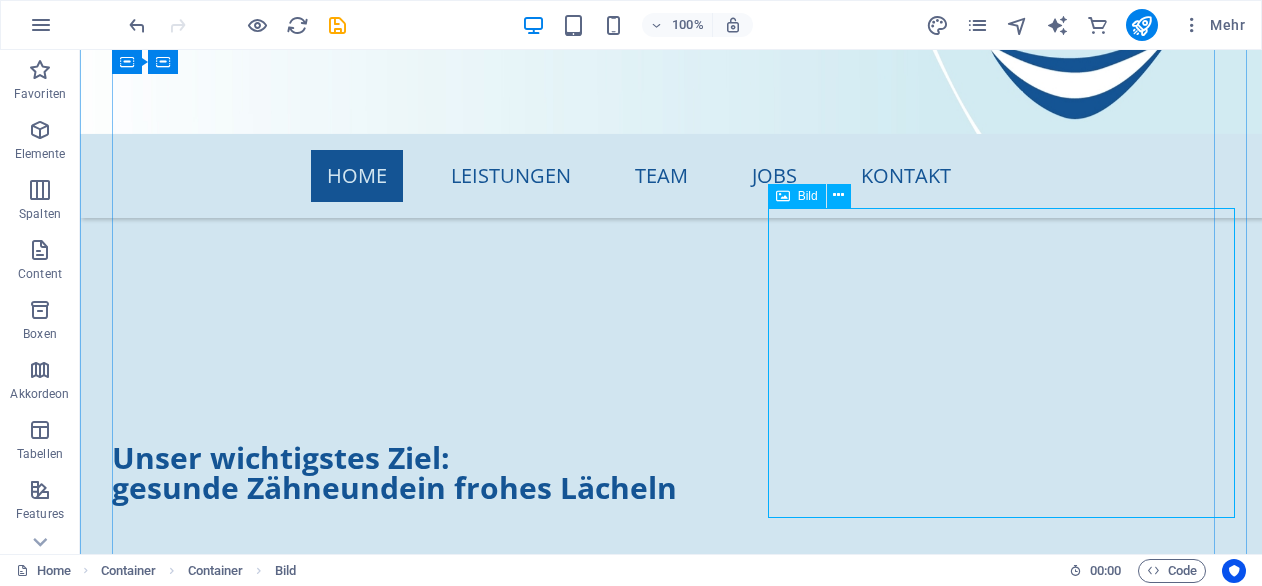 scroll, scrollTop: 1780, scrollLeft: 0, axis: vertical 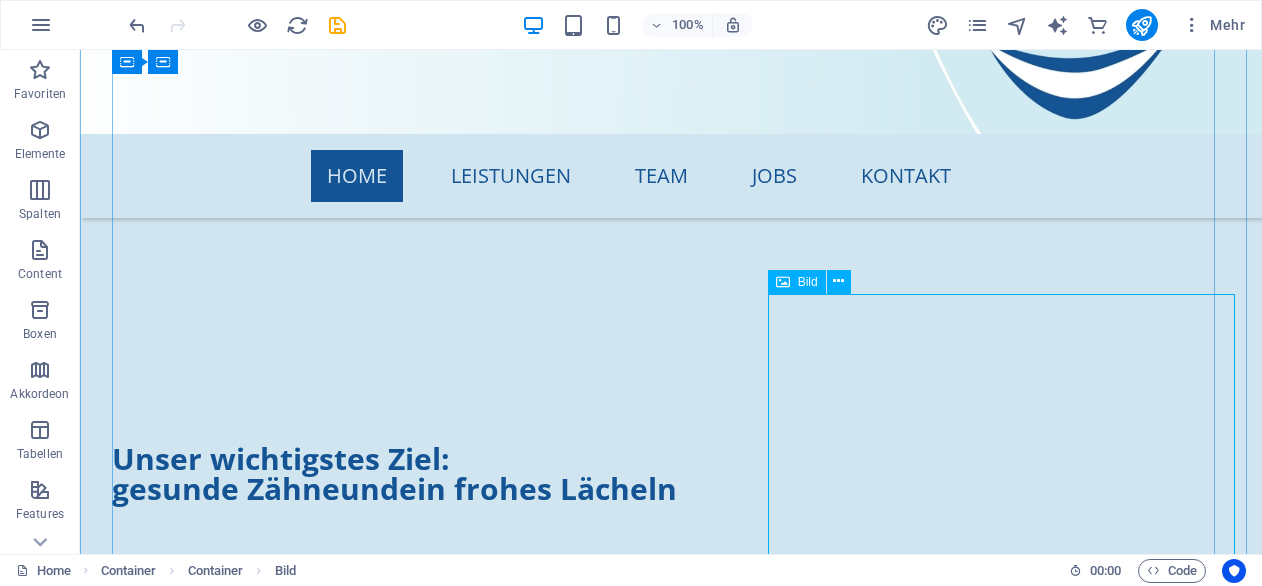 click at bounding box center (1048, -1325) 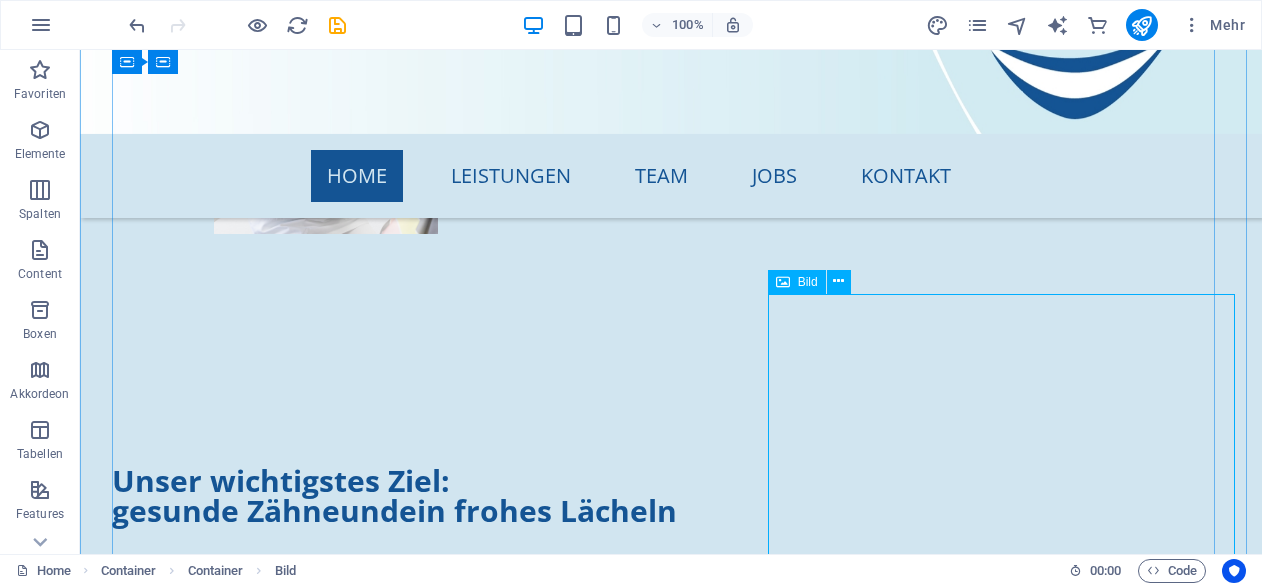 select on "px" 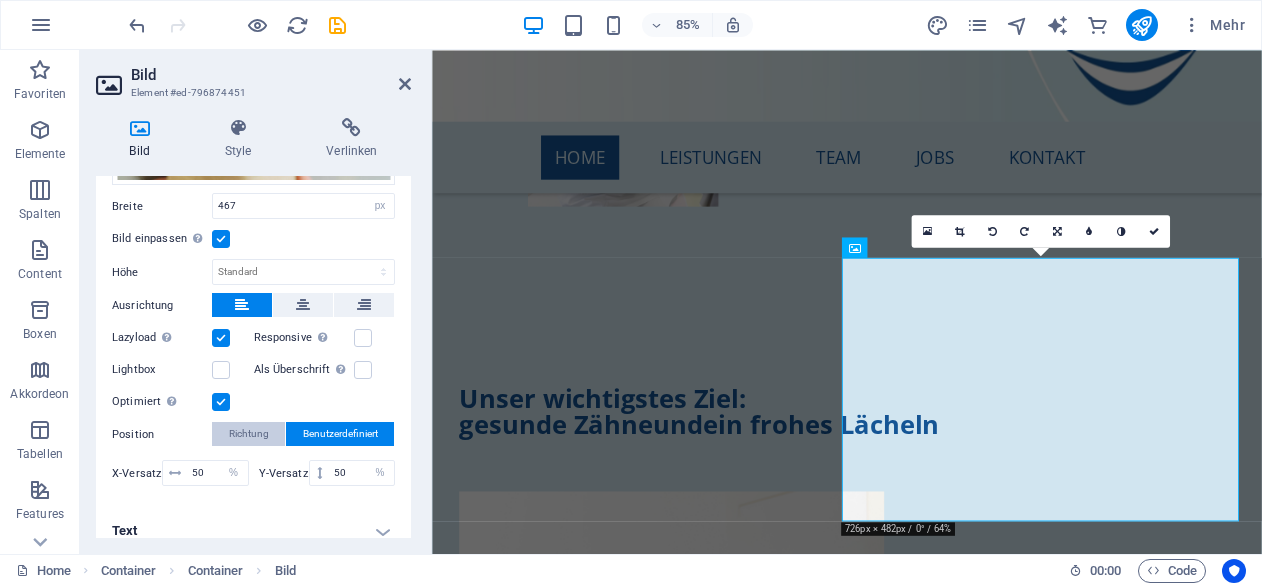 scroll, scrollTop: 246, scrollLeft: 0, axis: vertical 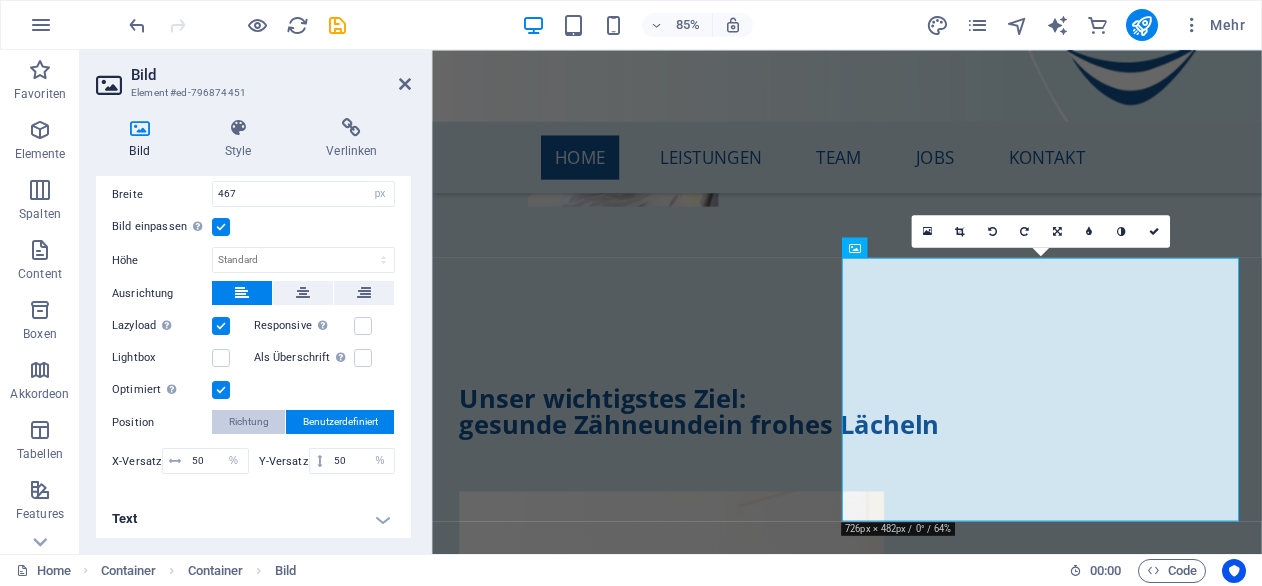 click on "Richtung" at bounding box center (249, 422) 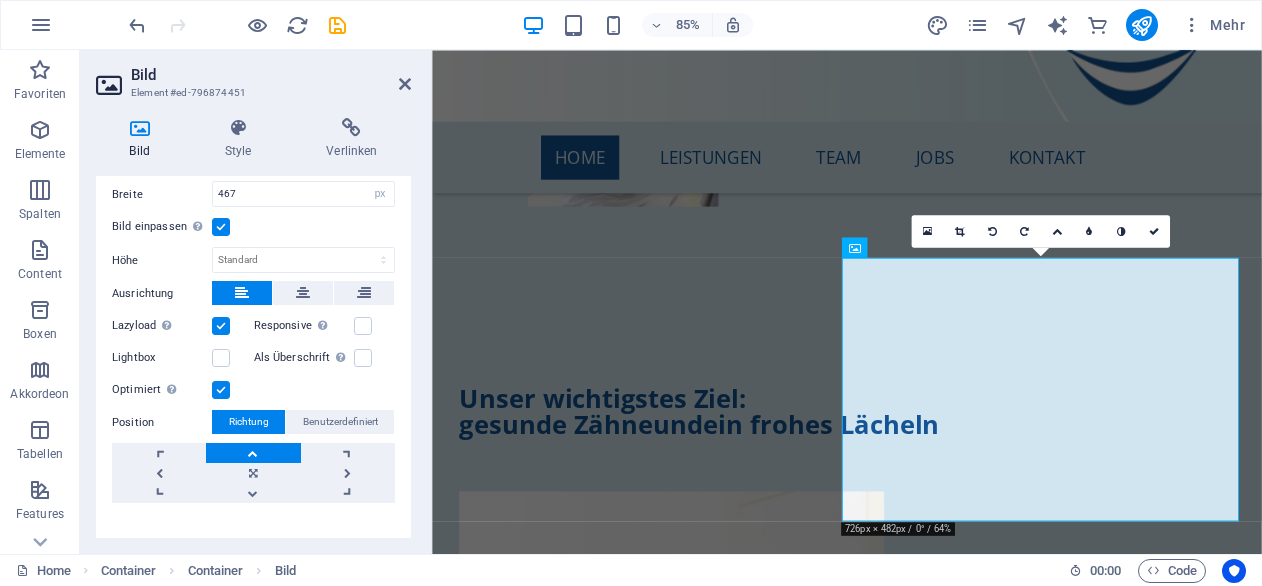click at bounding box center [253, 453] 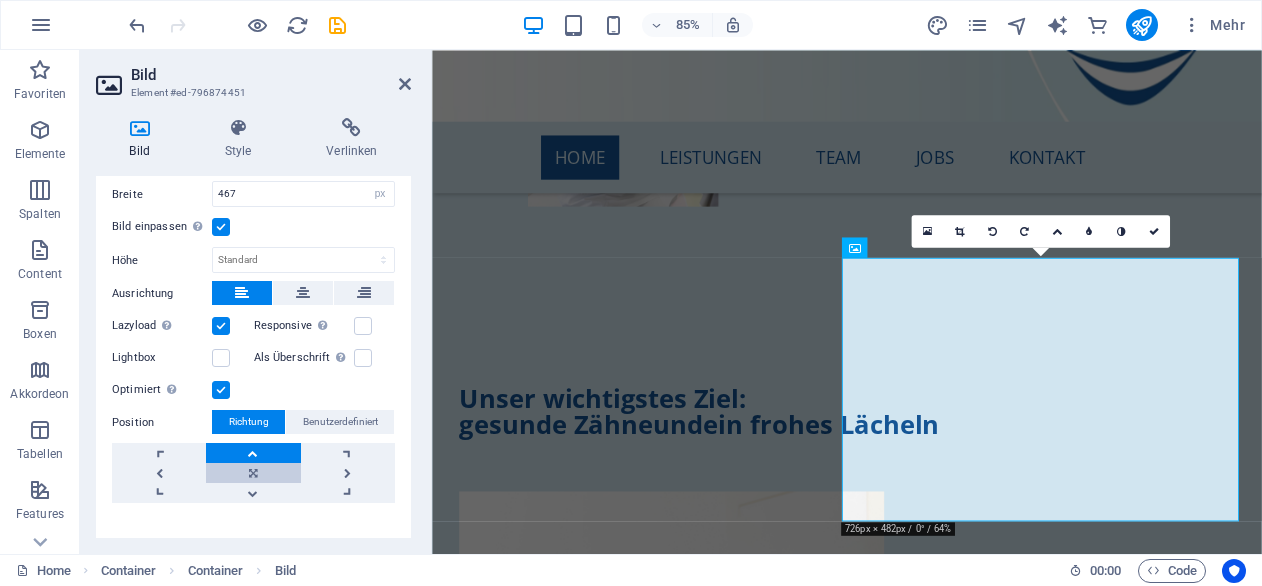 click at bounding box center [253, 473] 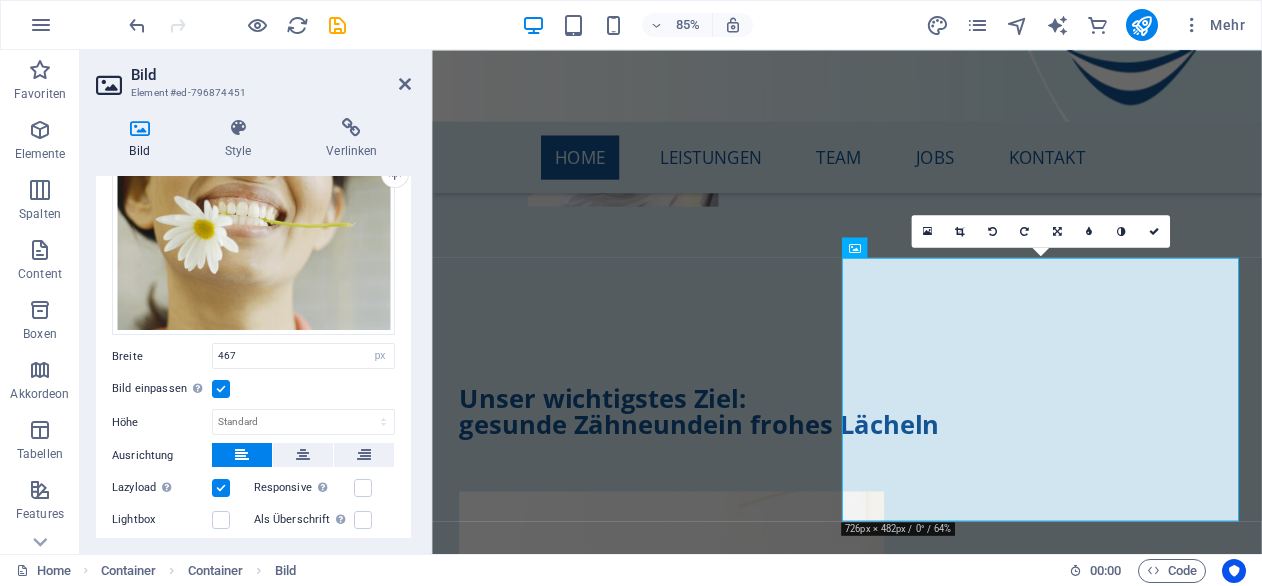 scroll, scrollTop: 0, scrollLeft: 0, axis: both 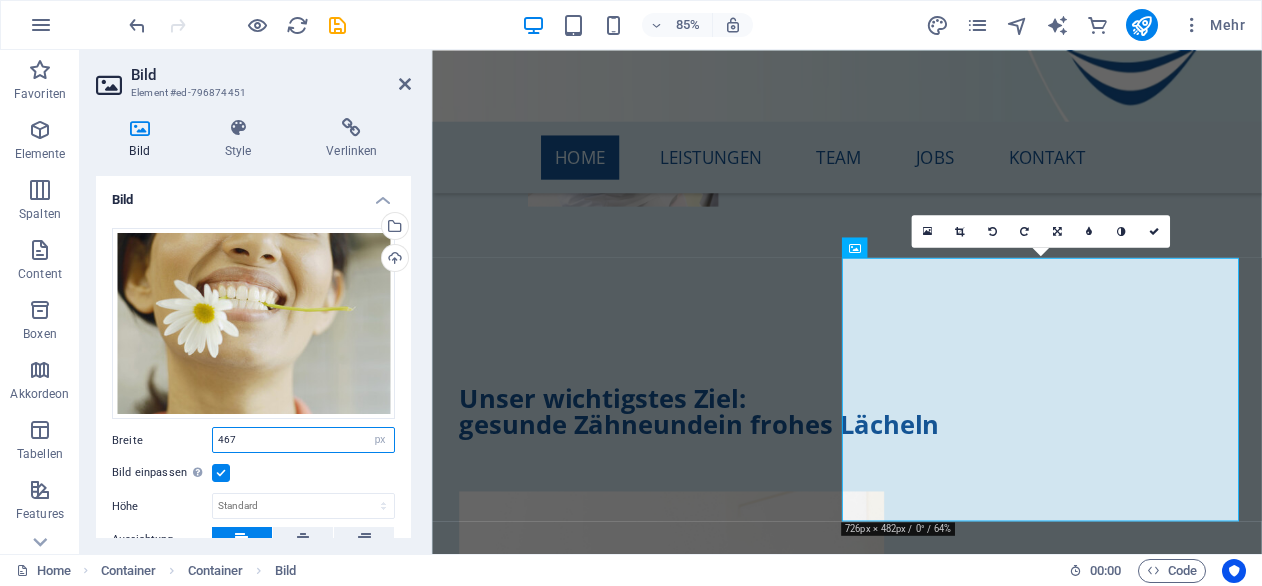 click on "467" at bounding box center [303, 440] 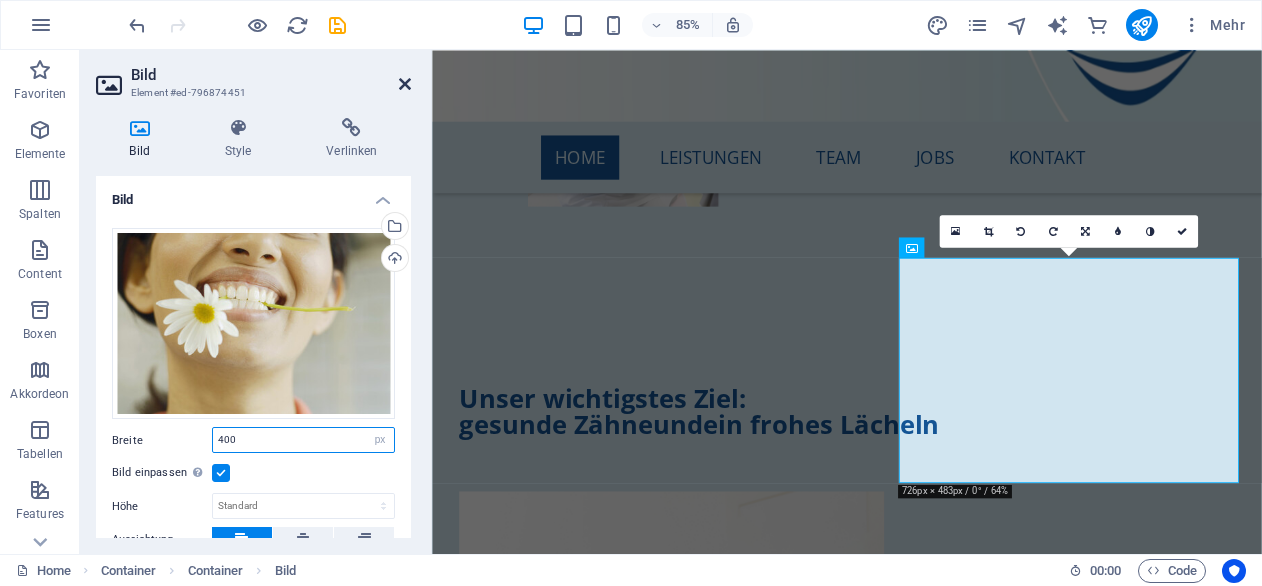 type on "400" 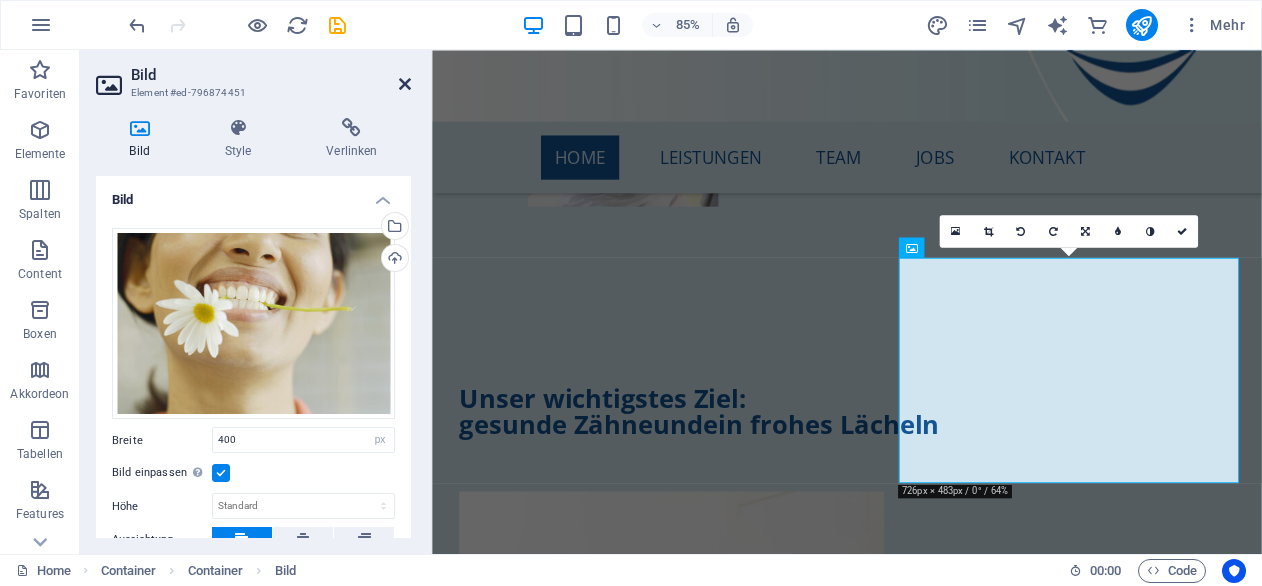 click at bounding box center [405, 84] 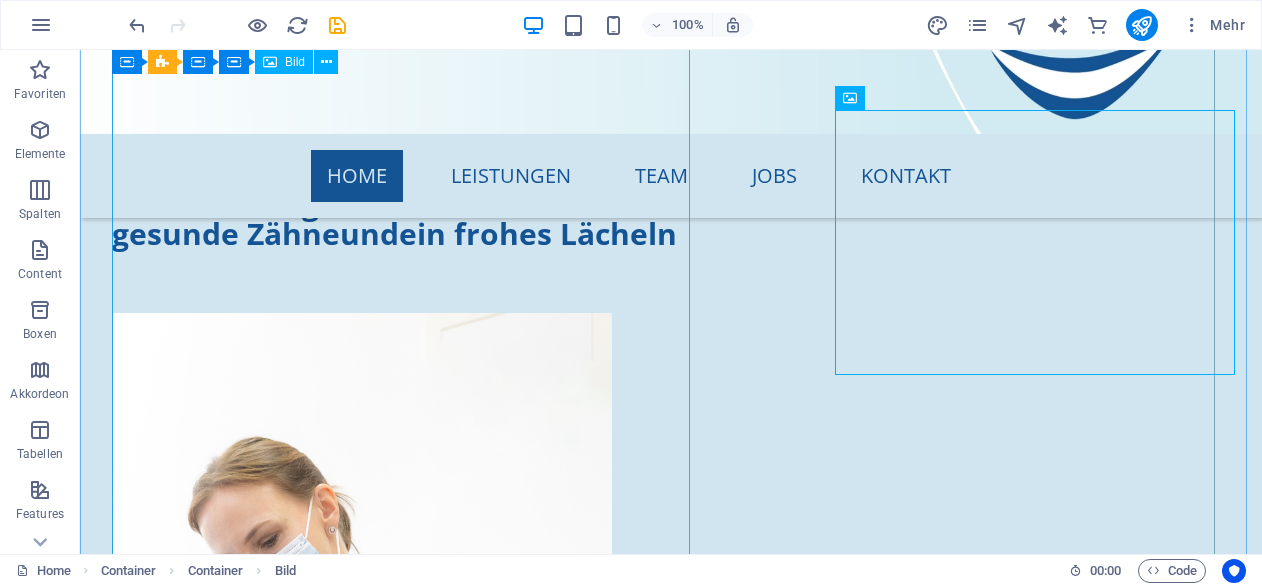 scroll, scrollTop: 2041, scrollLeft: 0, axis: vertical 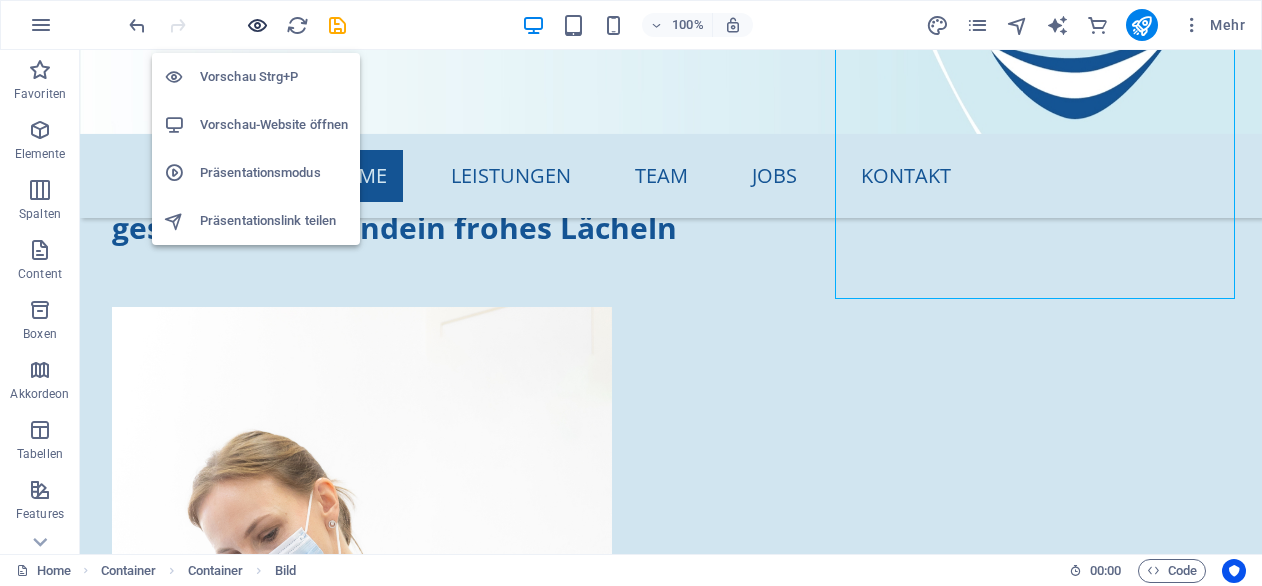 click at bounding box center (257, 25) 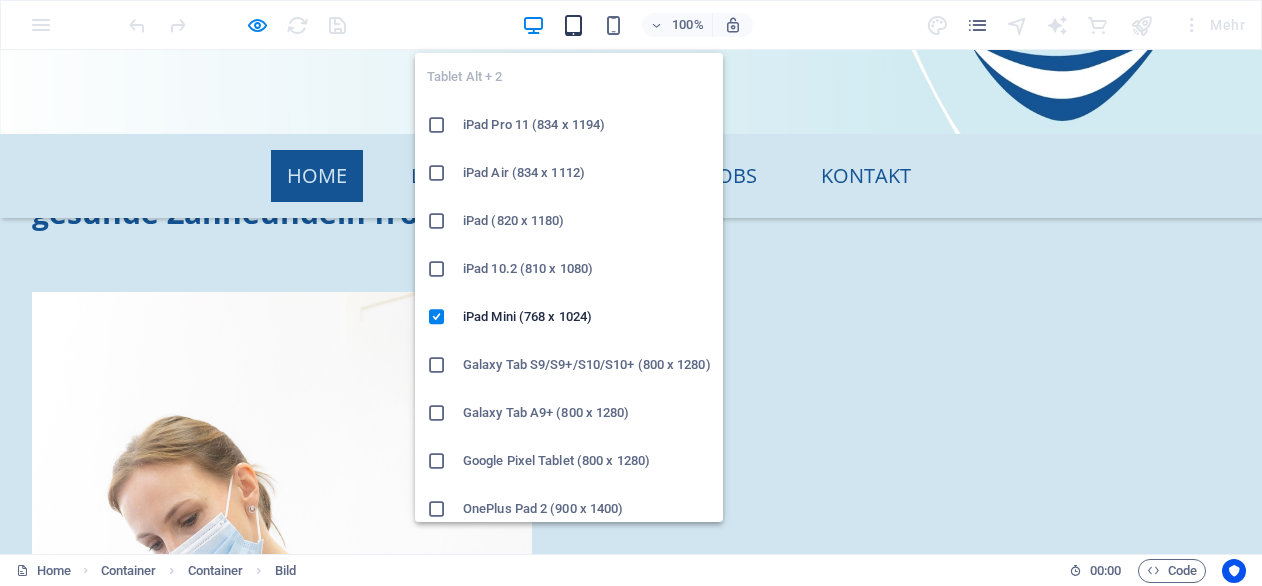 click at bounding box center [573, 25] 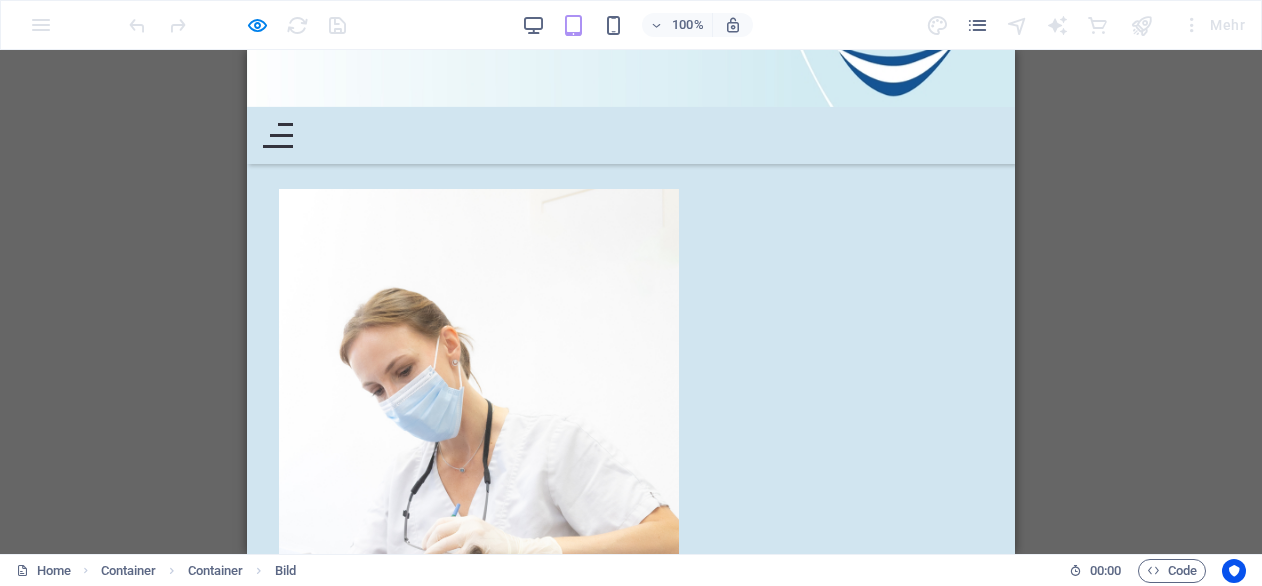 scroll, scrollTop: 1749, scrollLeft: 0, axis: vertical 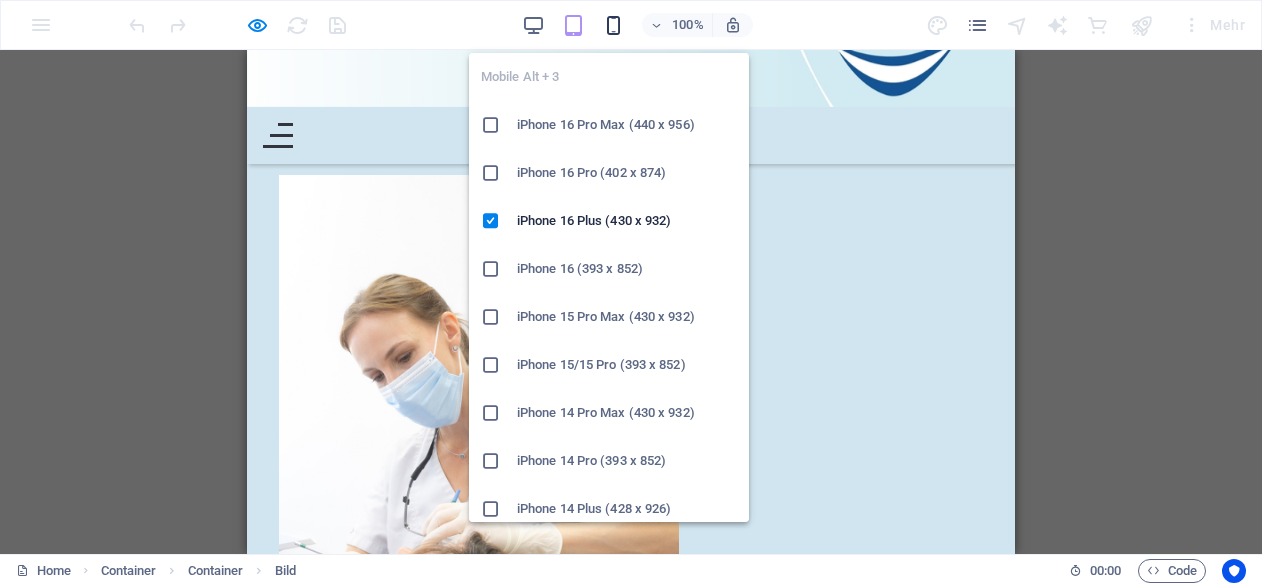 click at bounding box center [613, 25] 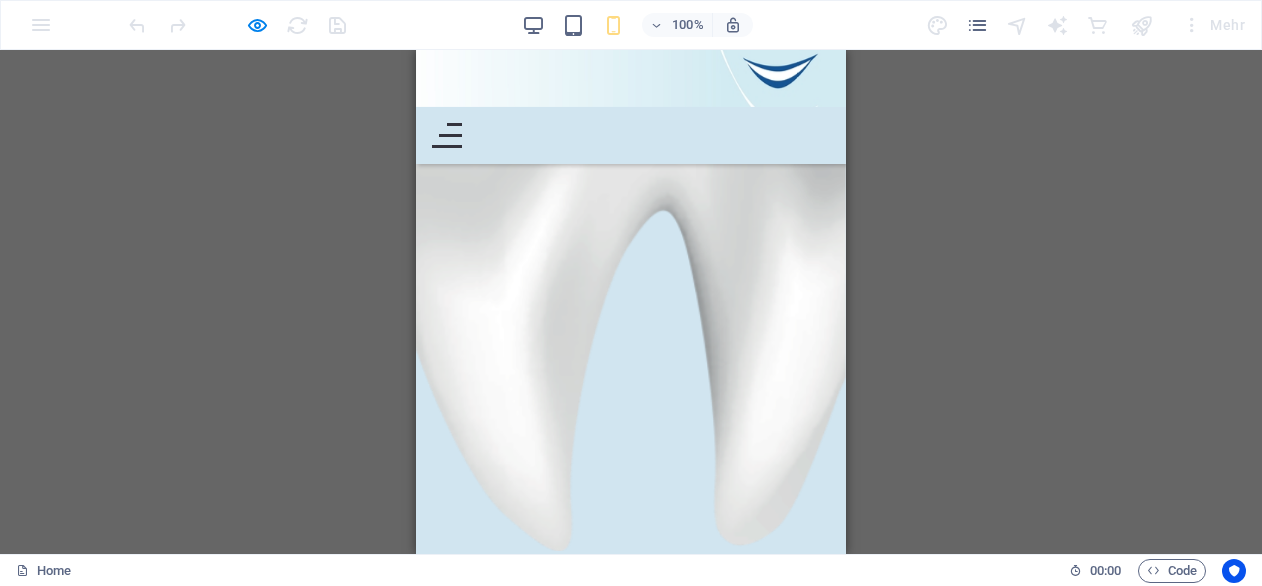 scroll, scrollTop: 2396, scrollLeft: 0, axis: vertical 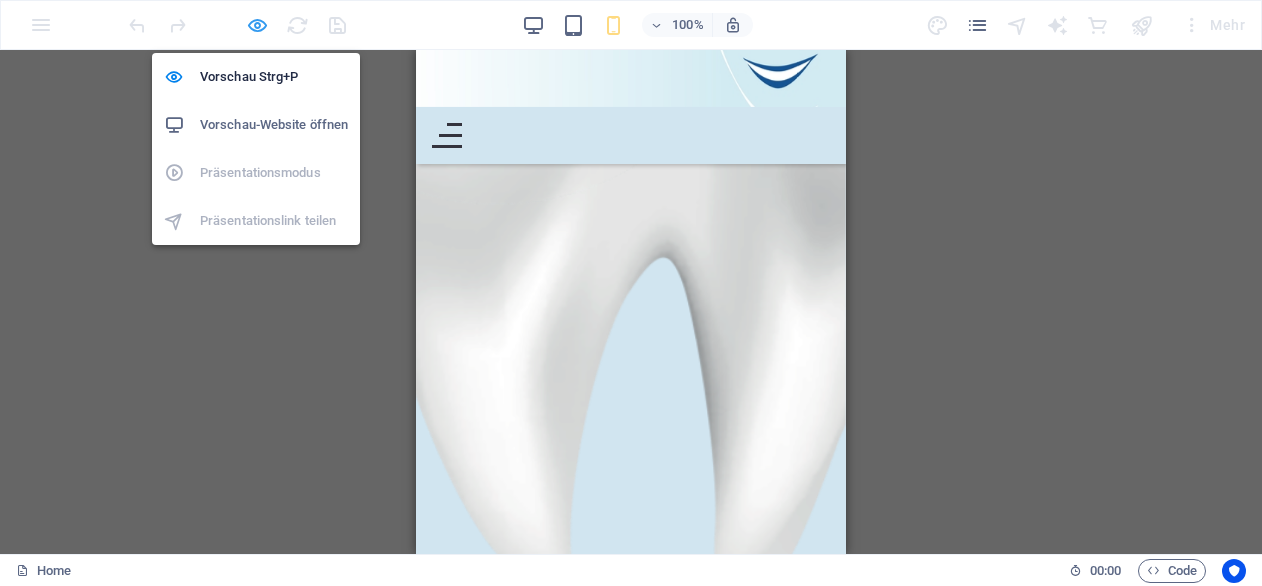 click at bounding box center [257, 25] 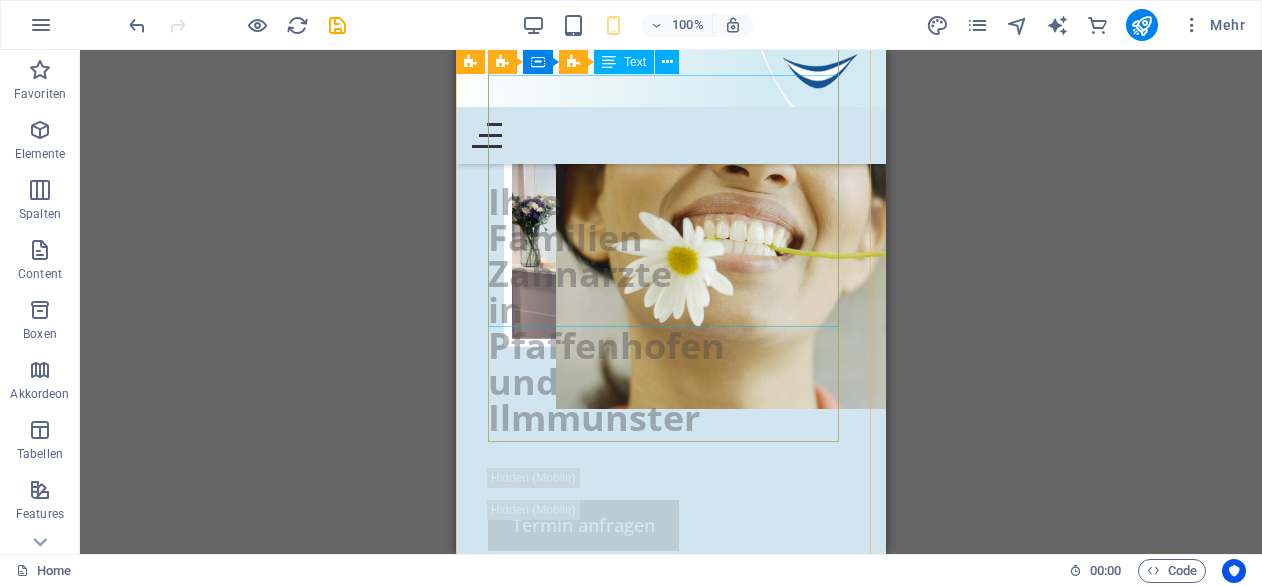 scroll, scrollTop: 0, scrollLeft: 0, axis: both 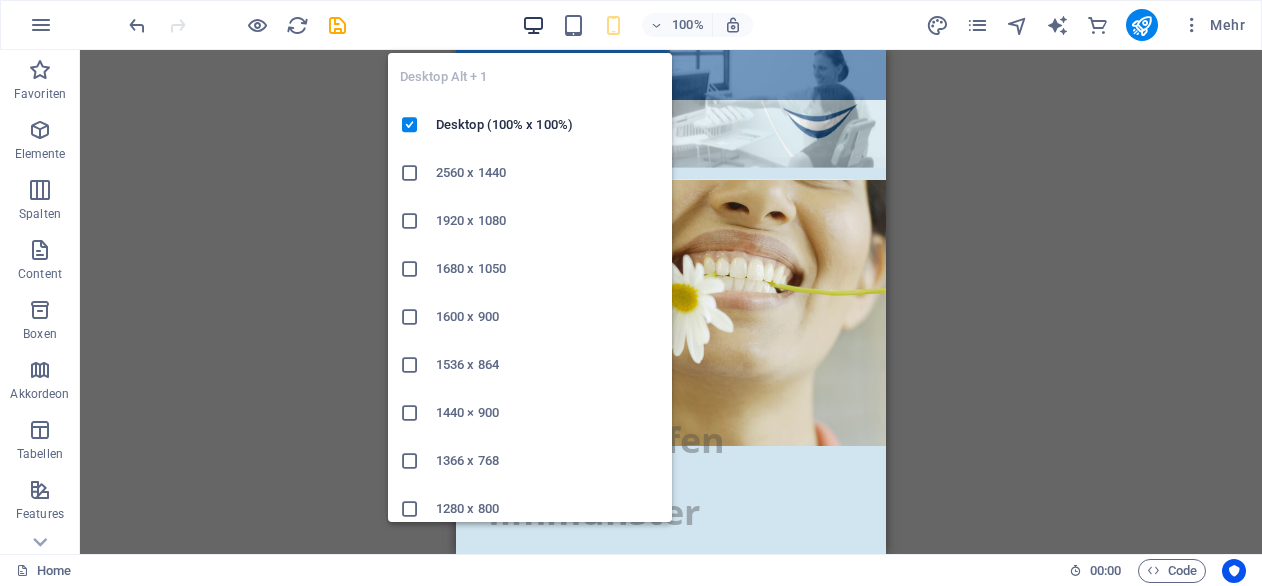 click at bounding box center [533, 25] 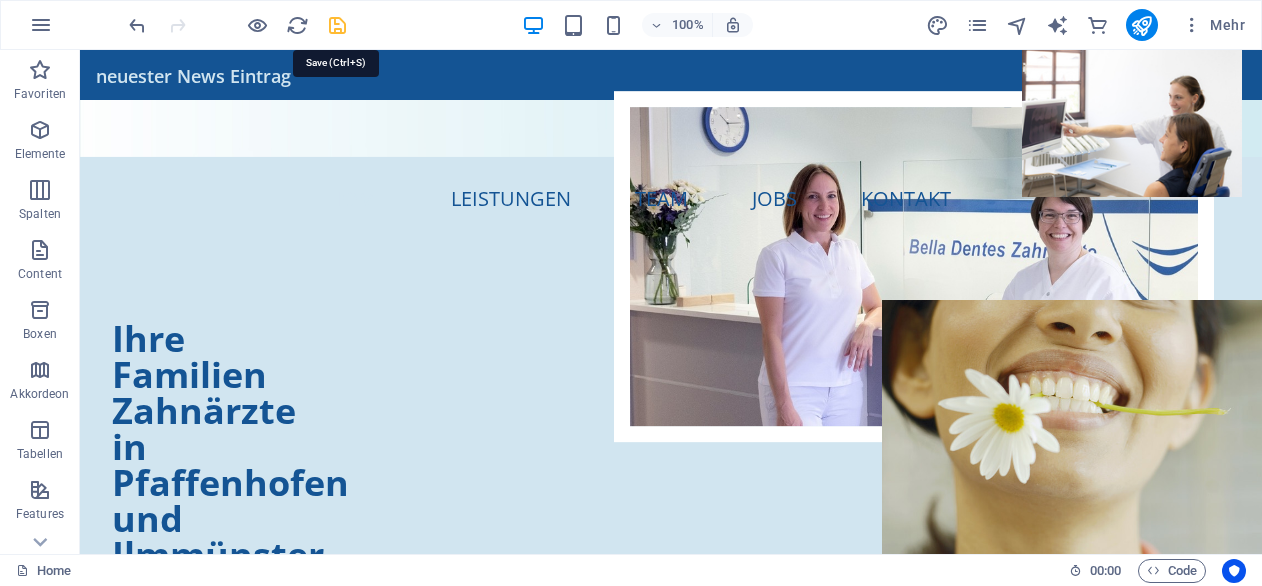 click at bounding box center (337, 25) 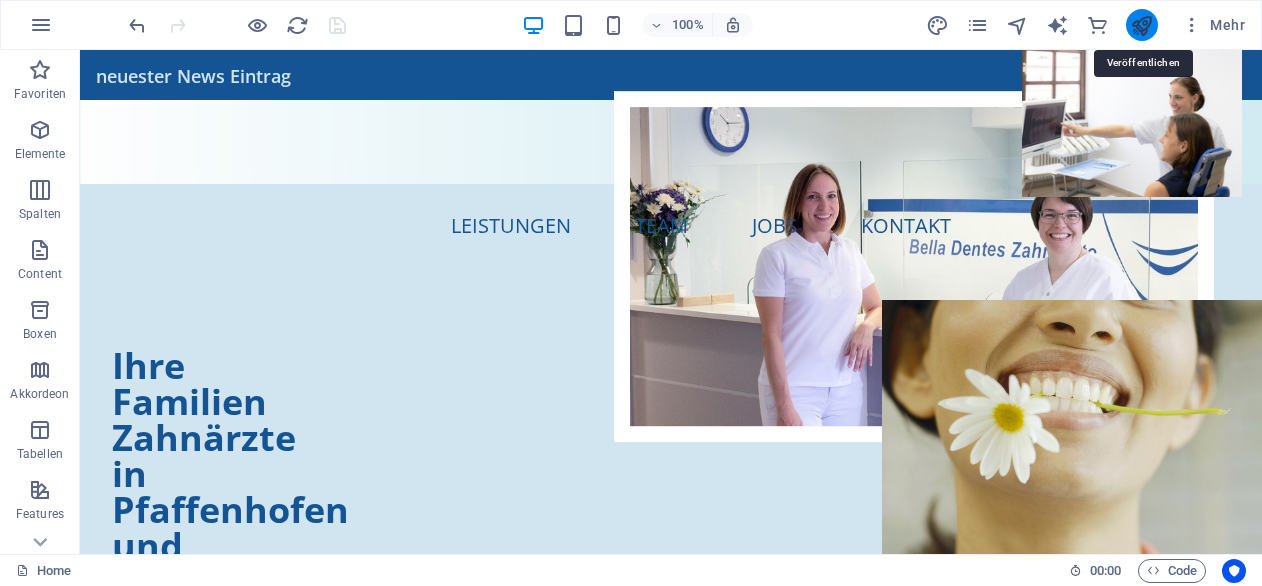 click at bounding box center (1141, 25) 